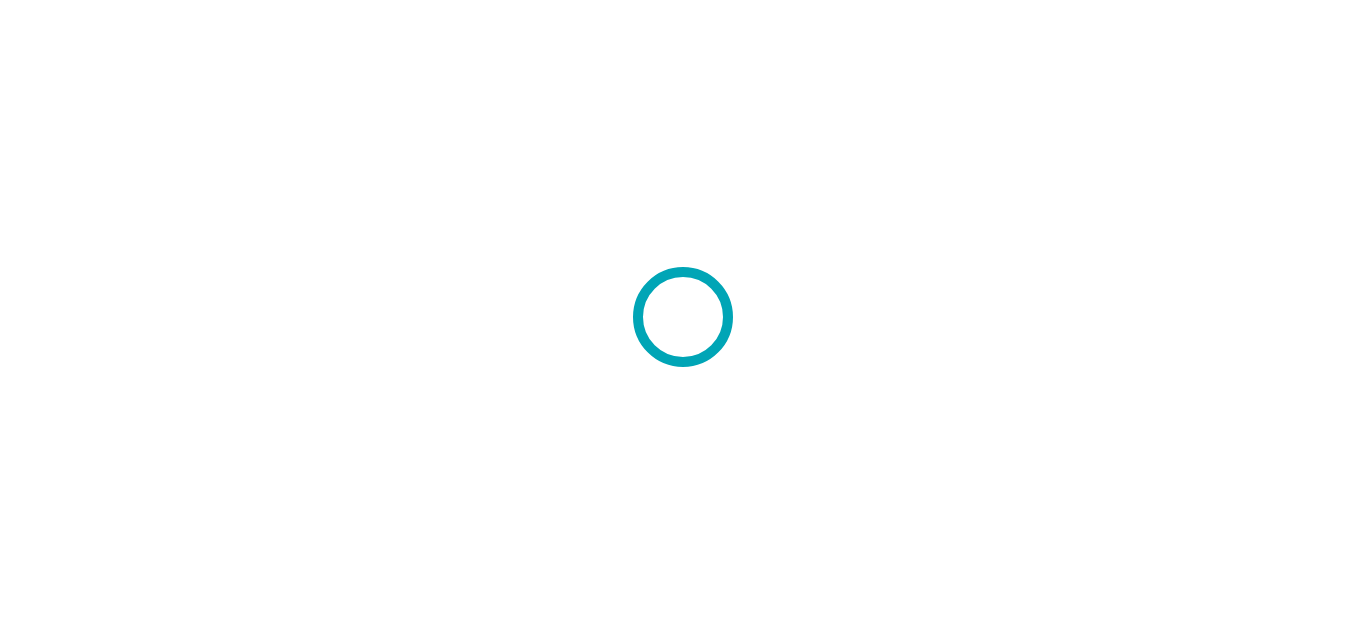scroll, scrollTop: 0, scrollLeft: 0, axis: both 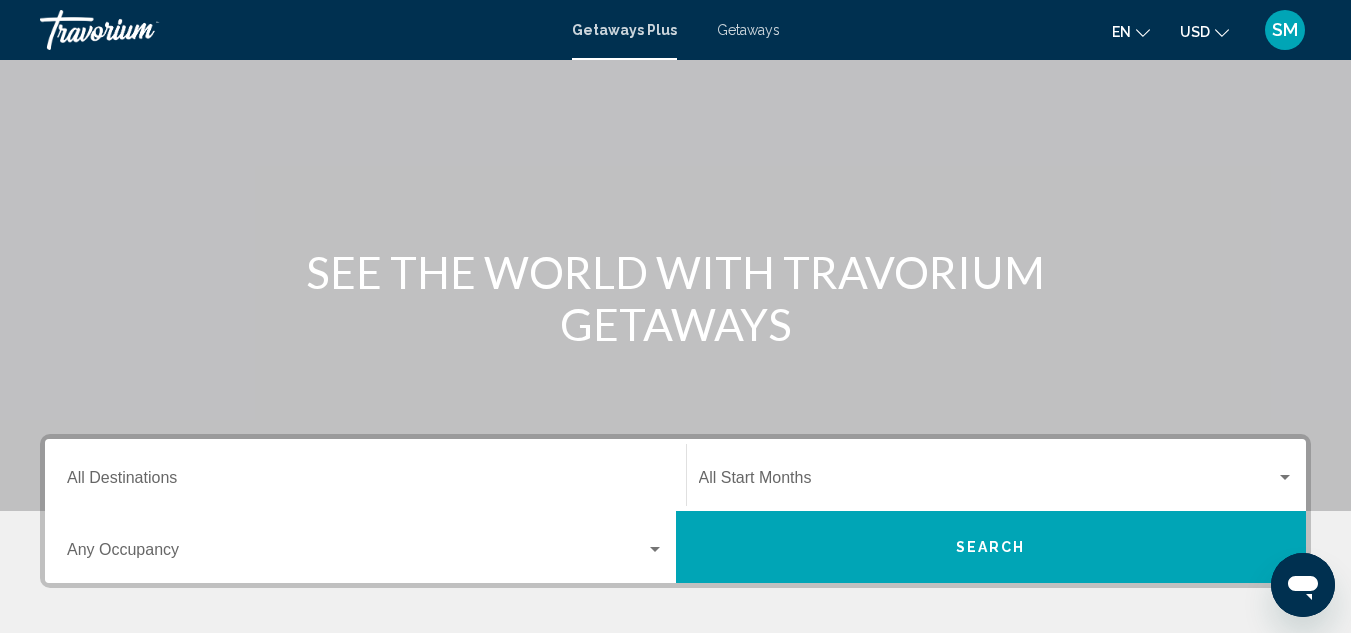 click at bounding box center (655, 549) 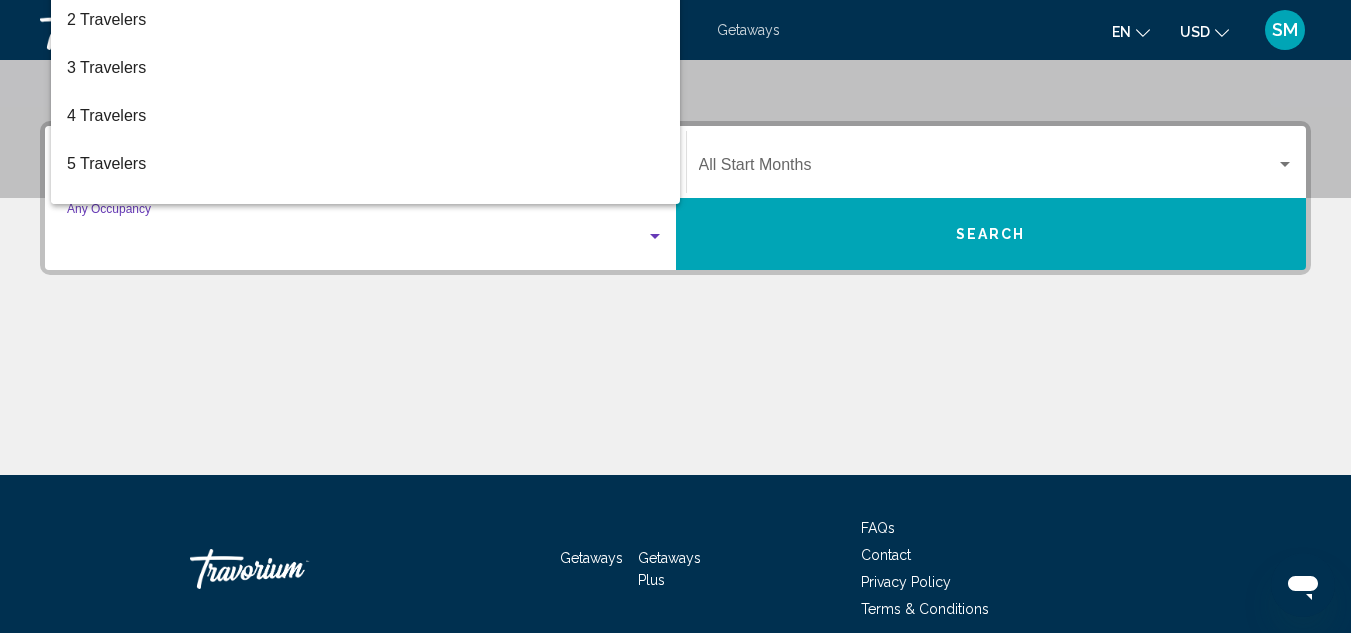 scroll, scrollTop: 458, scrollLeft: 0, axis: vertical 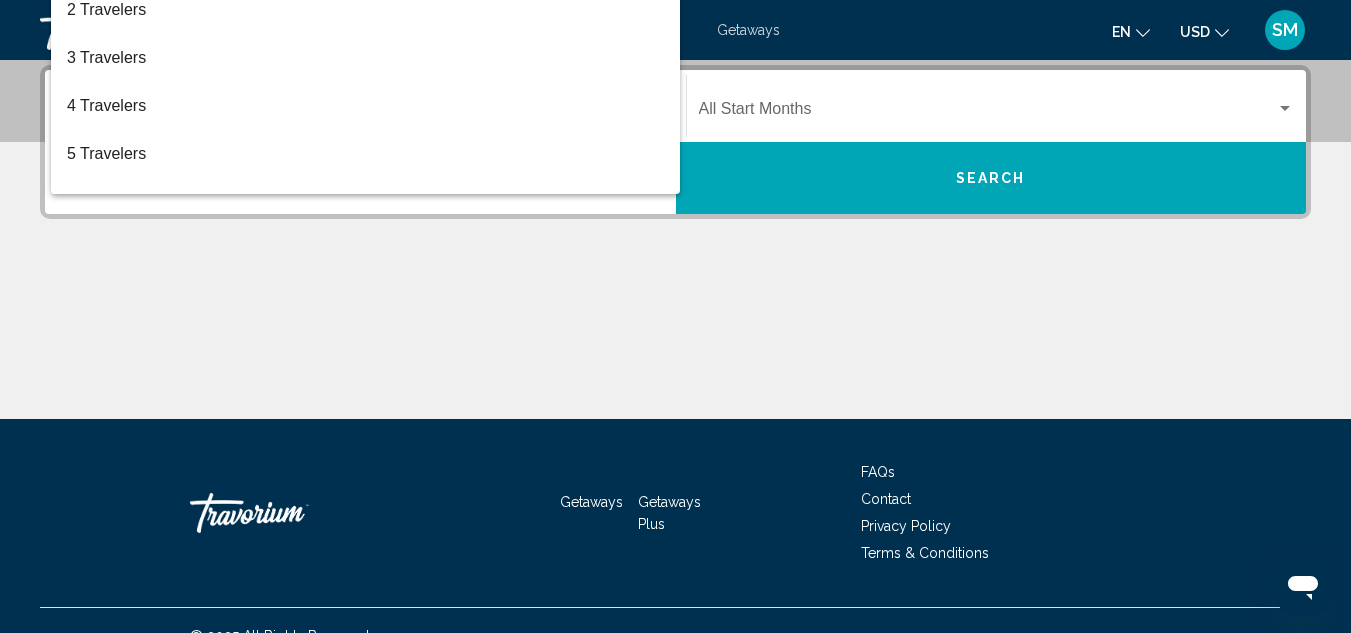 drag, startPoint x: 656, startPoint y: 365, endPoint x: 948, endPoint y: 293, distance: 300.74573 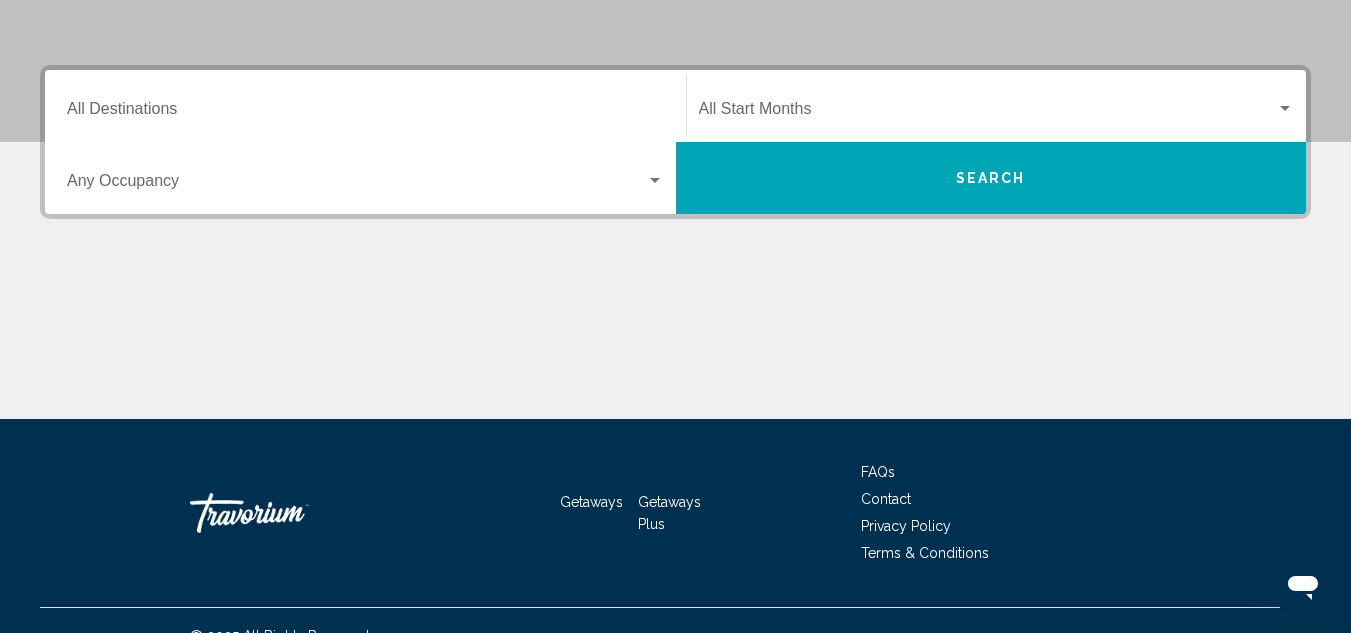scroll, scrollTop: 0, scrollLeft: 0, axis: both 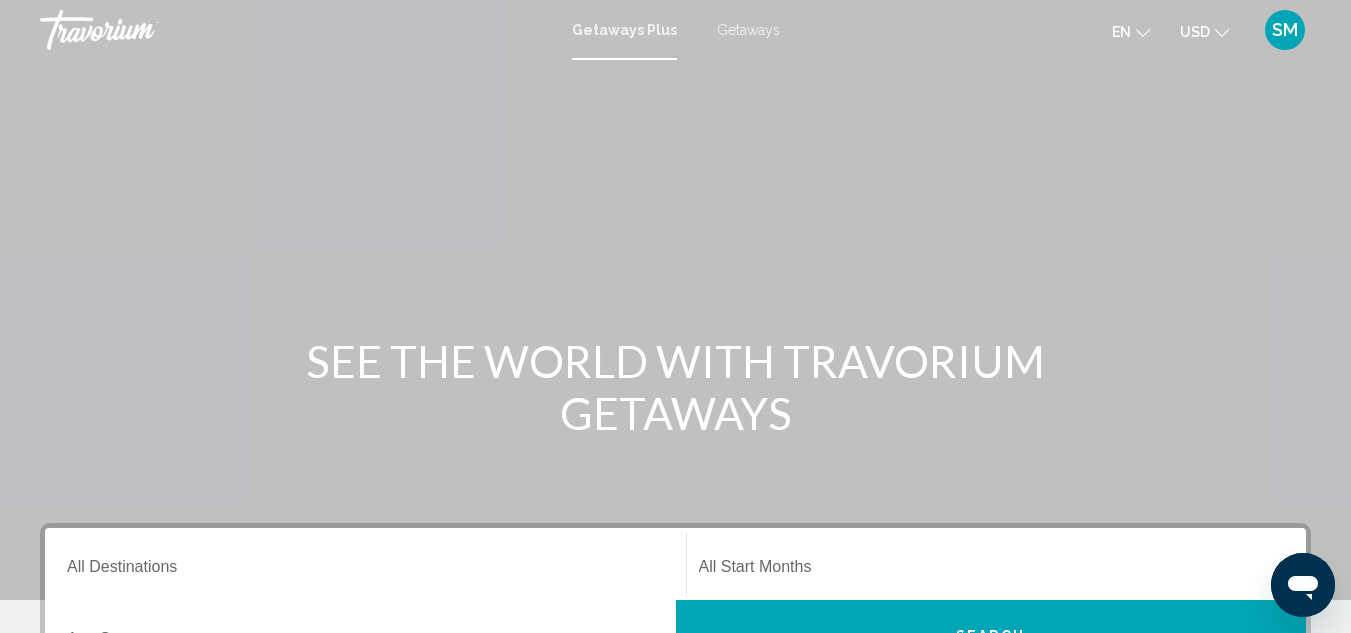 click on "Getaways" at bounding box center [748, 30] 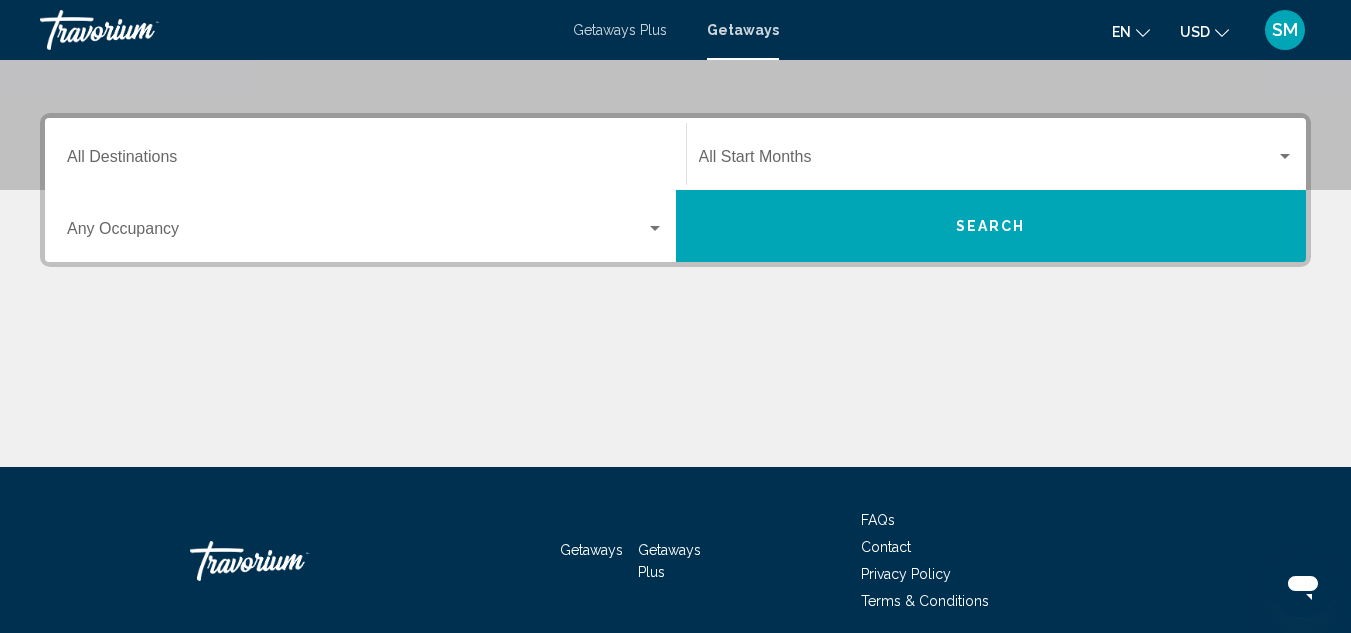 scroll, scrollTop: 289, scrollLeft: 0, axis: vertical 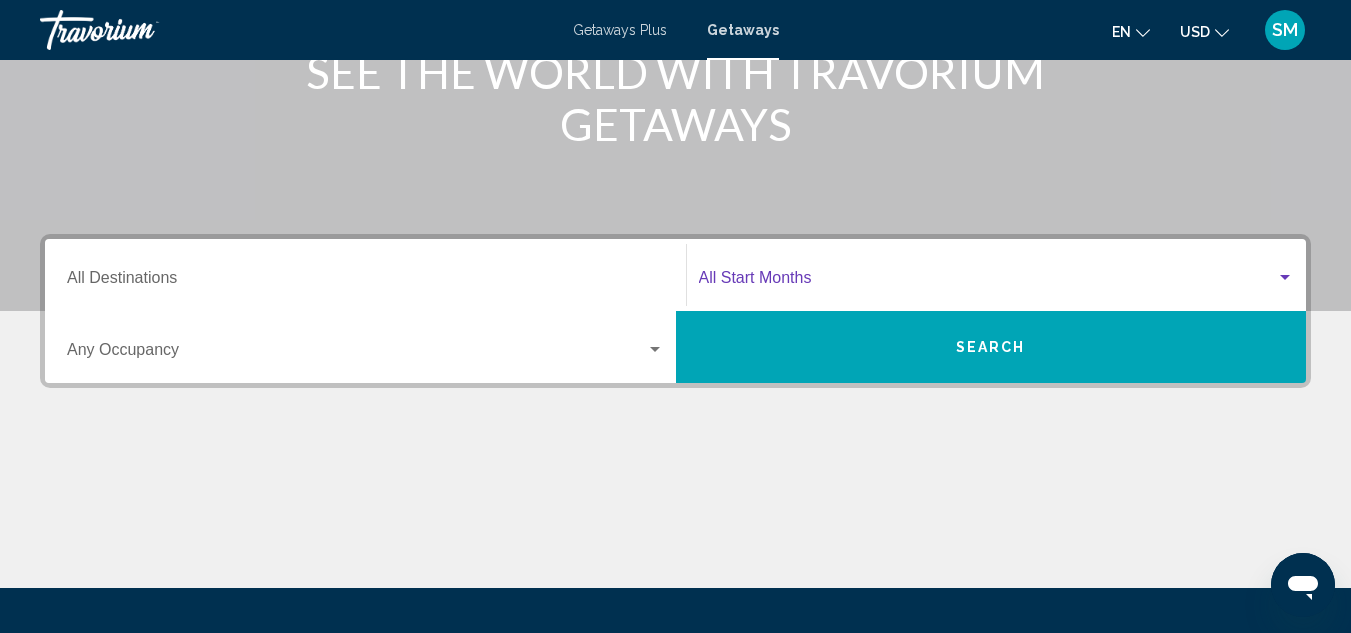 click at bounding box center (988, 282) 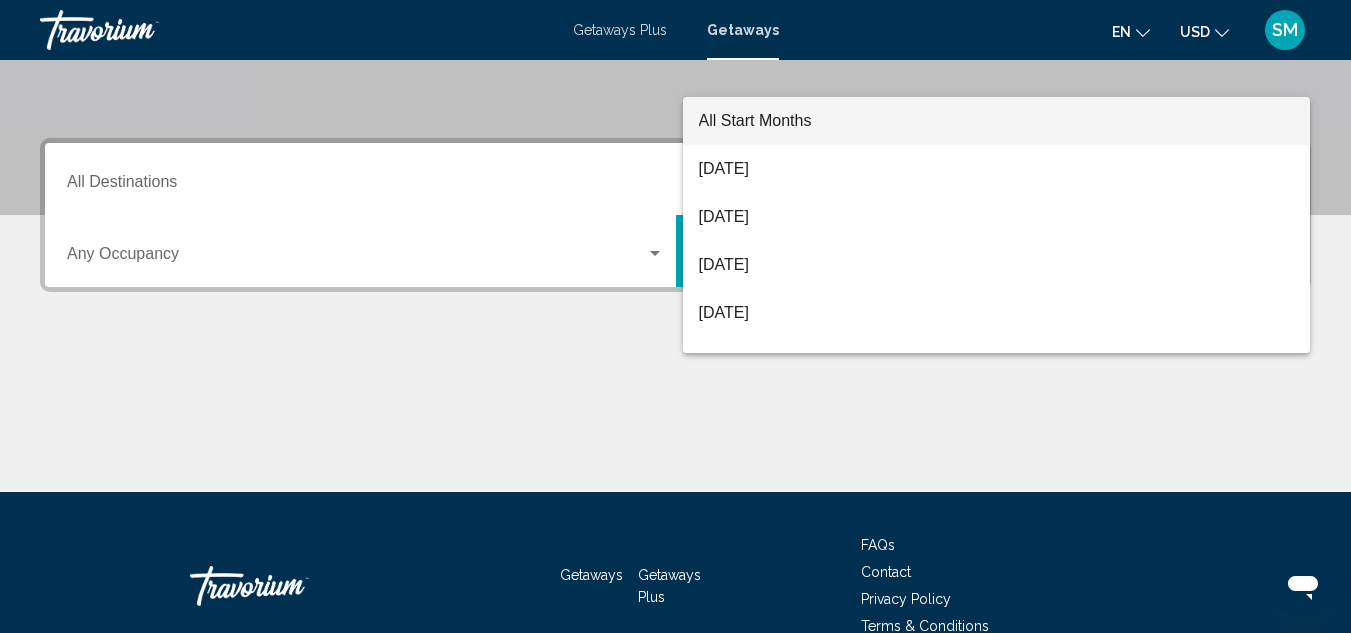 scroll, scrollTop: 458, scrollLeft: 0, axis: vertical 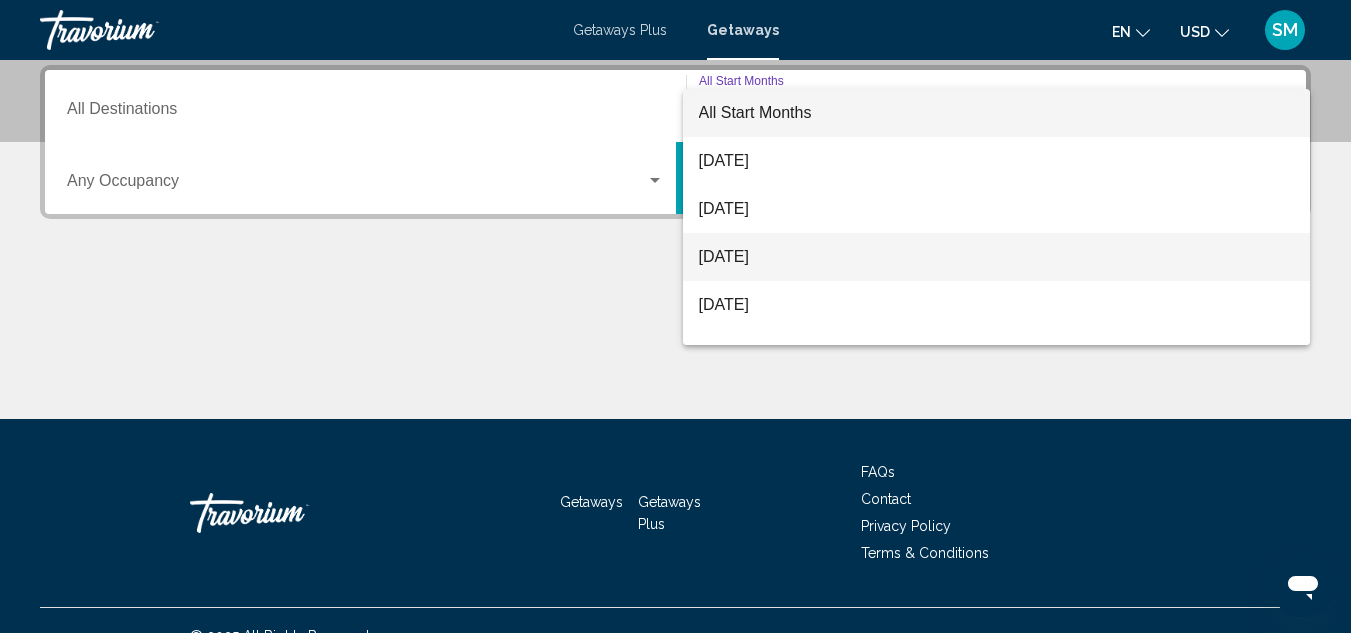click on "[DATE]" at bounding box center [997, 257] 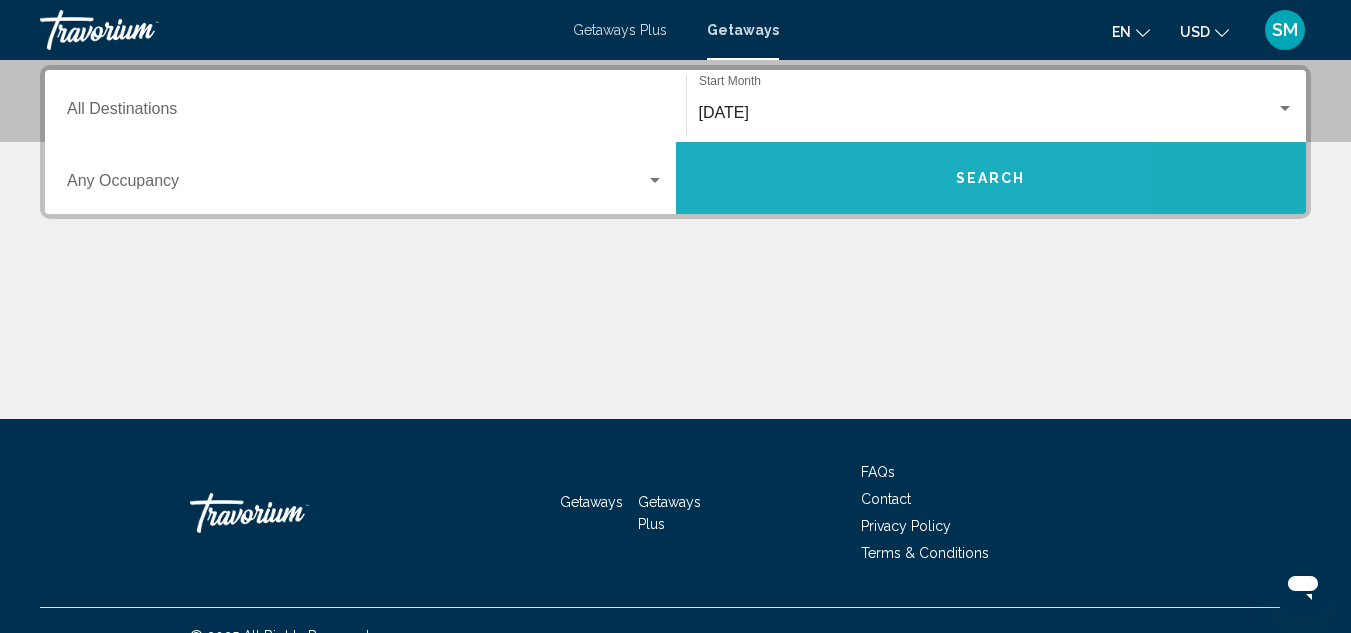 click on "Search" at bounding box center (991, 178) 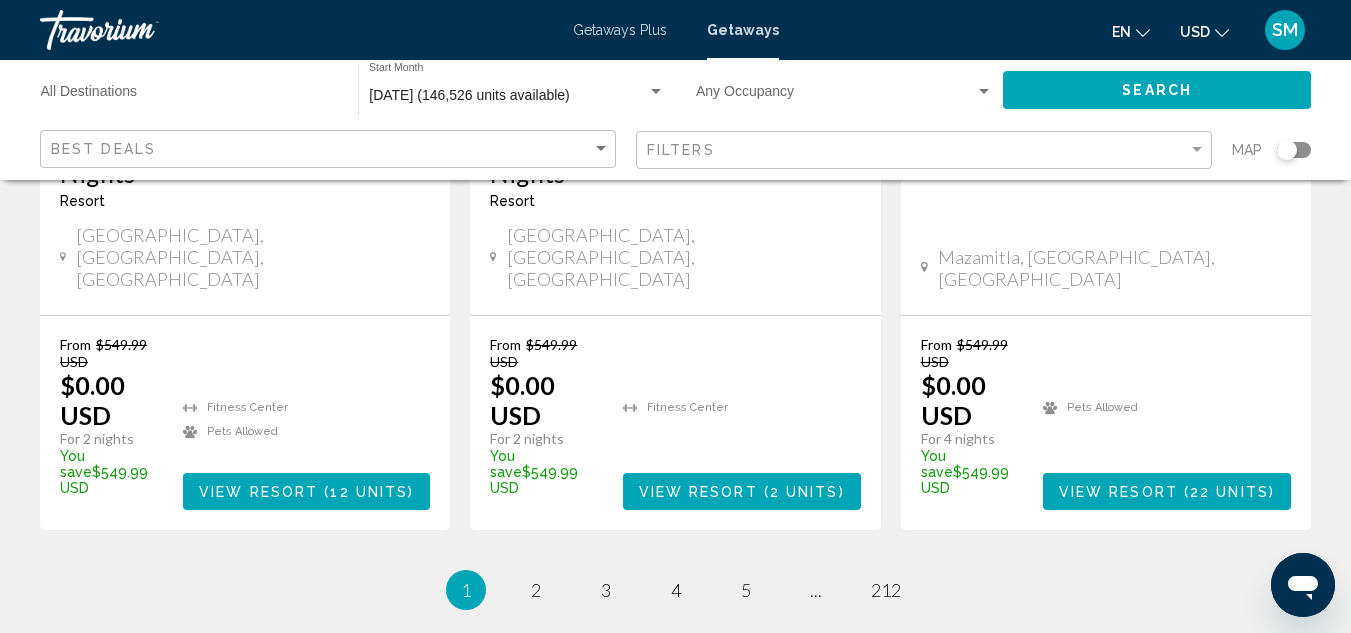 scroll, scrollTop: 2851, scrollLeft: 0, axis: vertical 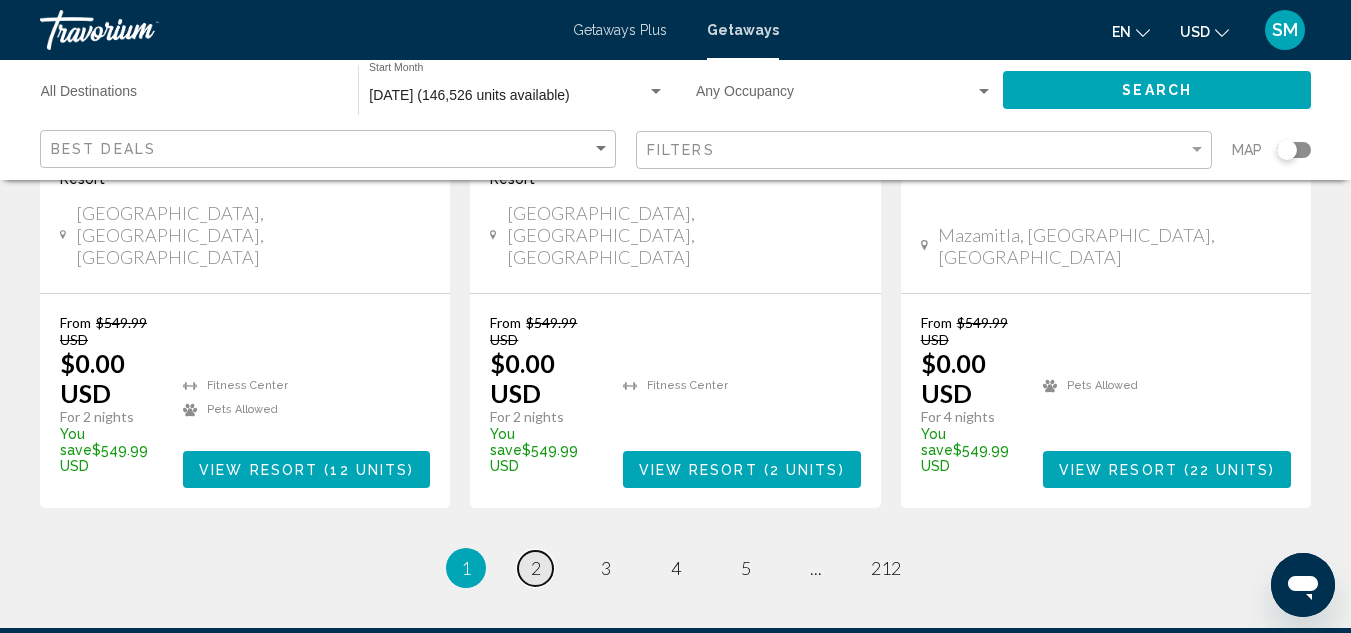 click on "2" at bounding box center (536, 568) 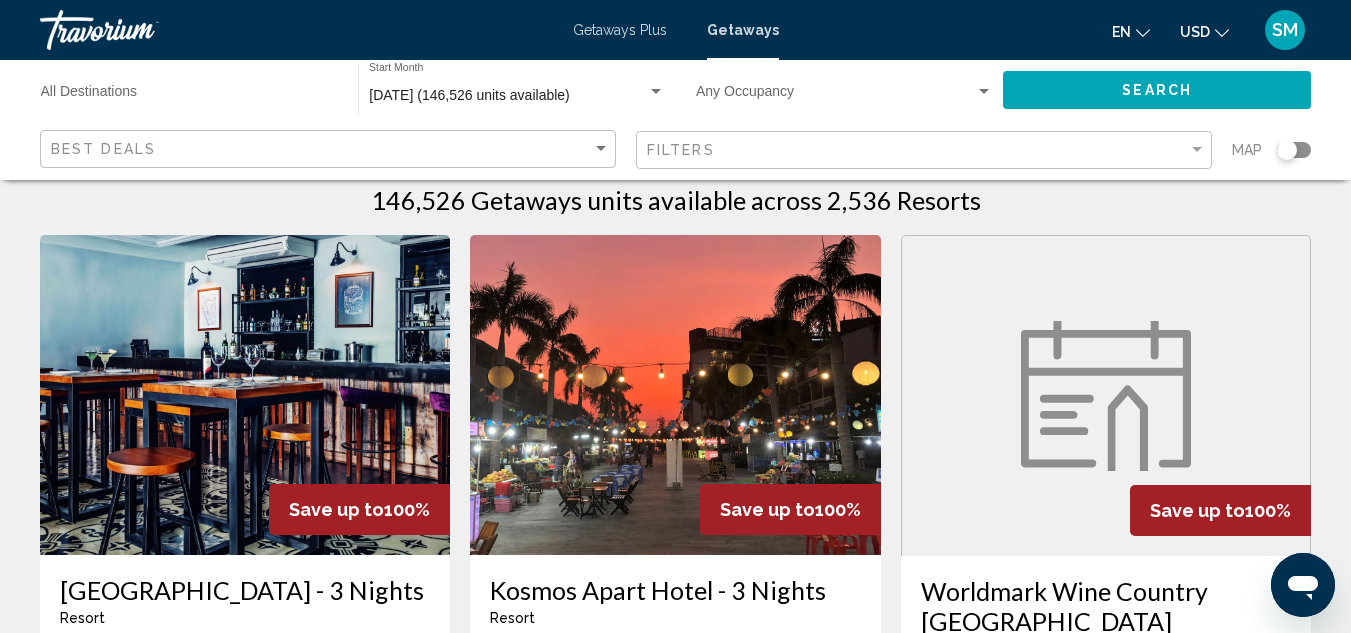 scroll, scrollTop: 0, scrollLeft: 0, axis: both 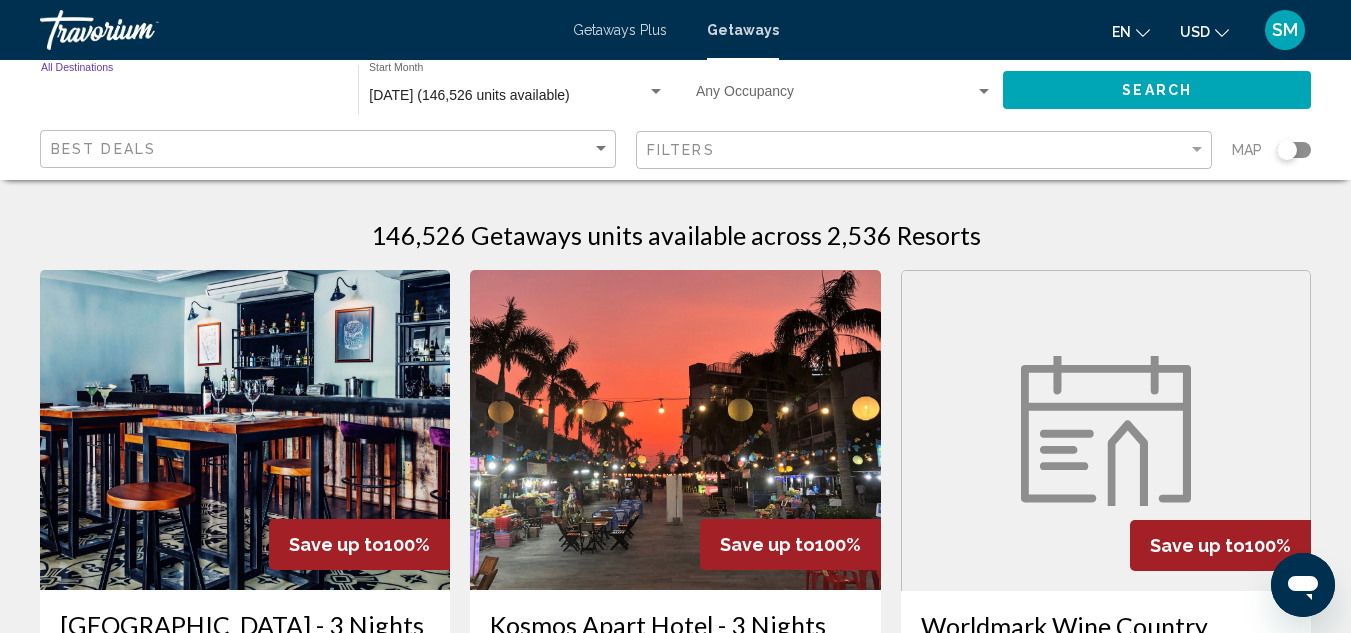 click on "Destination All Destinations" at bounding box center (189, 96) 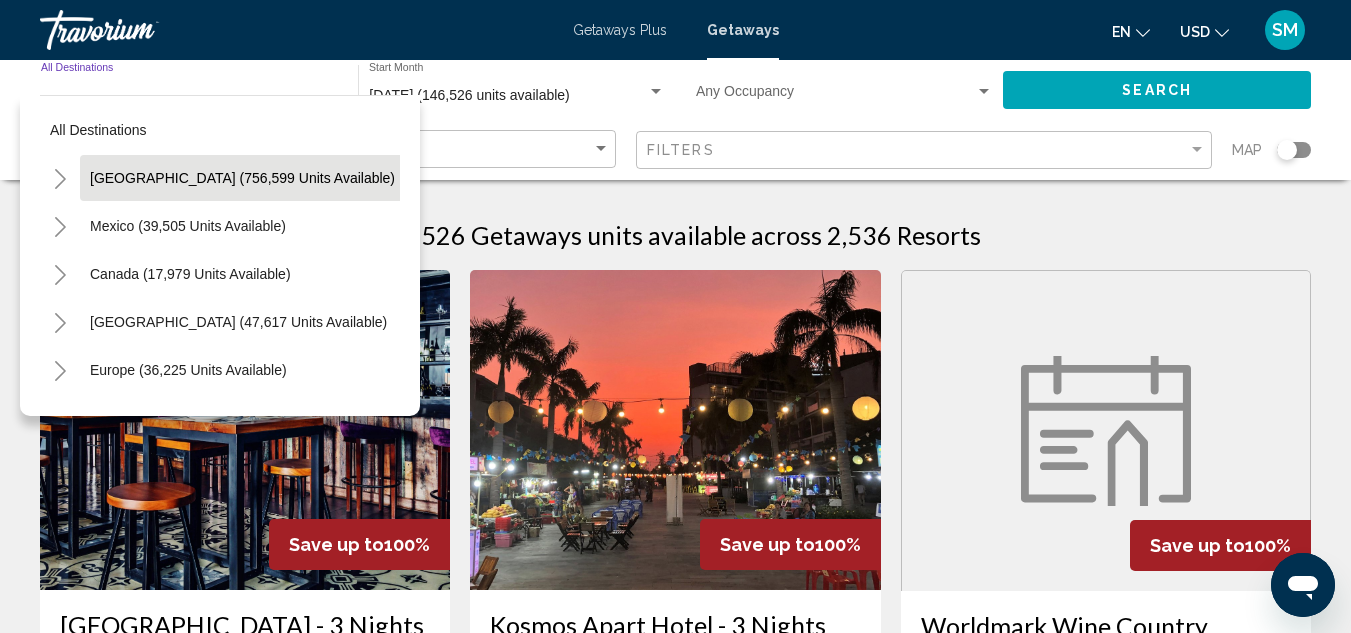 click on "[GEOGRAPHIC_DATA] (756,599 units available)" at bounding box center (188, 226) 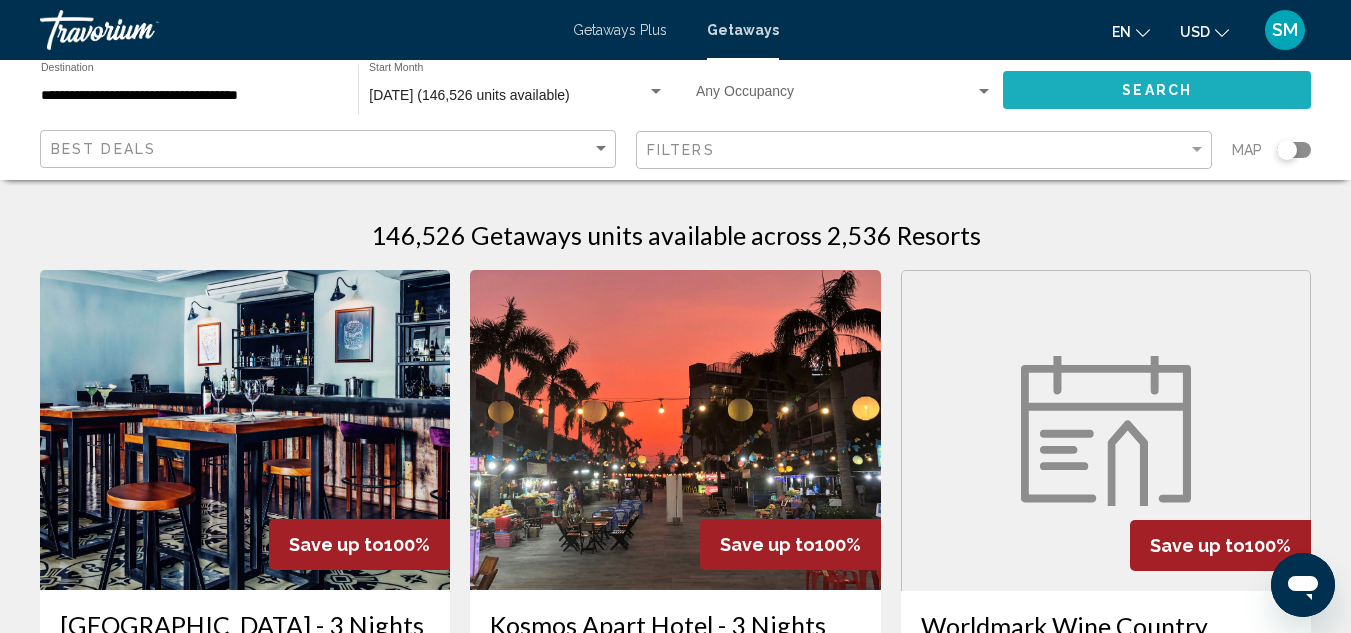 click on "Search" 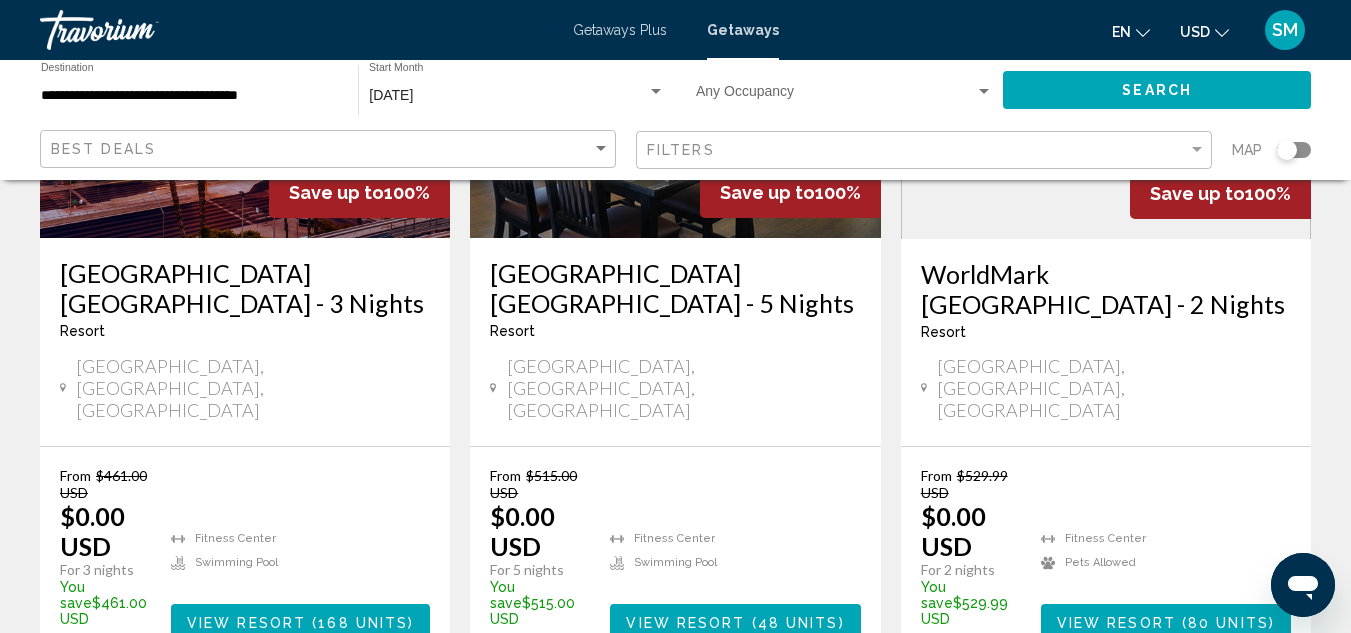 scroll, scrollTop: 300, scrollLeft: 0, axis: vertical 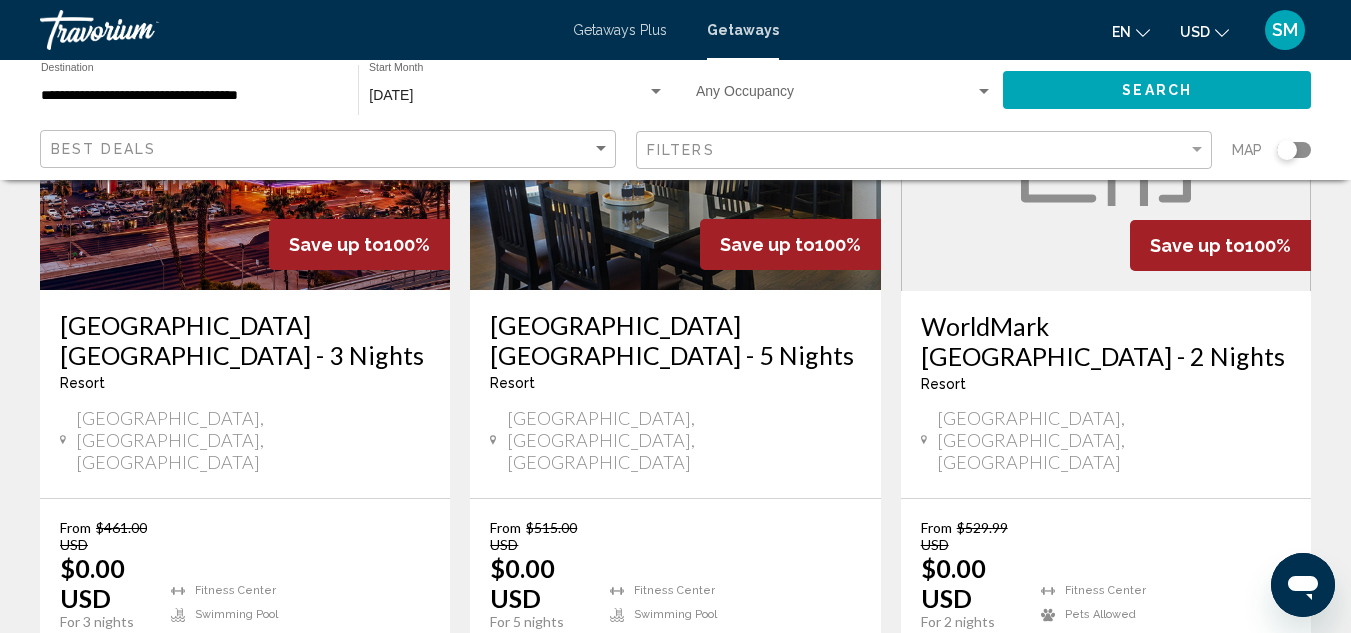 click on "[GEOGRAPHIC_DATA] [GEOGRAPHIC_DATA] - 5 Nights" at bounding box center [675, 340] 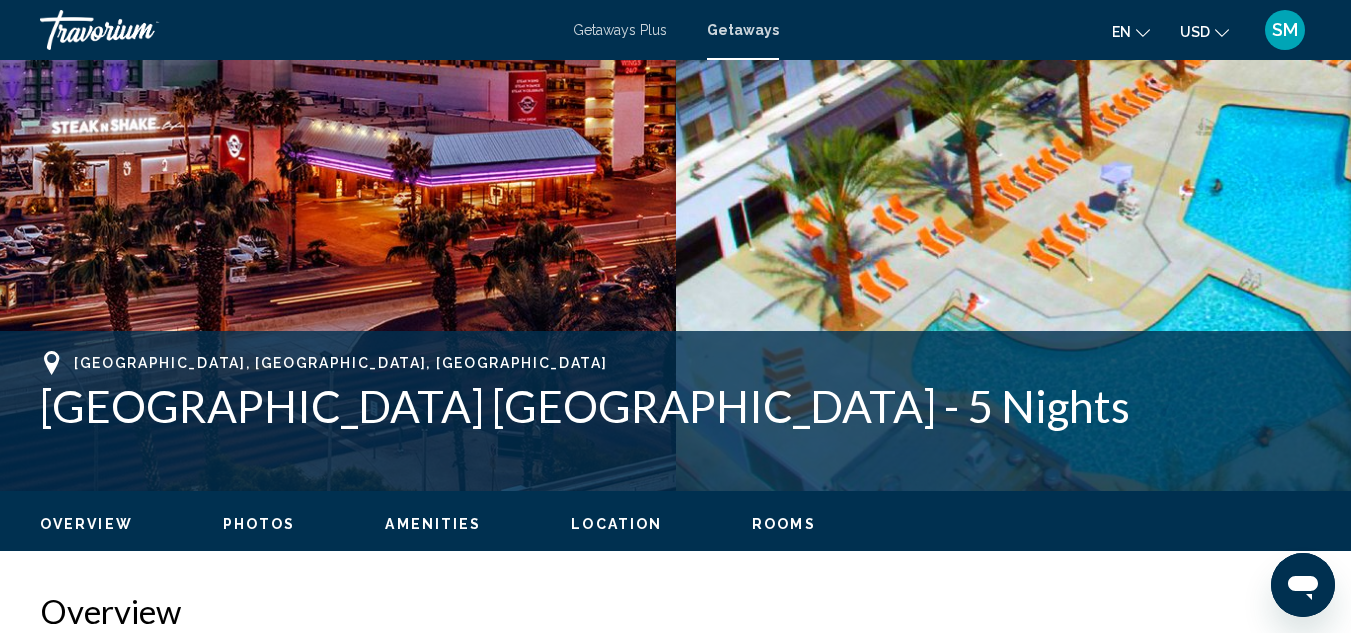 scroll, scrollTop: 0, scrollLeft: 0, axis: both 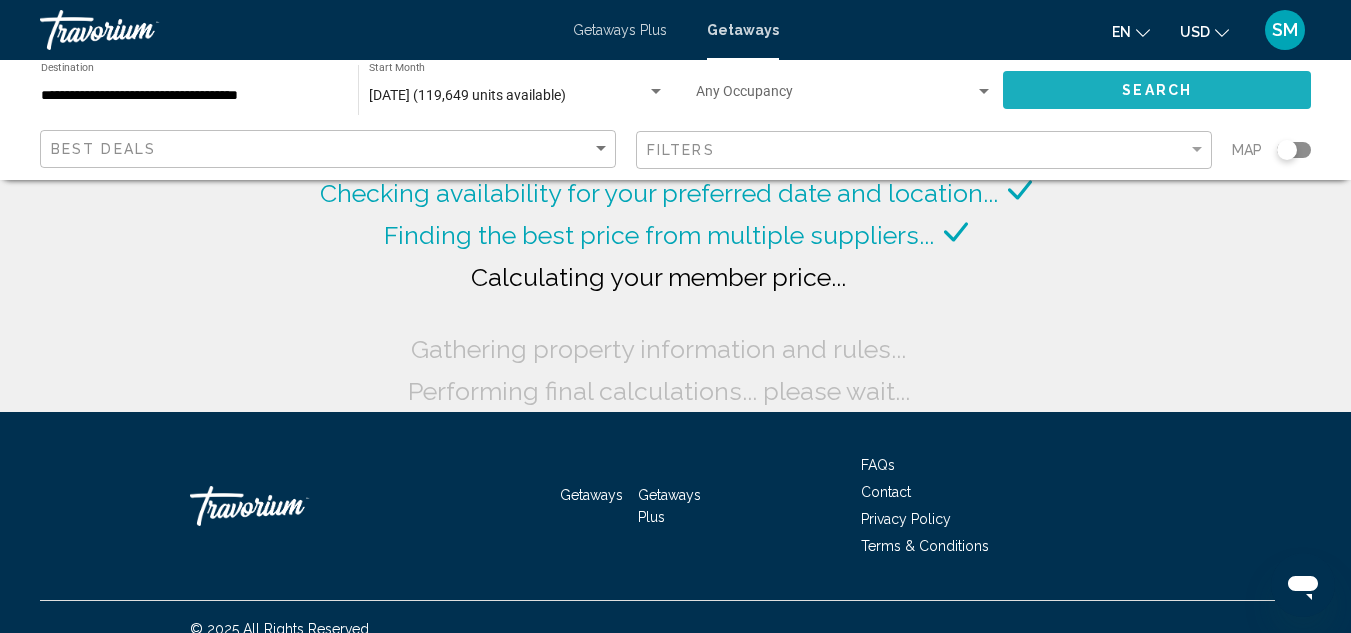 click on "Search" 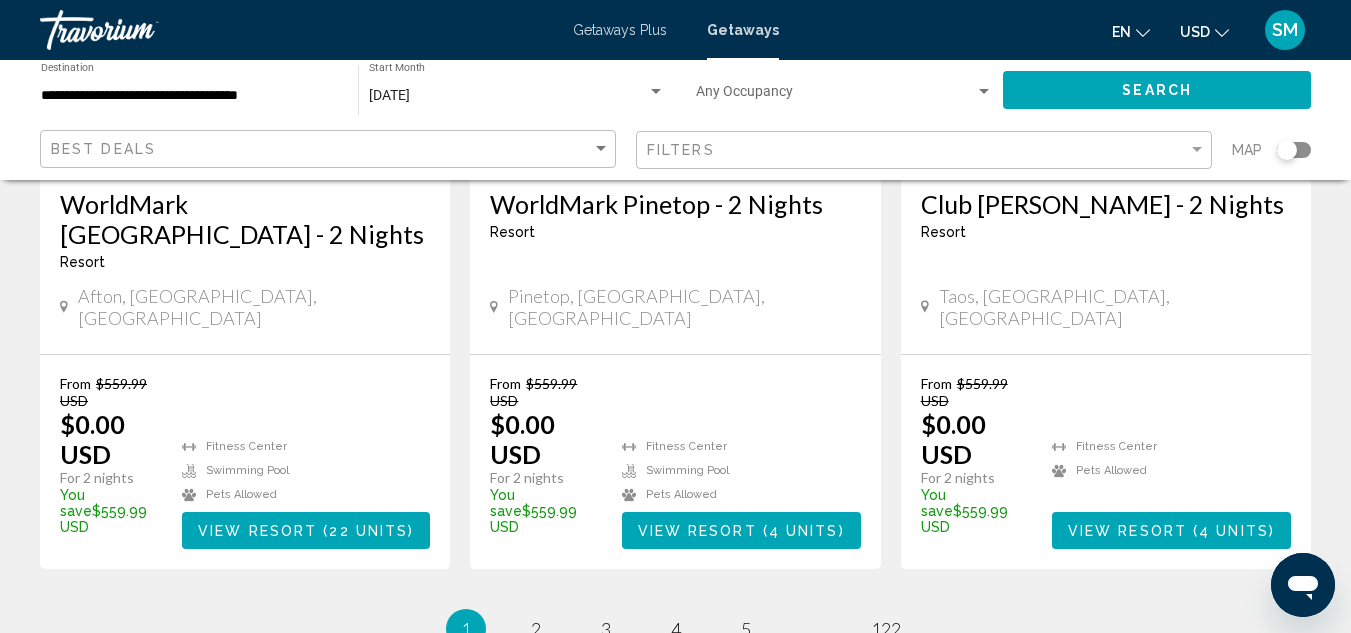 scroll, scrollTop: 2800, scrollLeft: 0, axis: vertical 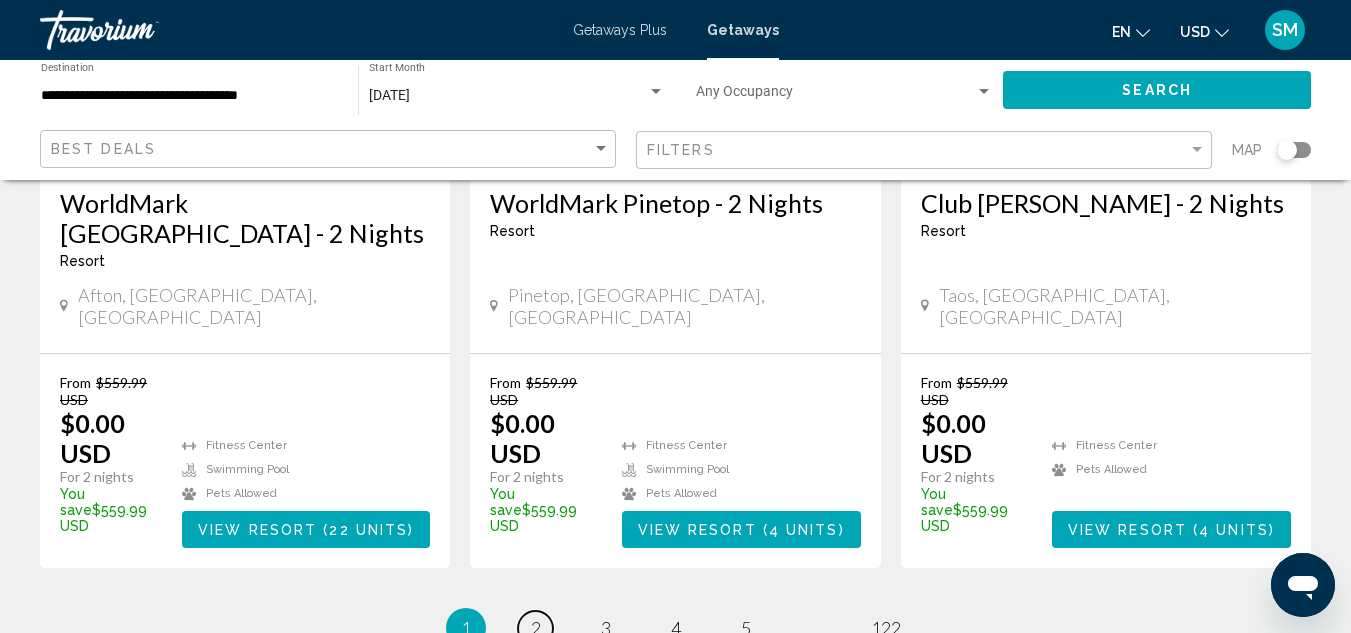 click on "2" at bounding box center (536, 628) 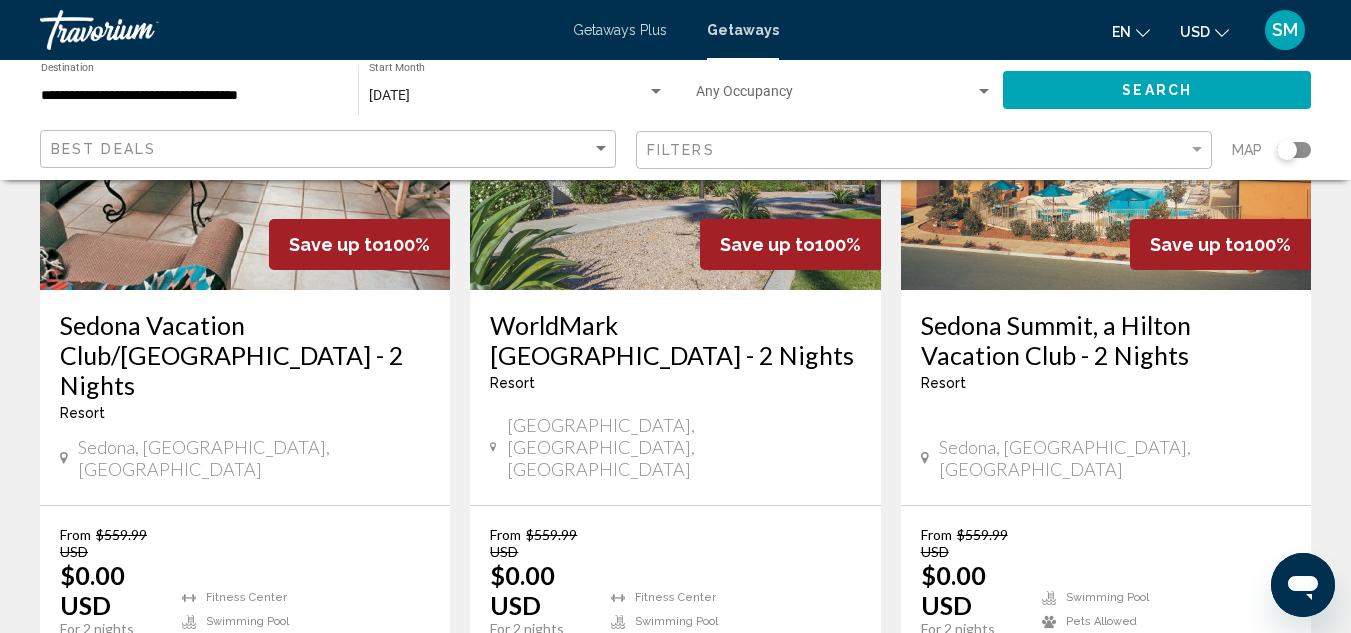scroll, scrollTop: 0, scrollLeft: 0, axis: both 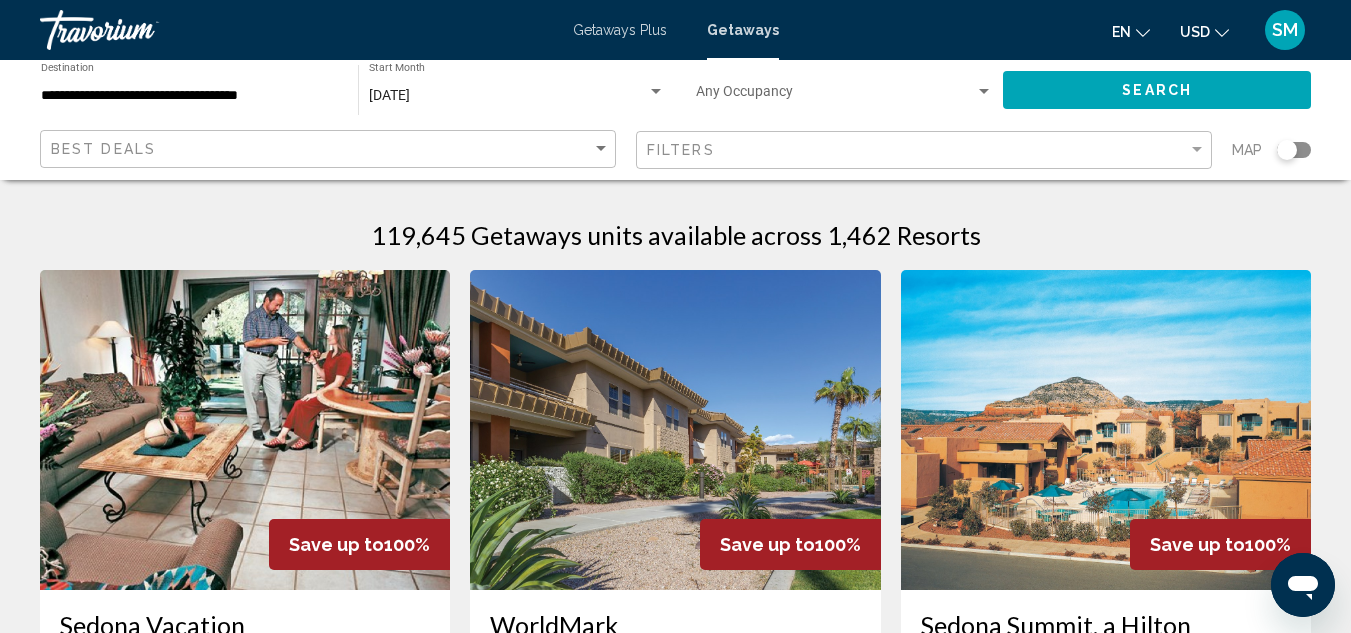 click at bounding box center [656, 91] 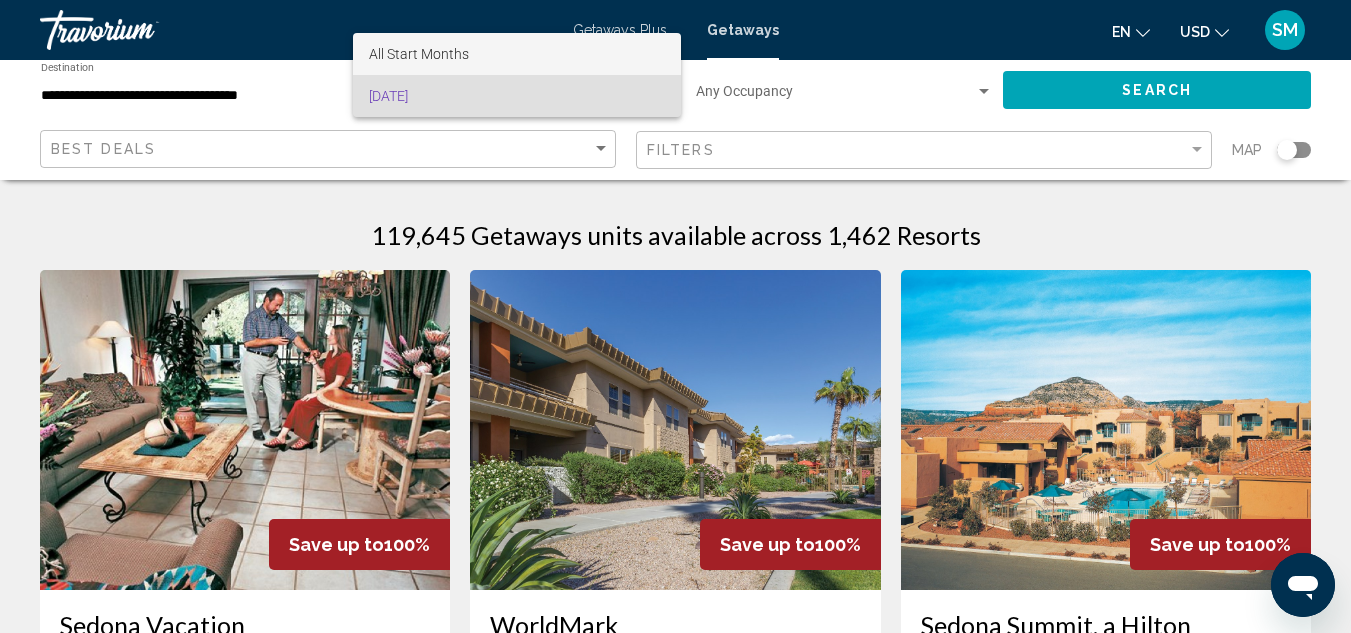 click on "All Start Months" at bounding box center (517, 54) 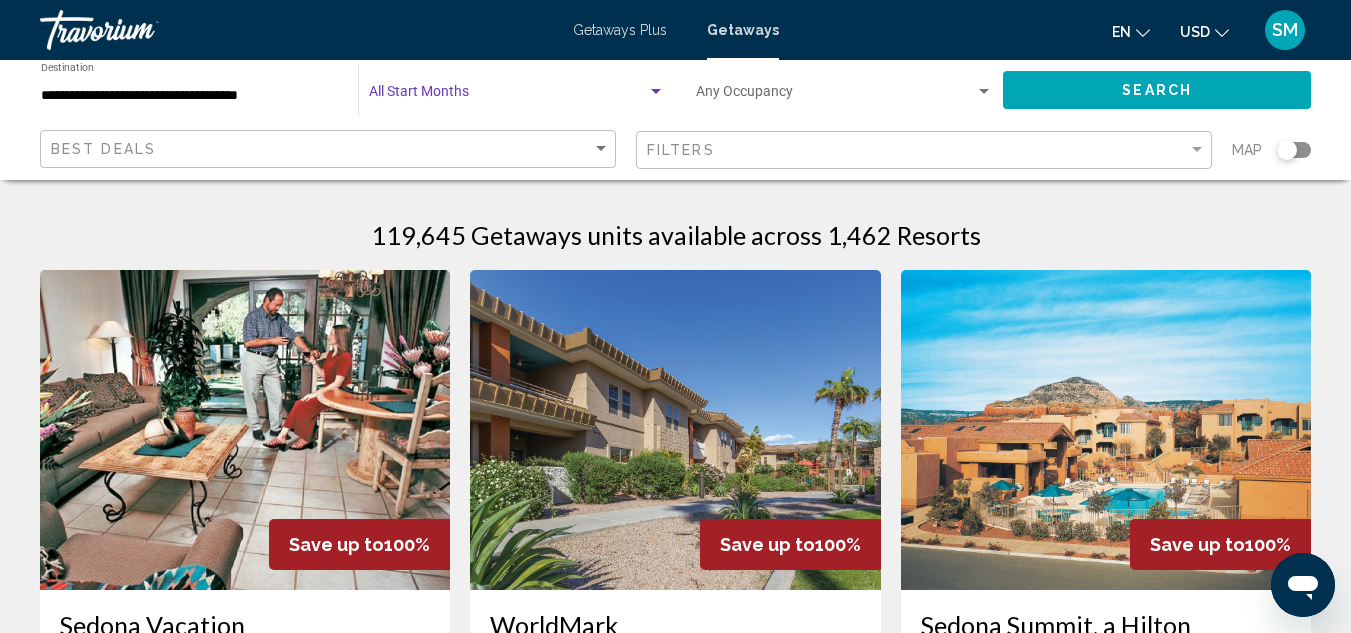 click at bounding box center (656, 92) 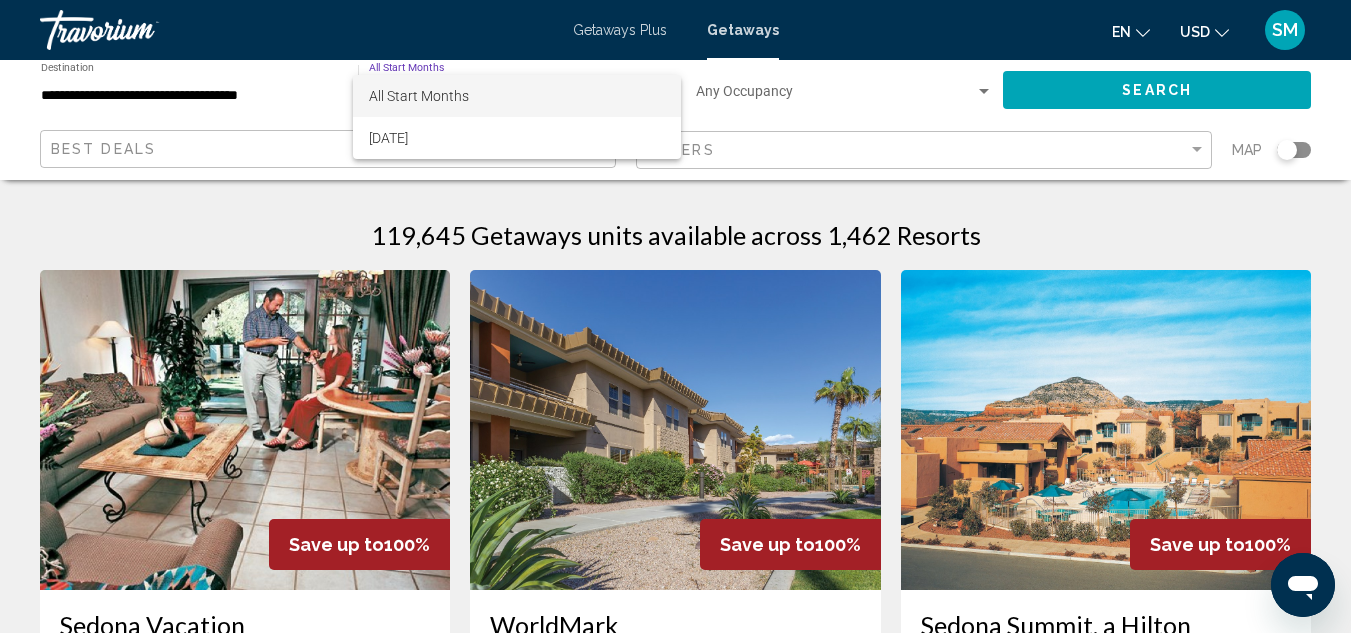 click at bounding box center (675, 316) 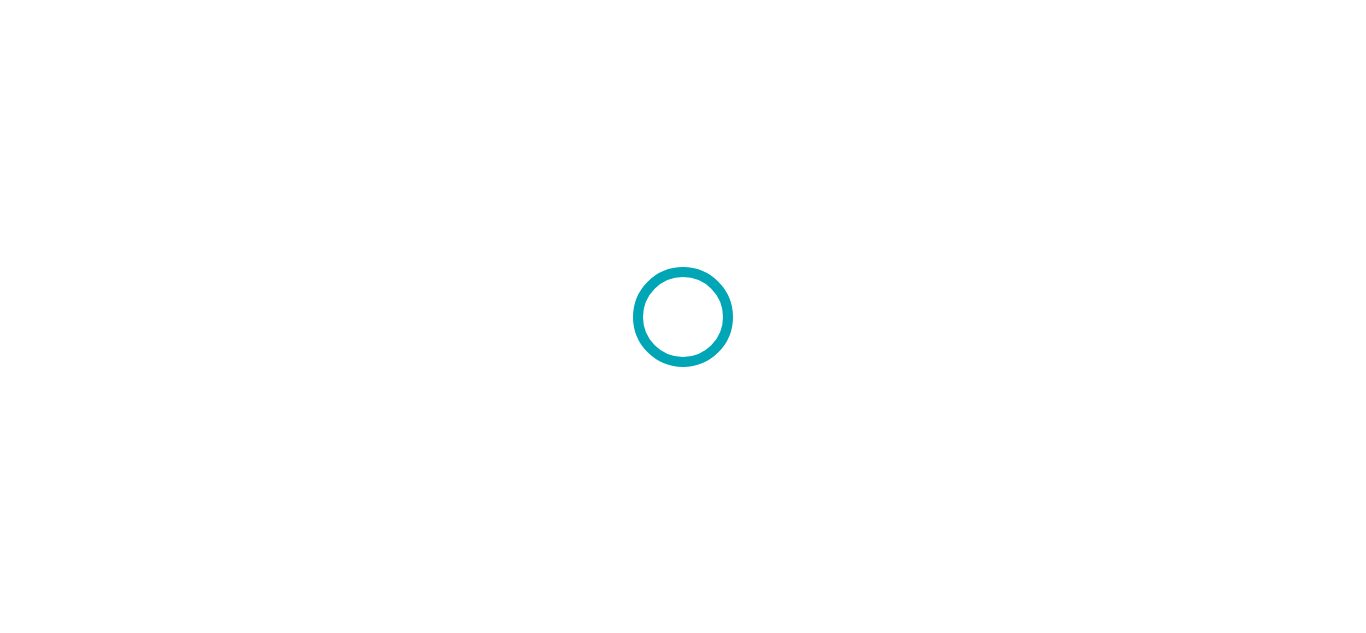 scroll, scrollTop: 0, scrollLeft: 0, axis: both 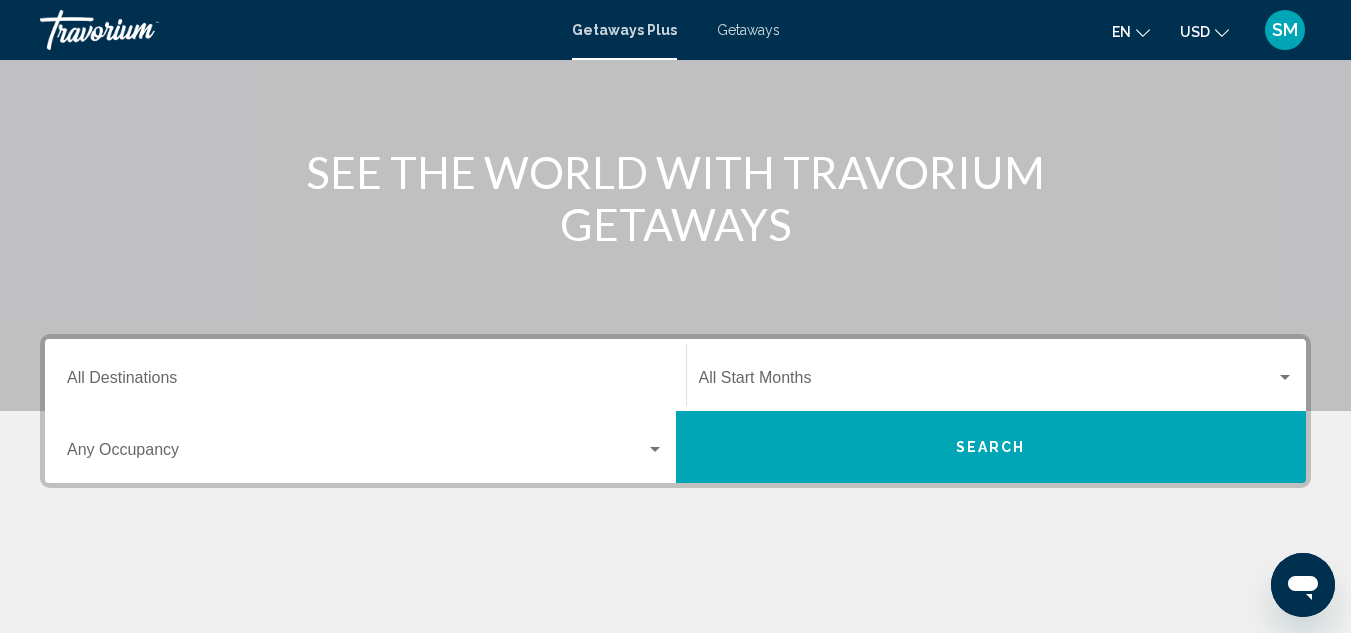 click on "Start Month All Start Months" 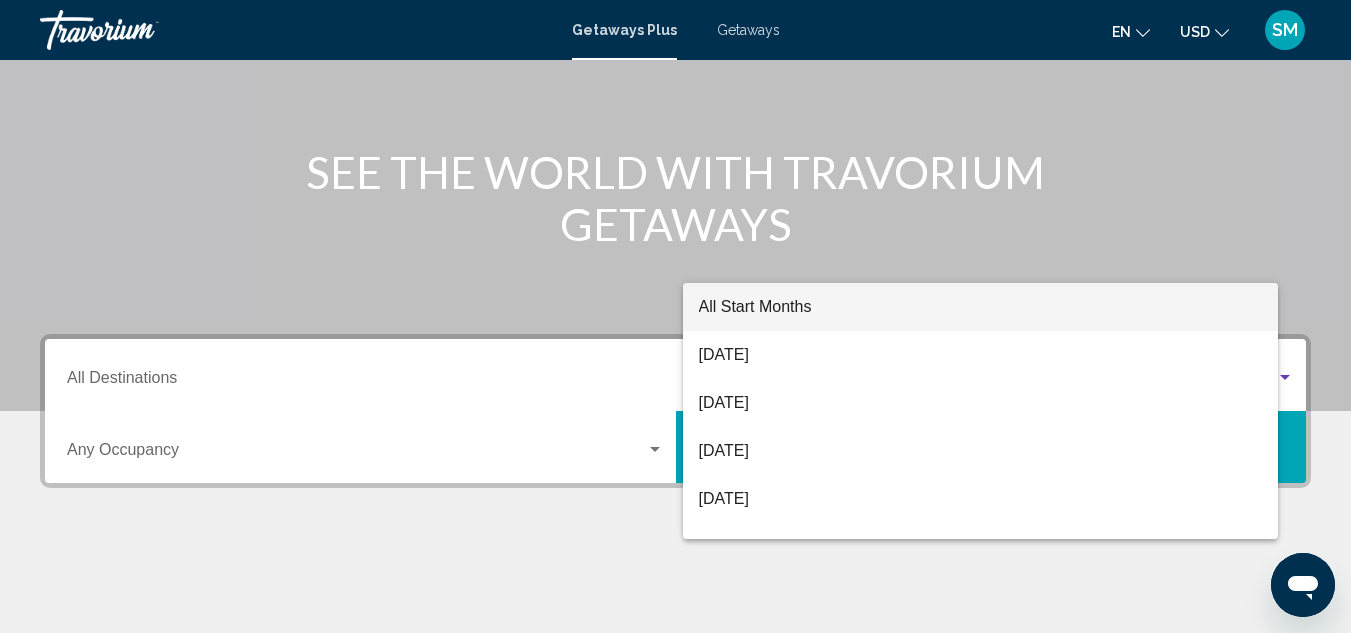scroll, scrollTop: 458, scrollLeft: 0, axis: vertical 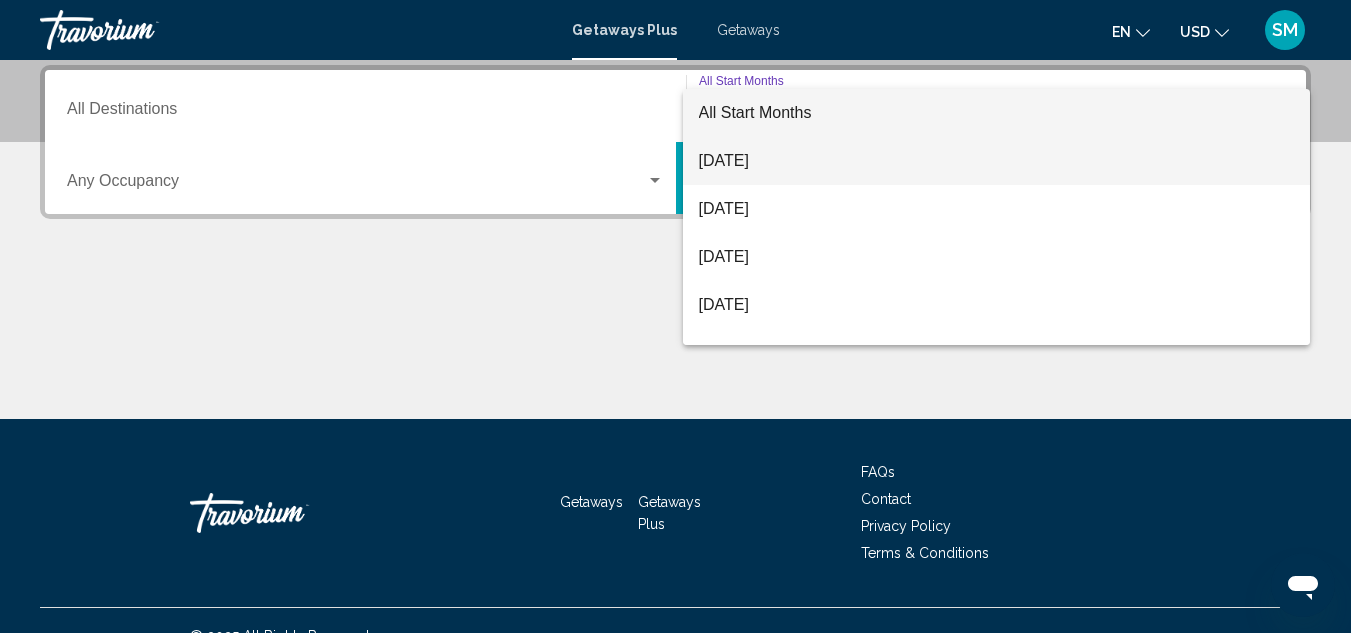 click on "[DATE]" at bounding box center [997, 161] 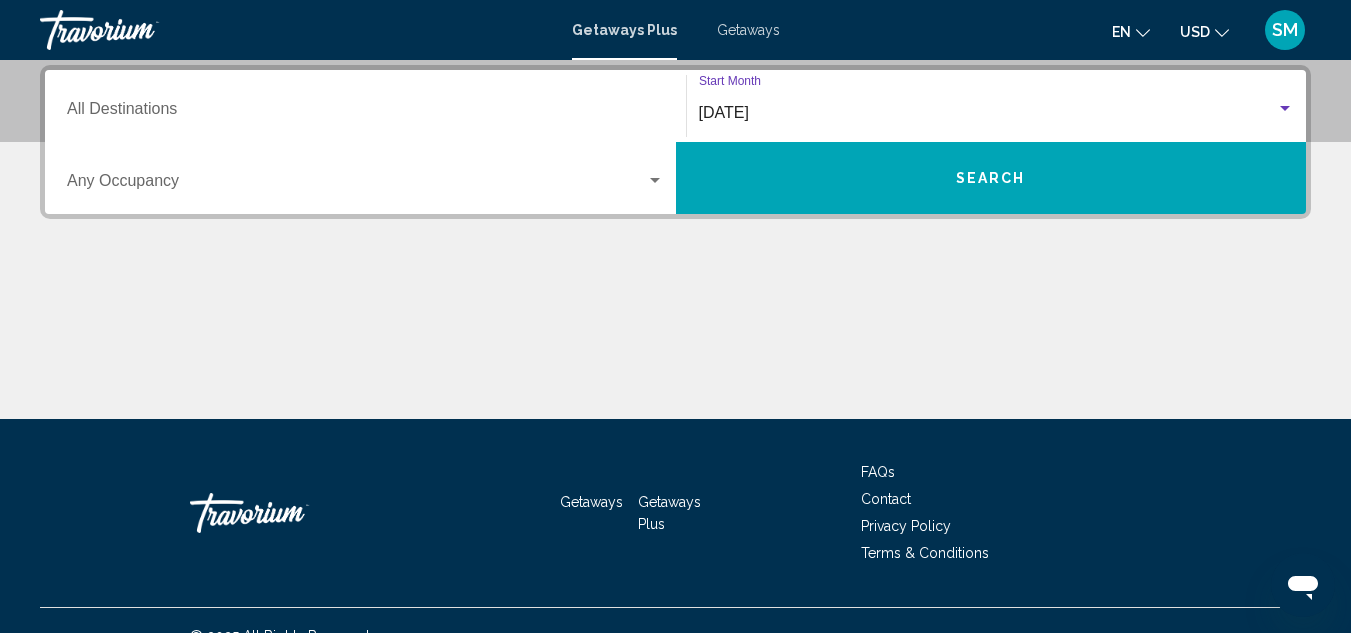 click on "Destination All Destinations" at bounding box center [365, 113] 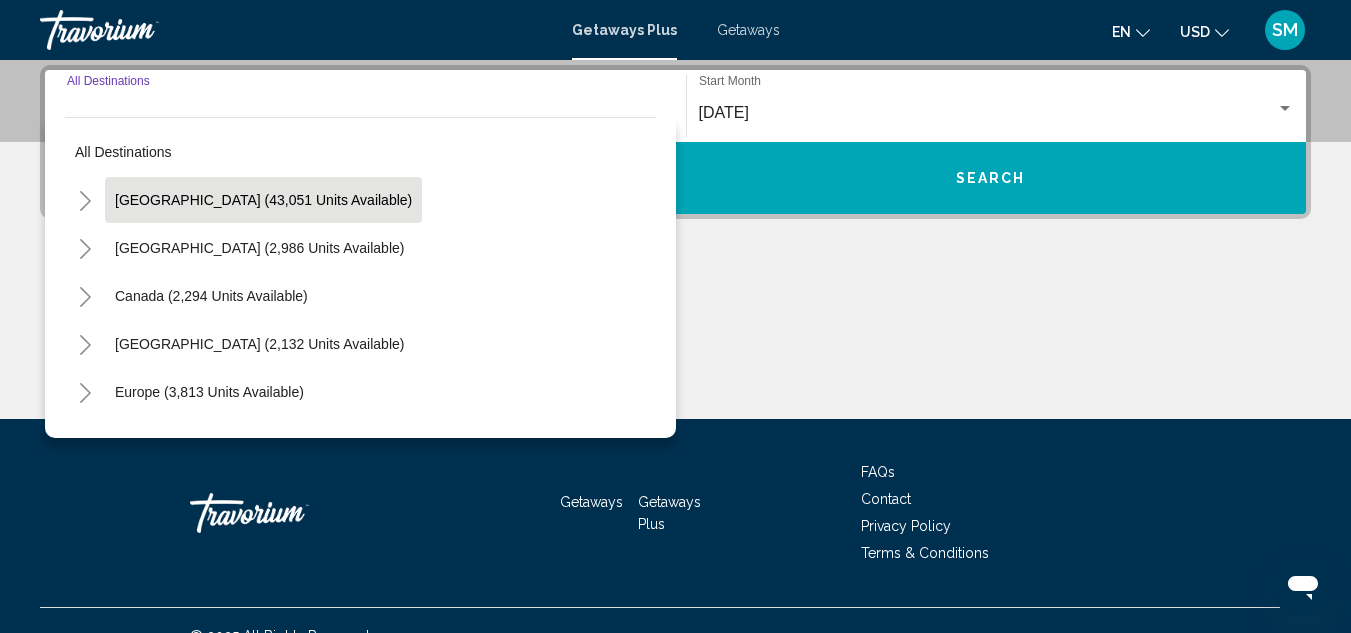 click on "United States (43,051 units available)" at bounding box center [259, 248] 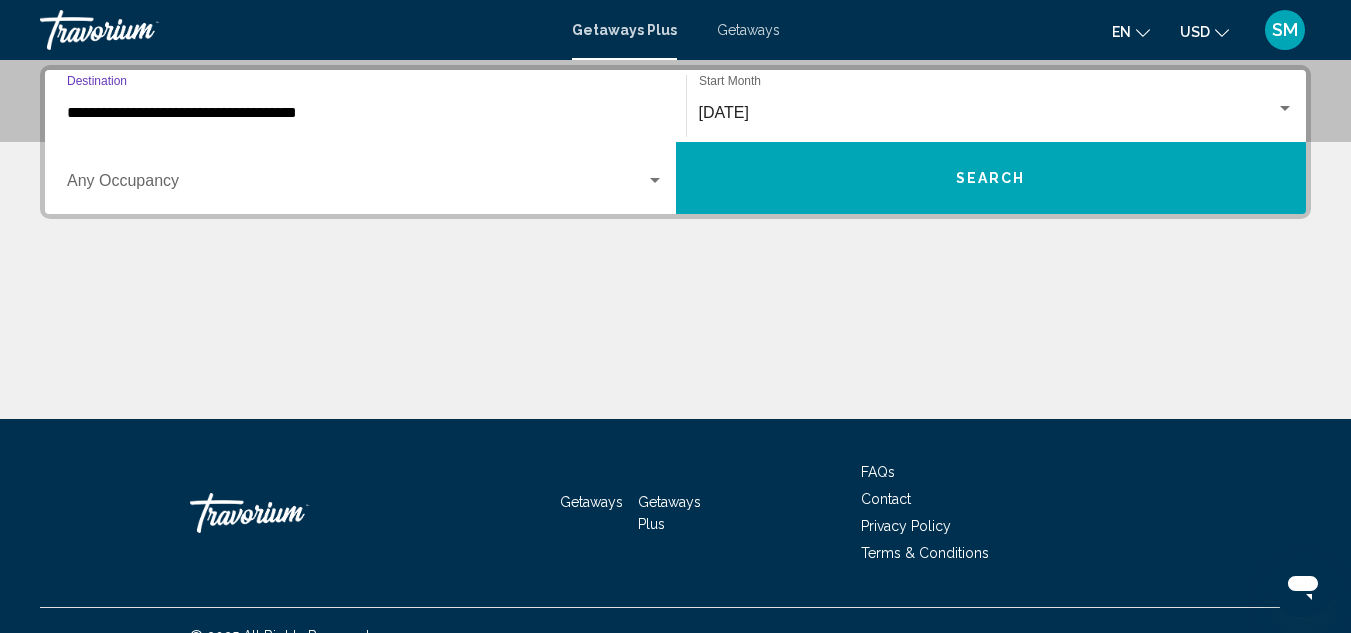 click on "Search" at bounding box center [991, 178] 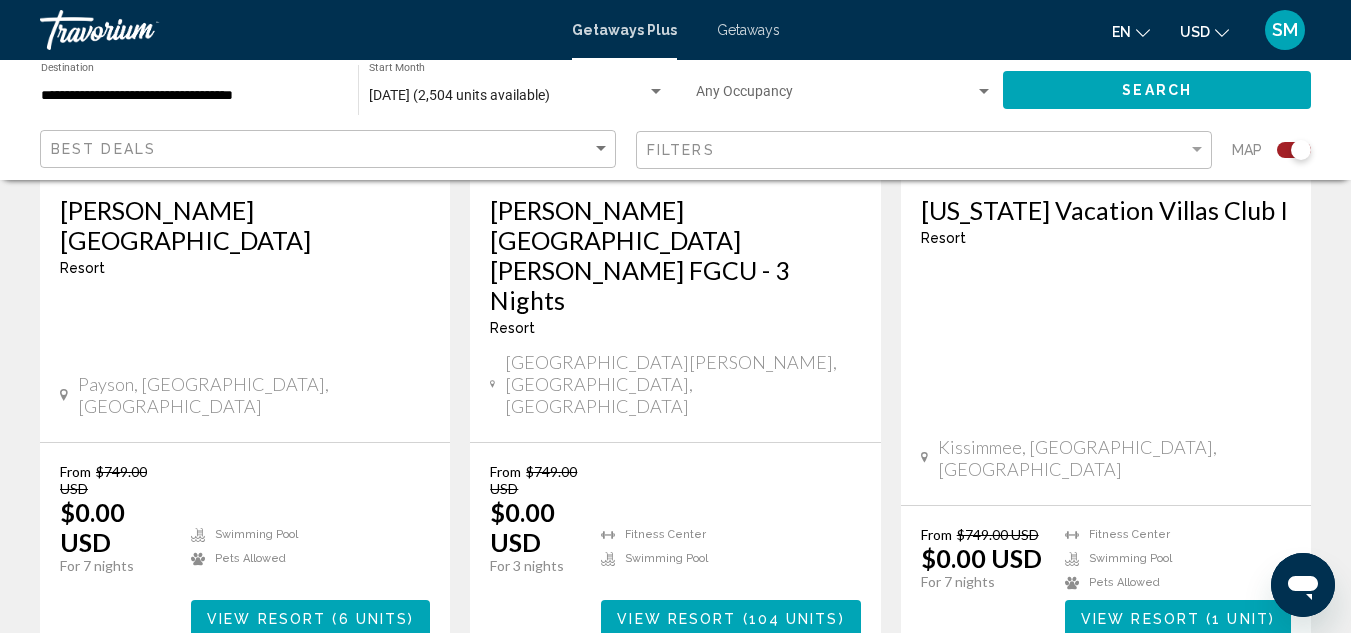 scroll, scrollTop: 3500, scrollLeft: 0, axis: vertical 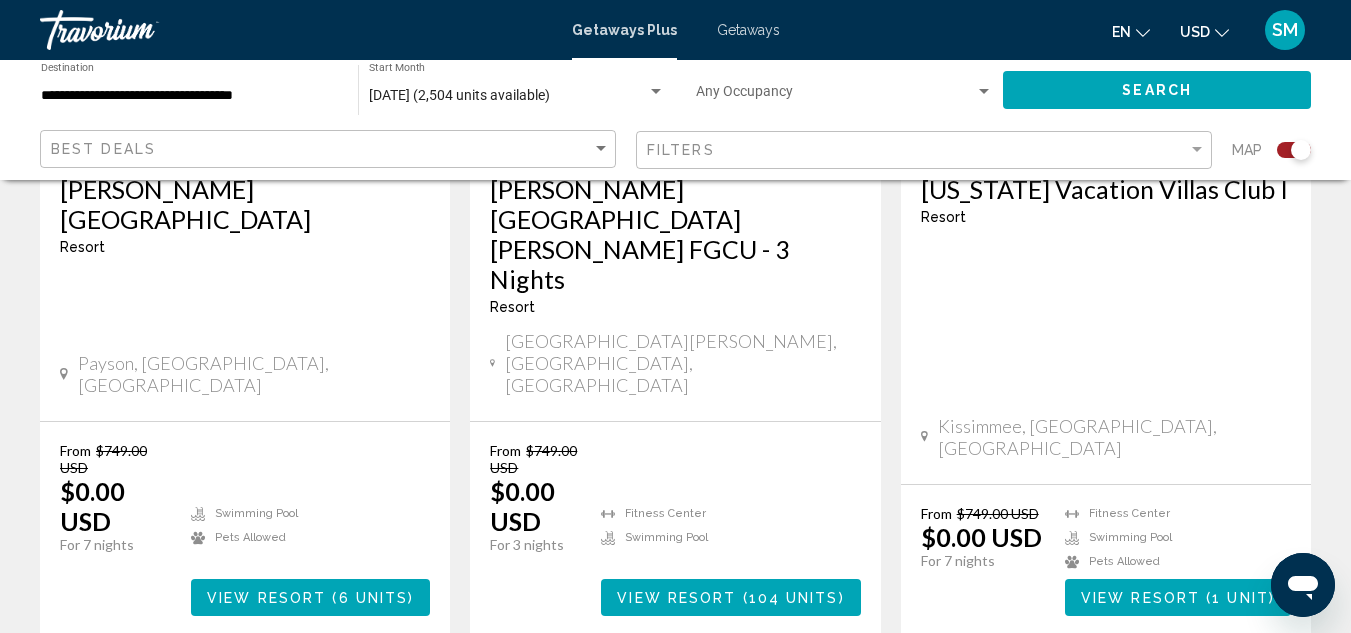 click on "2" at bounding box center [536, 696] 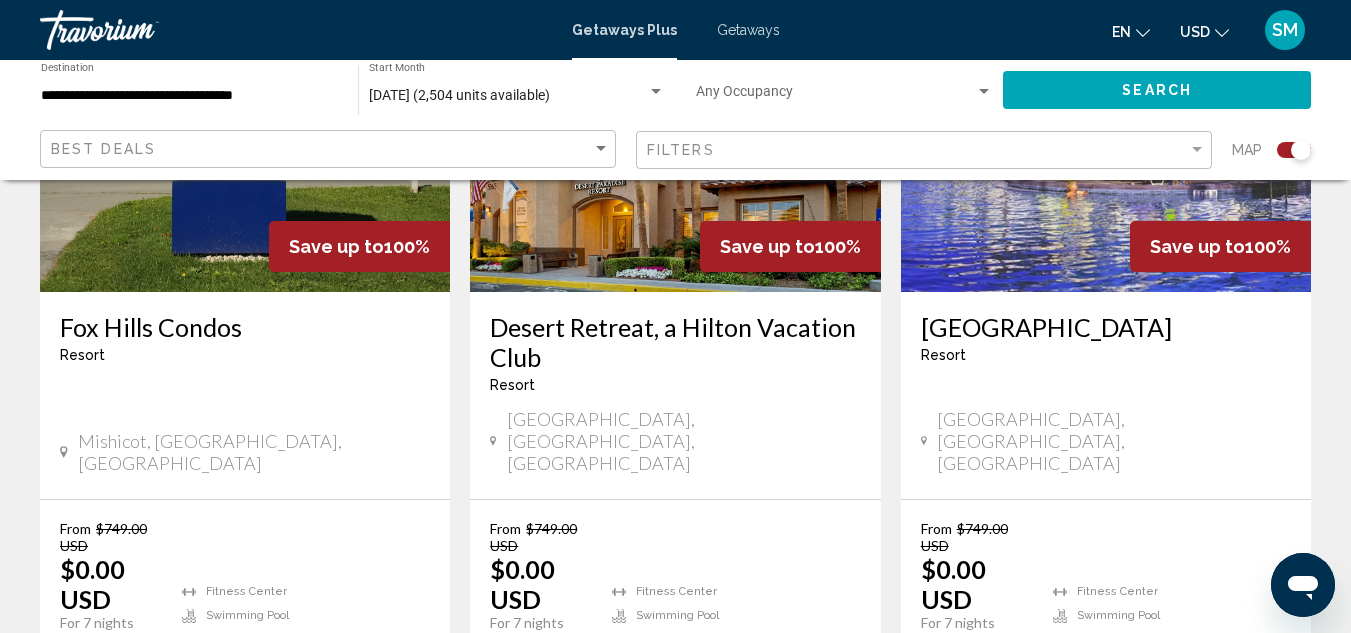 scroll, scrollTop: 1600, scrollLeft: 0, axis: vertical 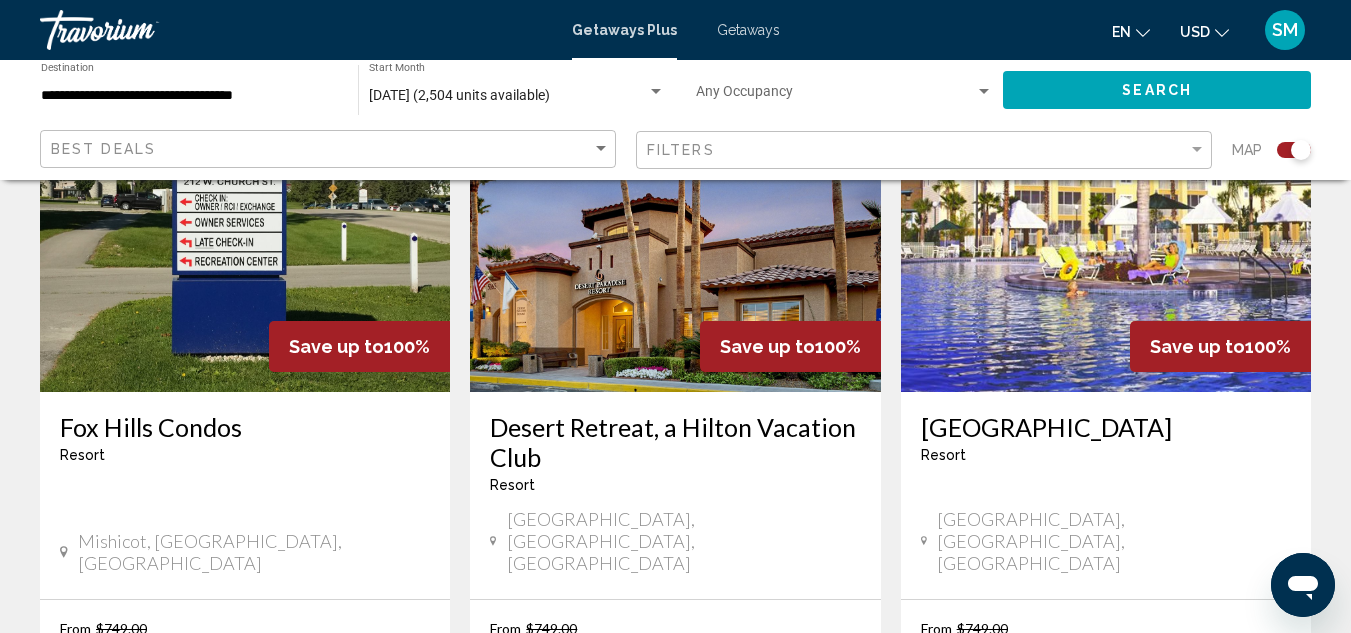 click on "Desert Retreat, a Hilton Vacation Club  Resort  -  This is an adults only resort
Las Vegas, NV, USA" at bounding box center [675, 495] 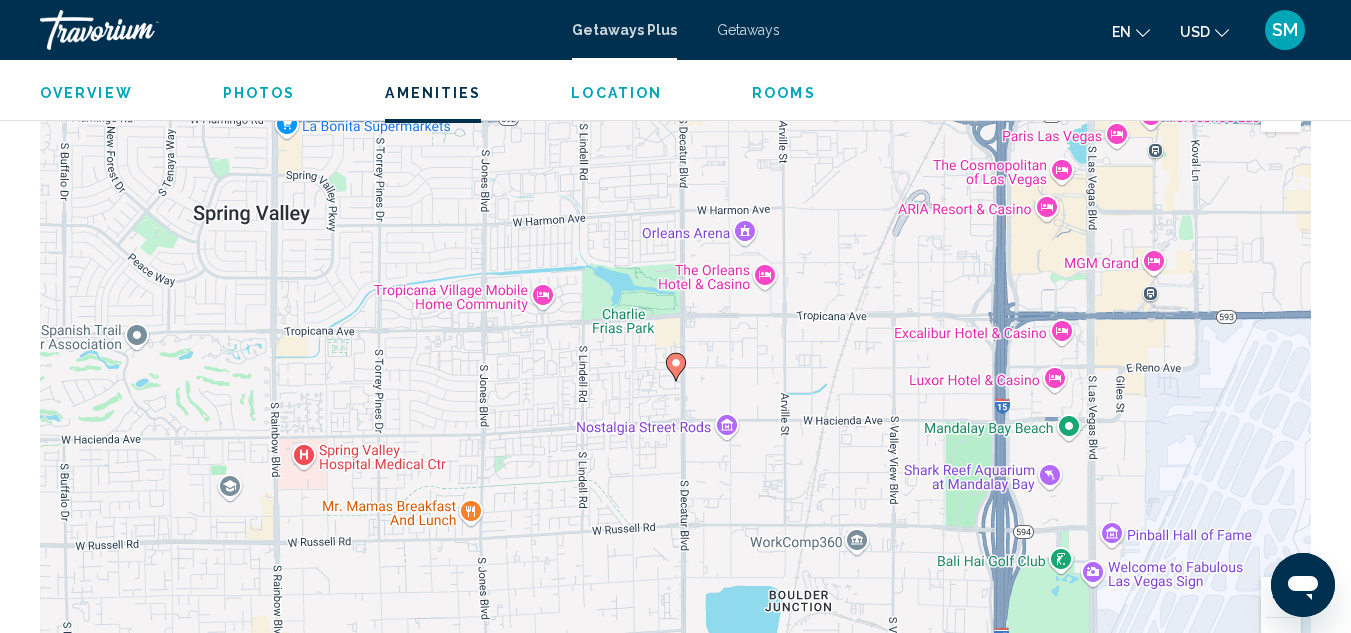 scroll, scrollTop: 2088, scrollLeft: 0, axis: vertical 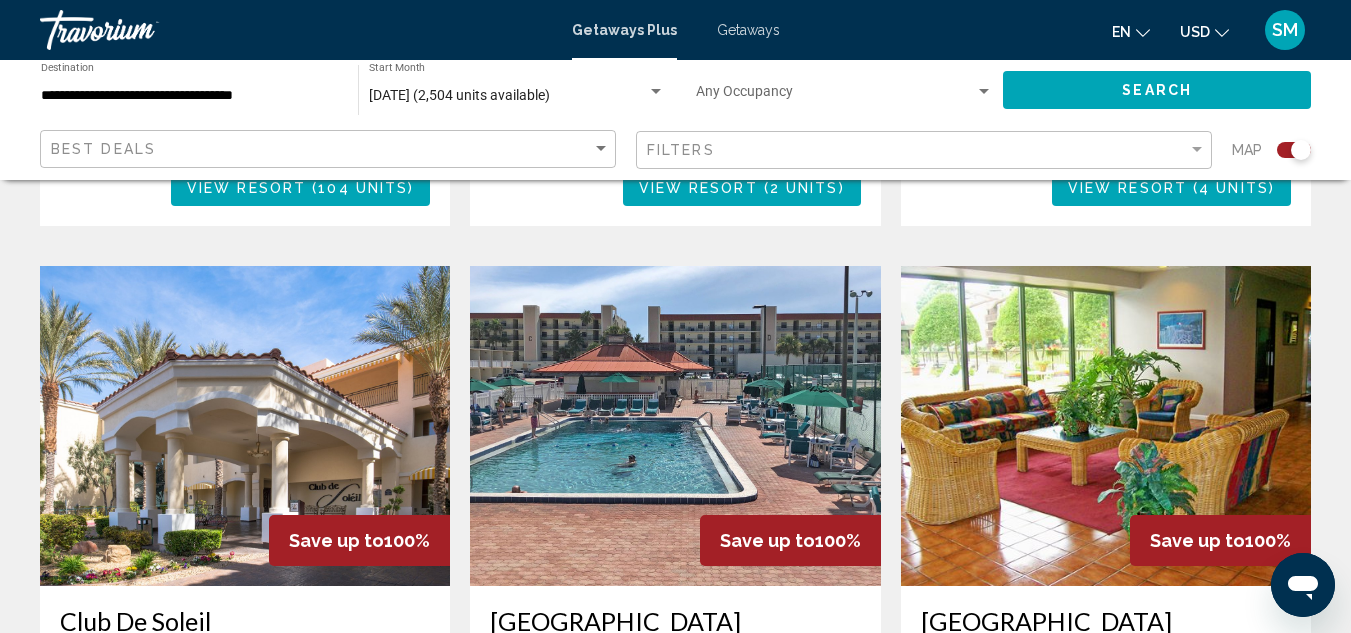 click on "Club De Soleil" at bounding box center [245, 621] 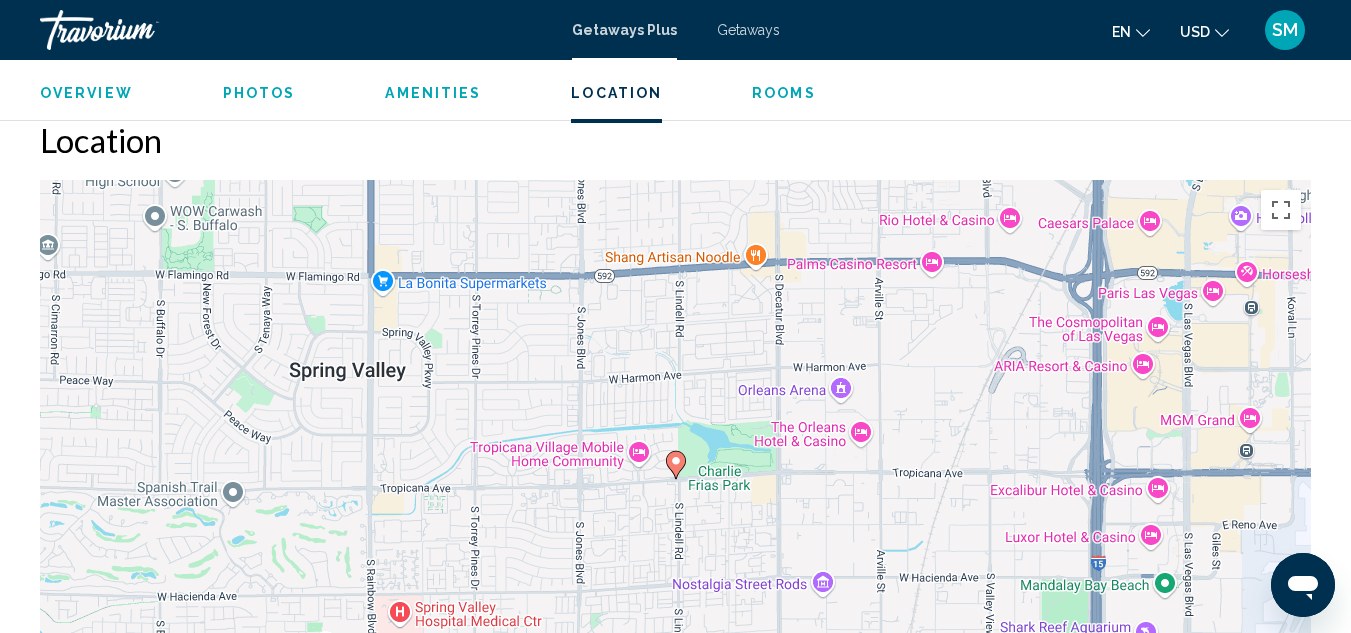 scroll, scrollTop: 2970, scrollLeft: 0, axis: vertical 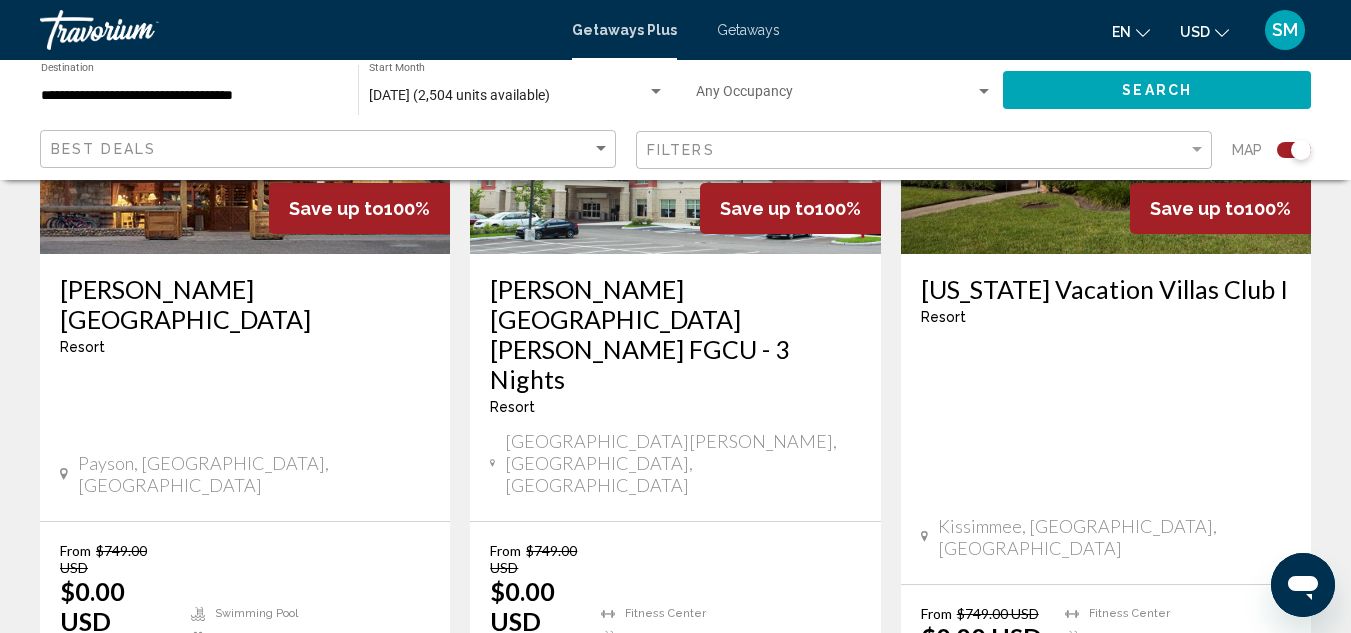 click on "2" at bounding box center [536, 796] 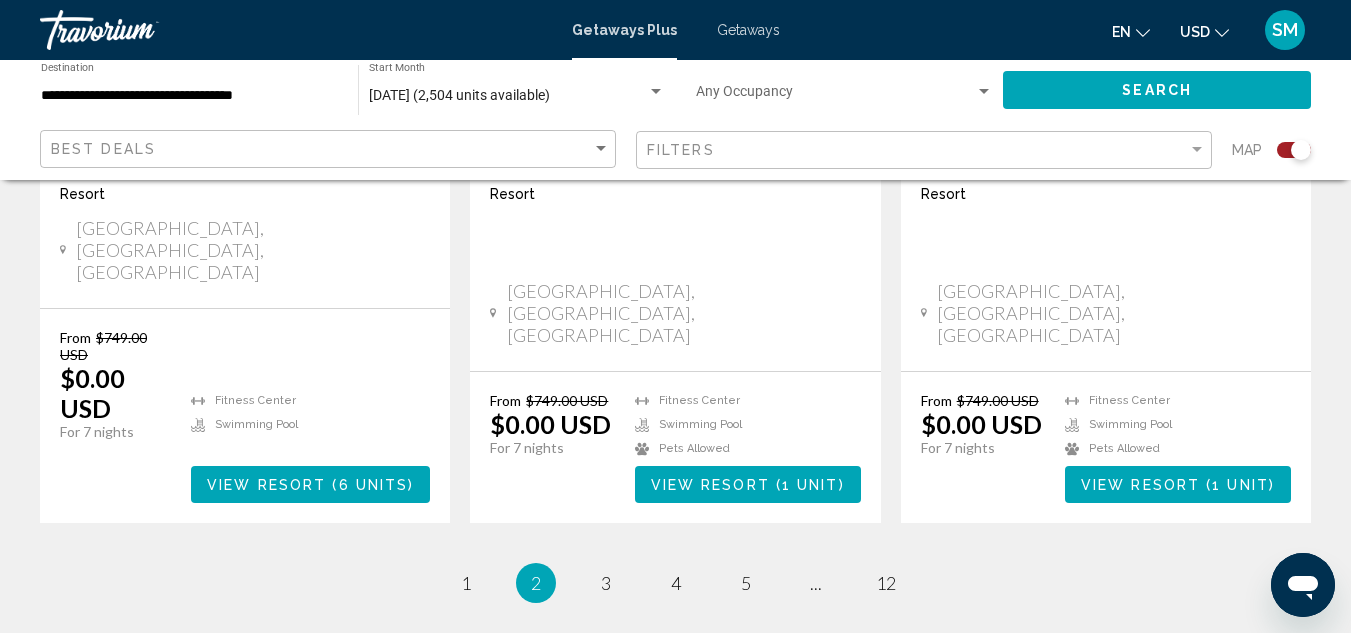 scroll, scrollTop: 3500, scrollLeft: 0, axis: vertical 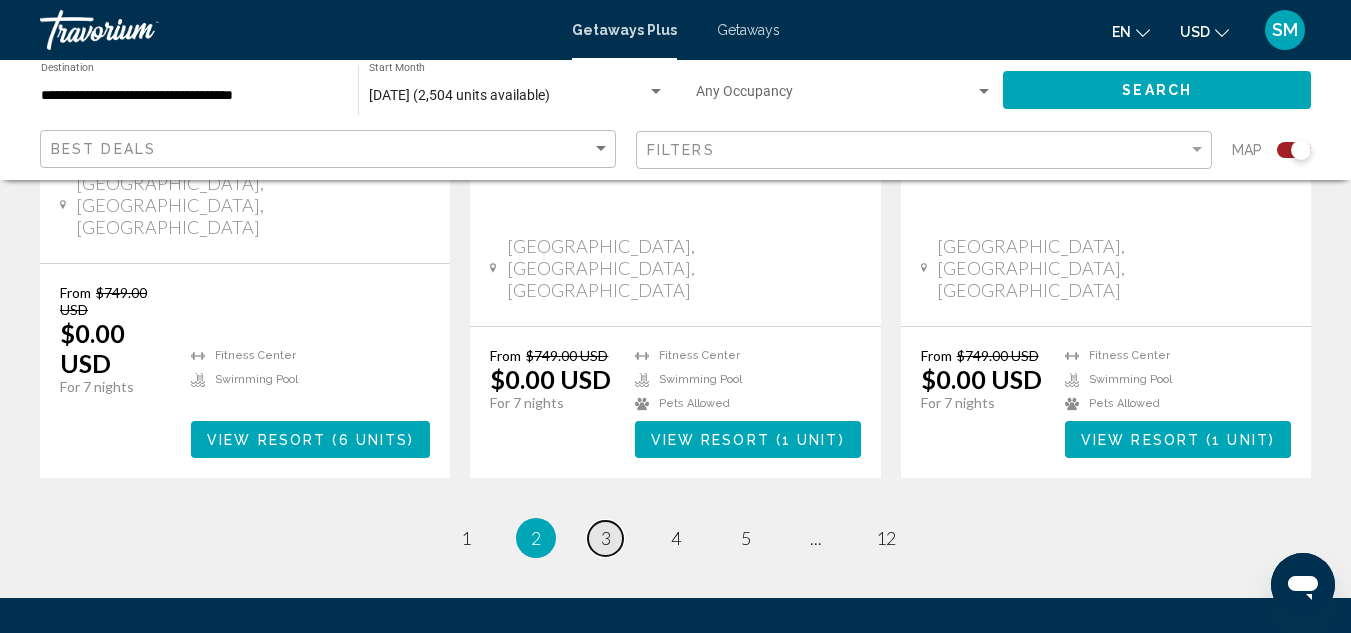 click on "page  3" at bounding box center (605, 538) 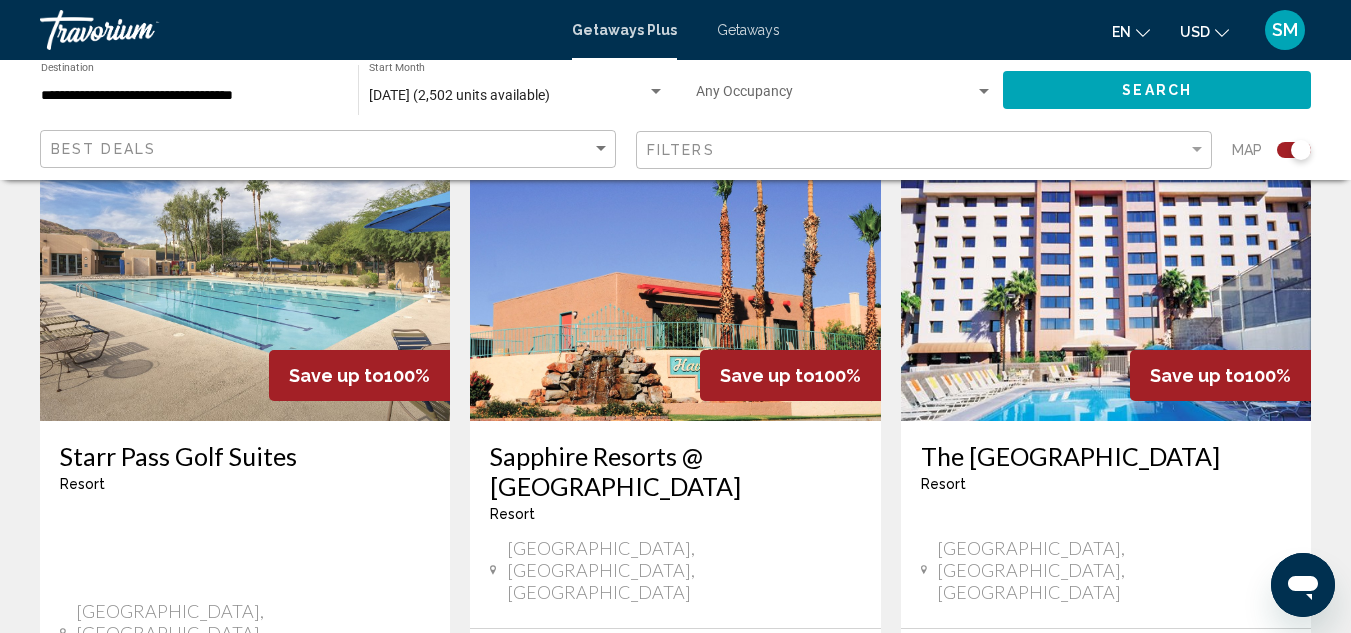 scroll, scrollTop: 1570, scrollLeft: 0, axis: vertical 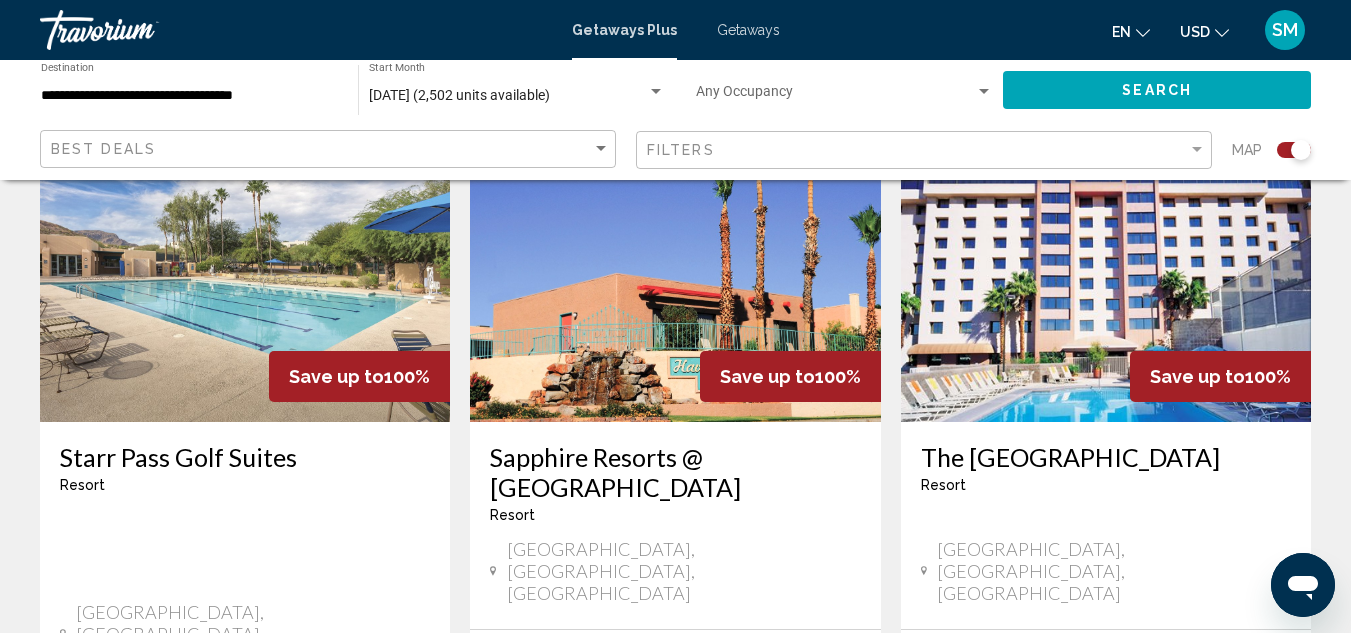 click at bounding box center (1106, 262) 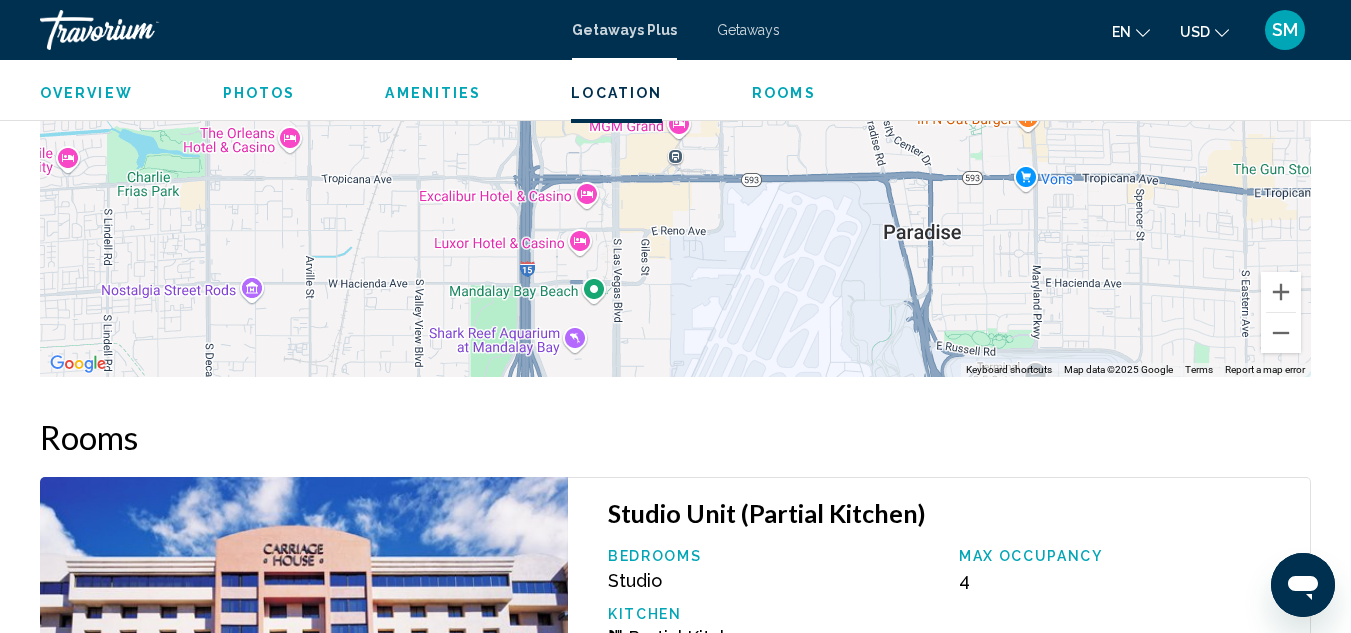 scroll, scrollTop: 2919, scrollLeft: 0, axis: vertical 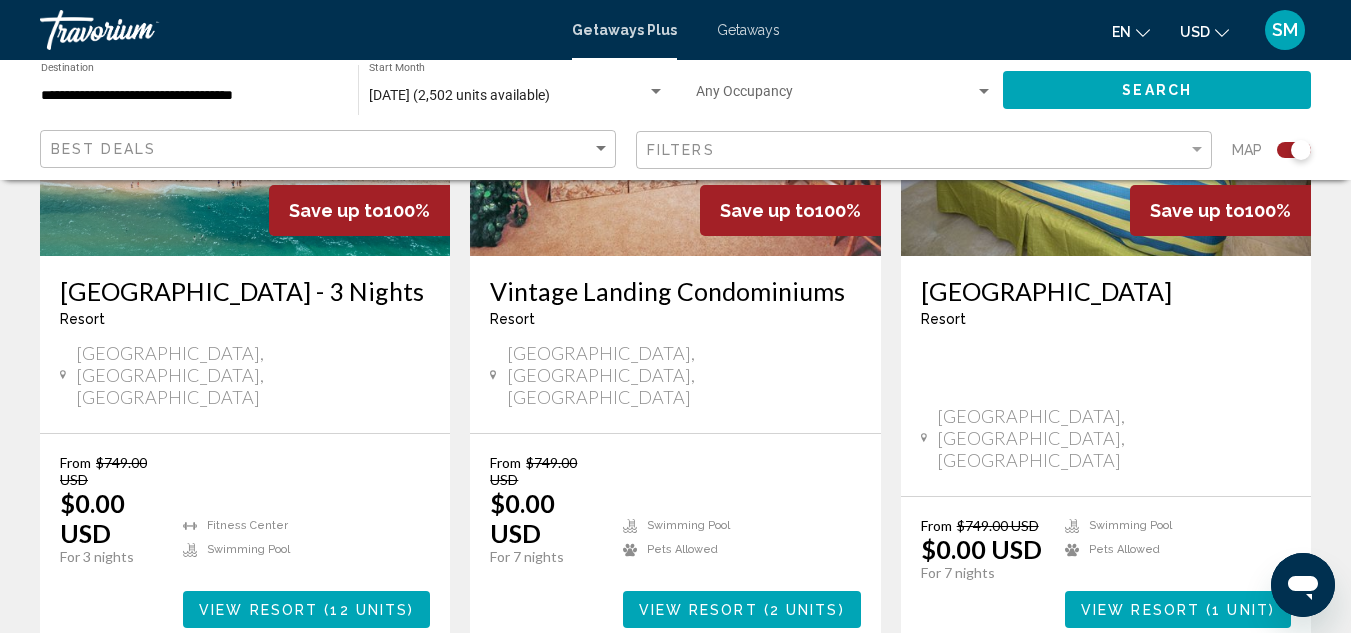 click on "page  4" at bounding box center [675, 708] 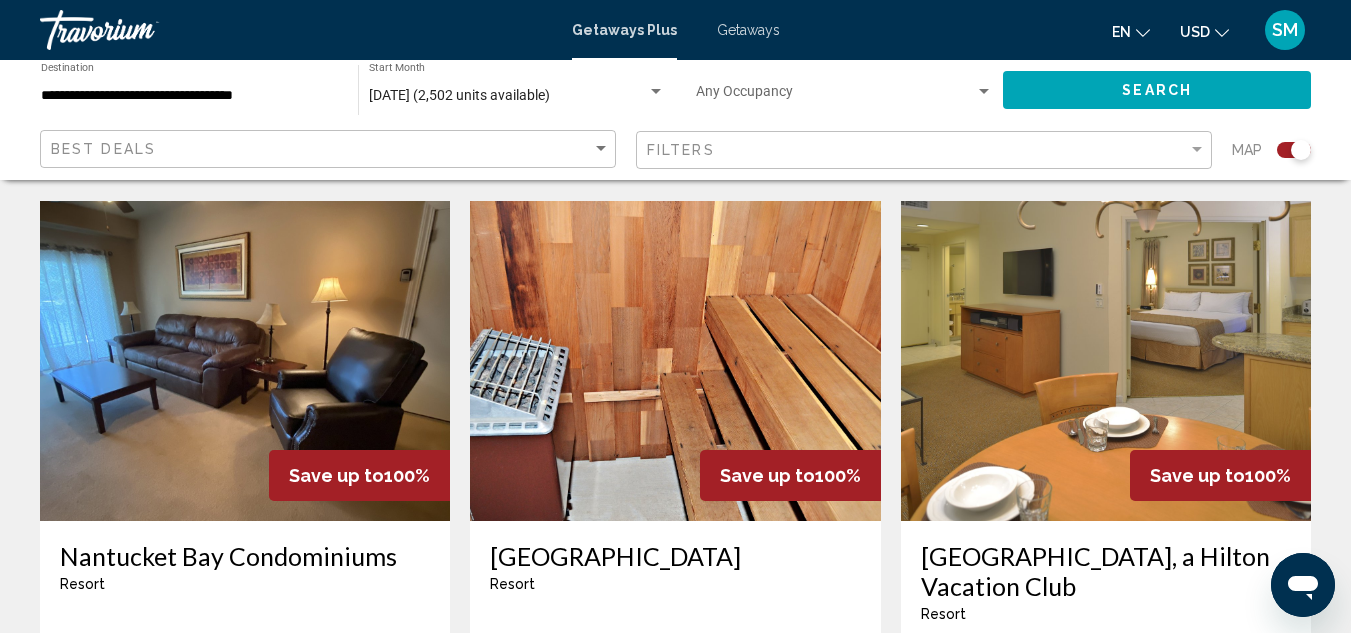 scroll, scrollTop: 1500, scrollLeft: 0, axis: vertical 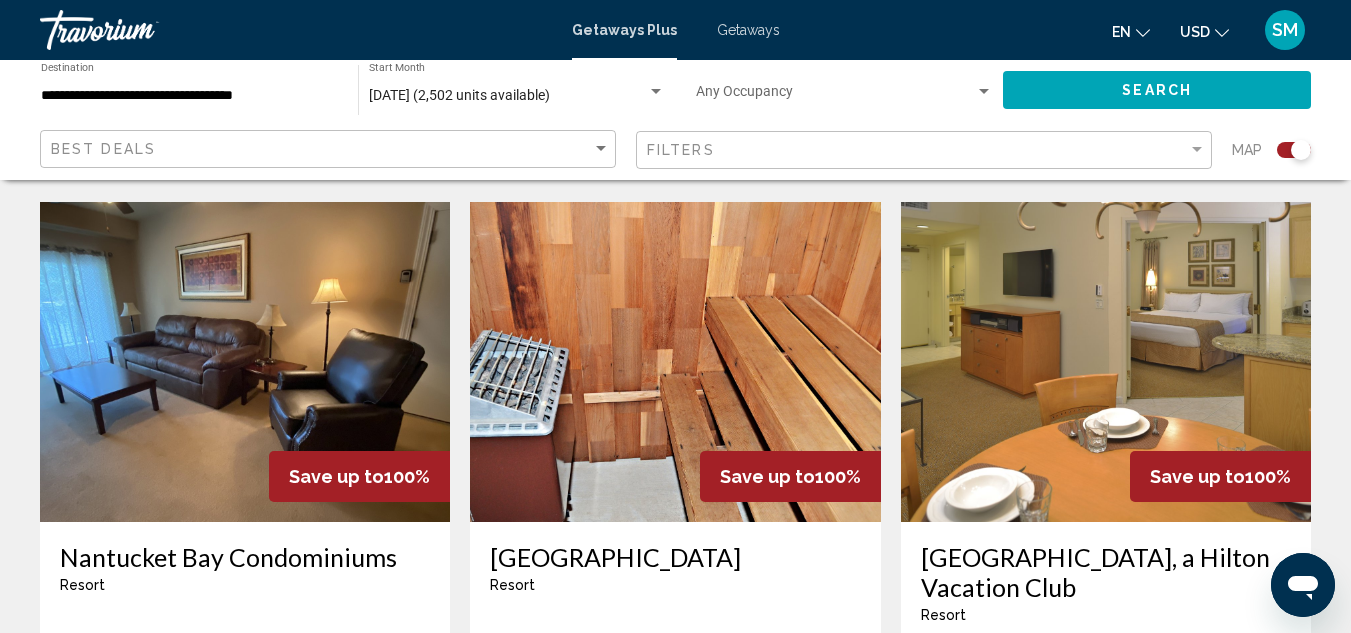 click on "Polo Towers Villas, a Hilton Vacation Club" at bounding box center (1106, 572) 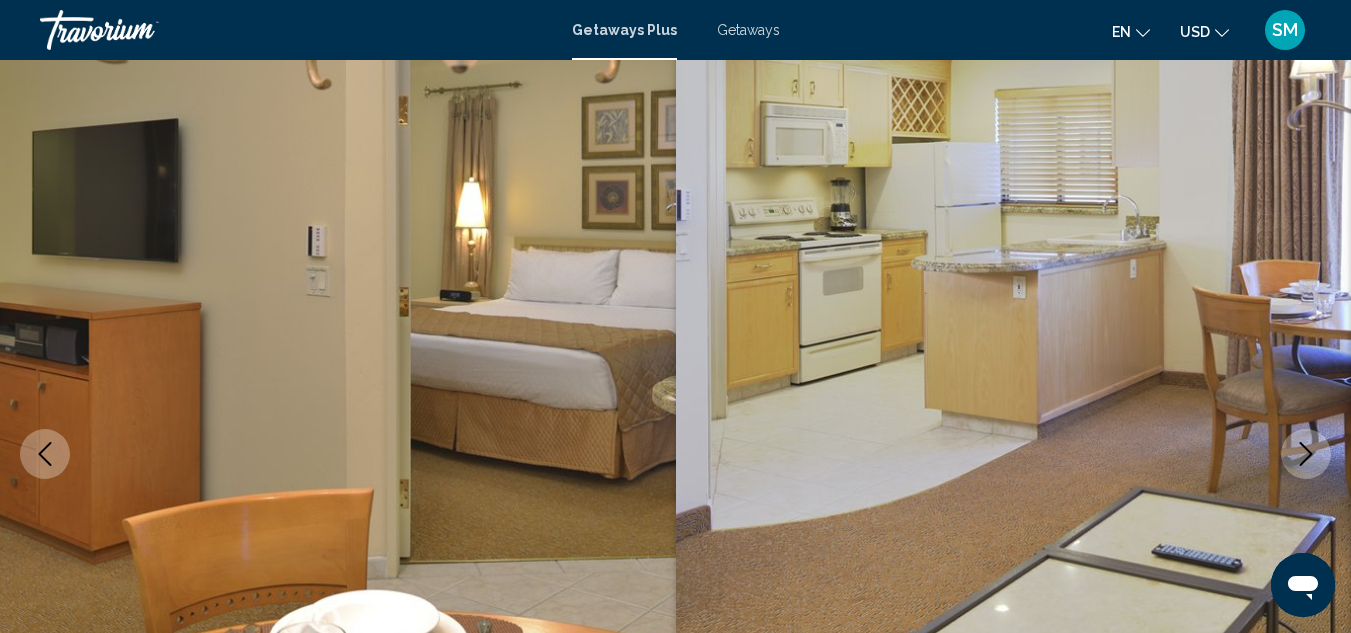 scroll, scrollTop: 19, scrollLeft: 0, axis: vertical 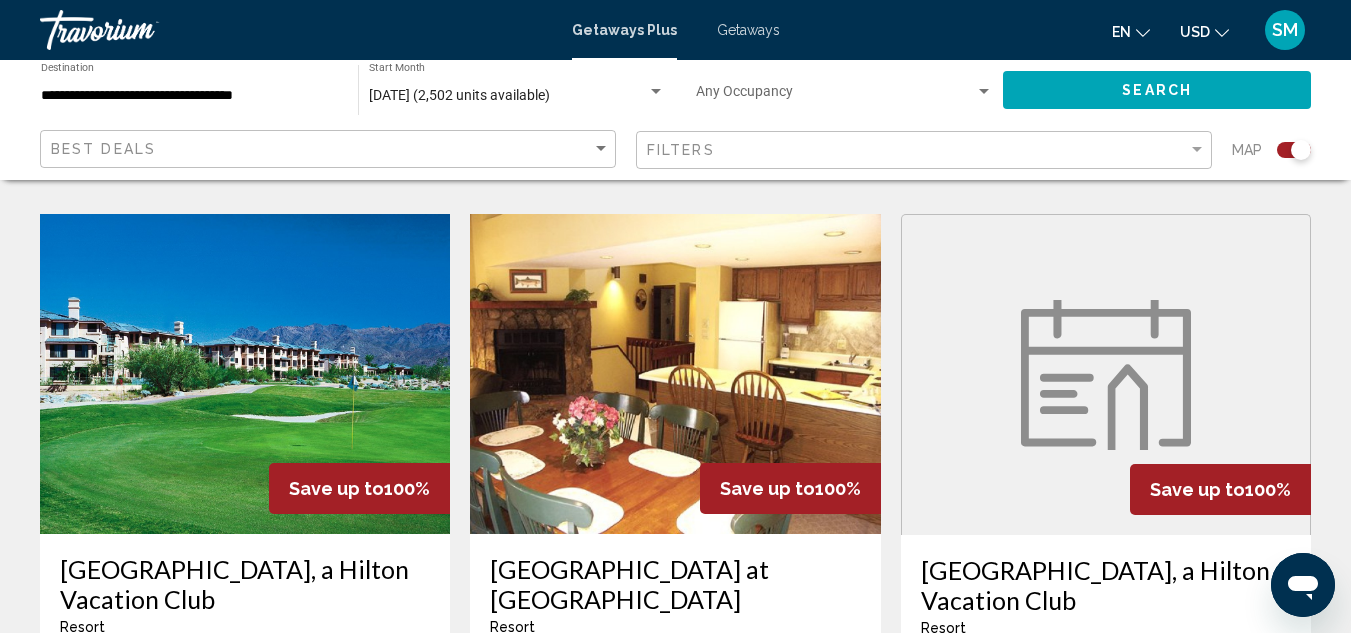 click on "Polo Towers Suites, a Hilton Vacation Club" at bounding box center [1106, 585] 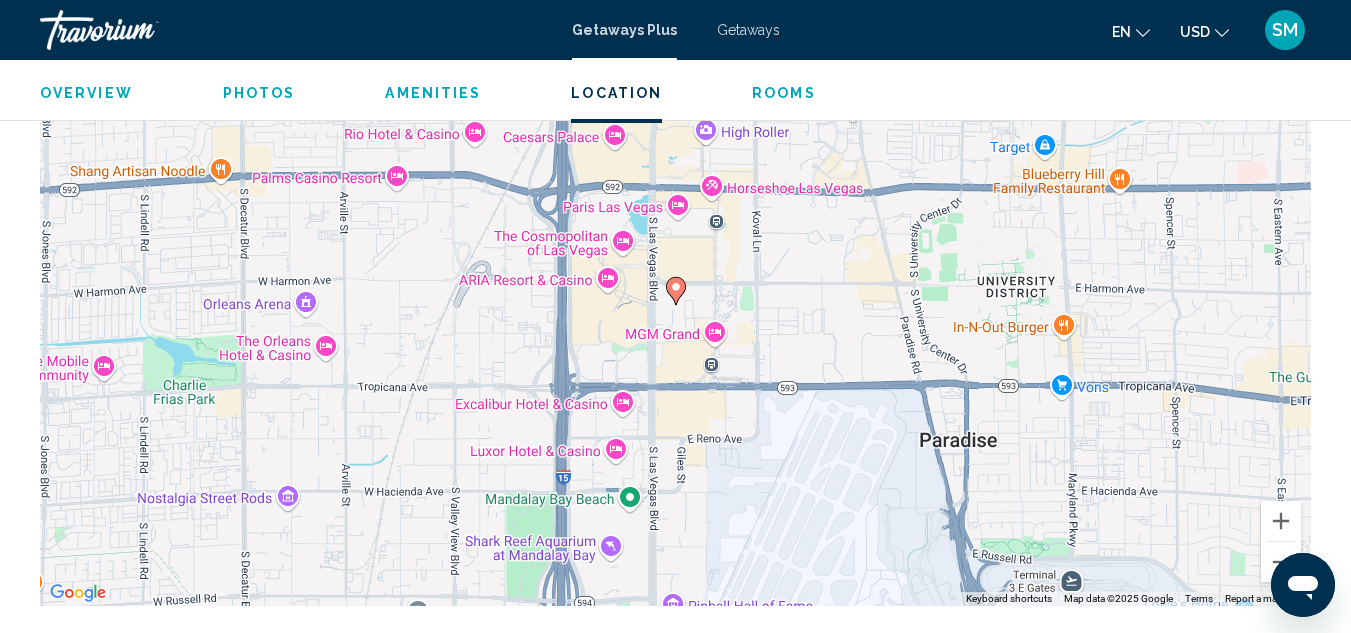 scroll, scrollTop: 2919, scrollLeft: 0, axis: vertical 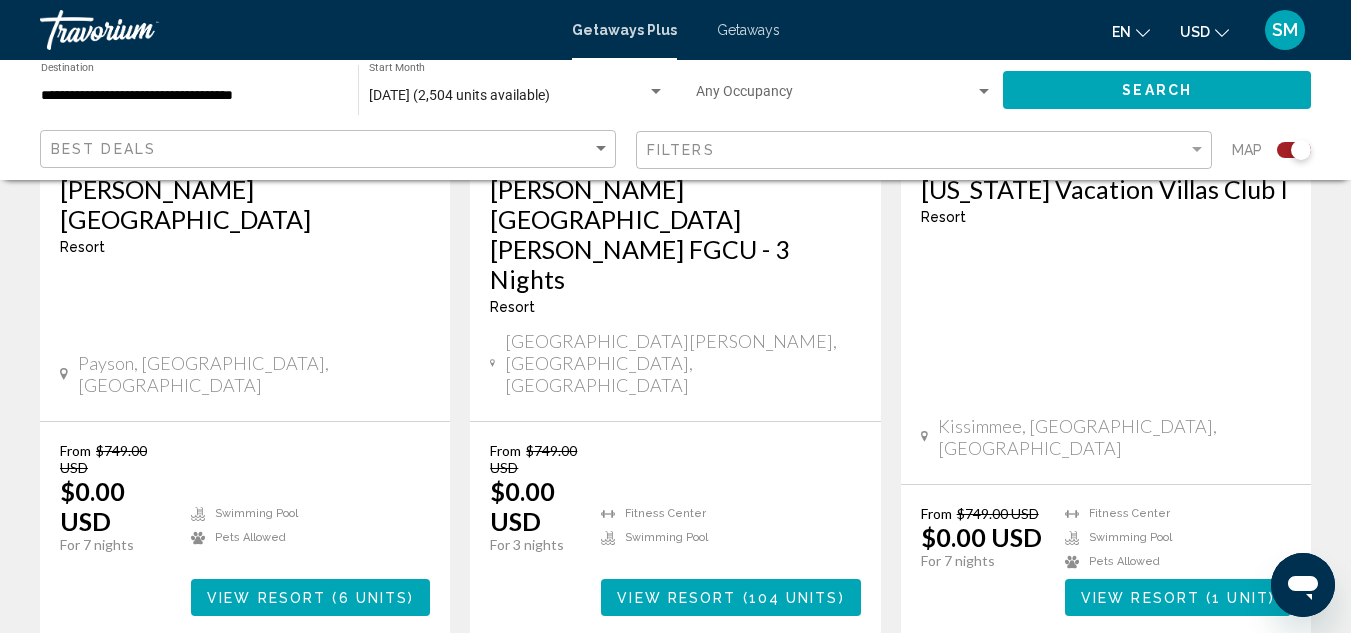 click on "4" at bounding box center (676, 696) 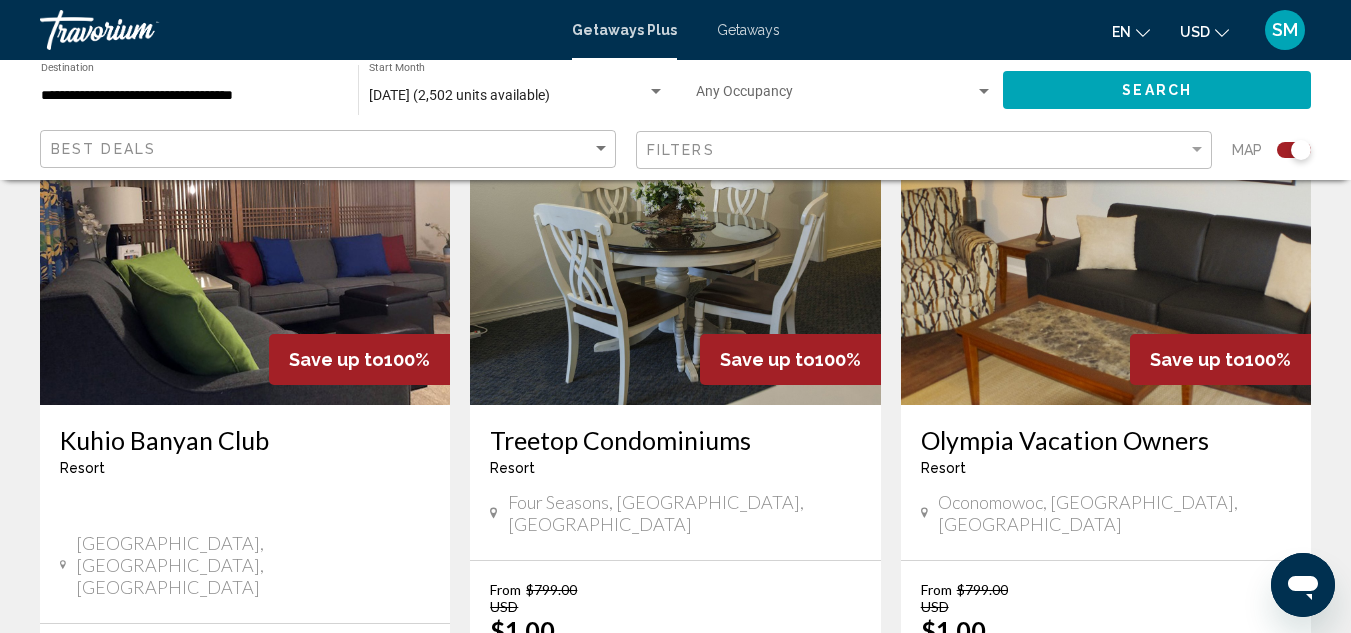 scroll, scrollTop: 2400, scrollLeft: 0, axis: vertical 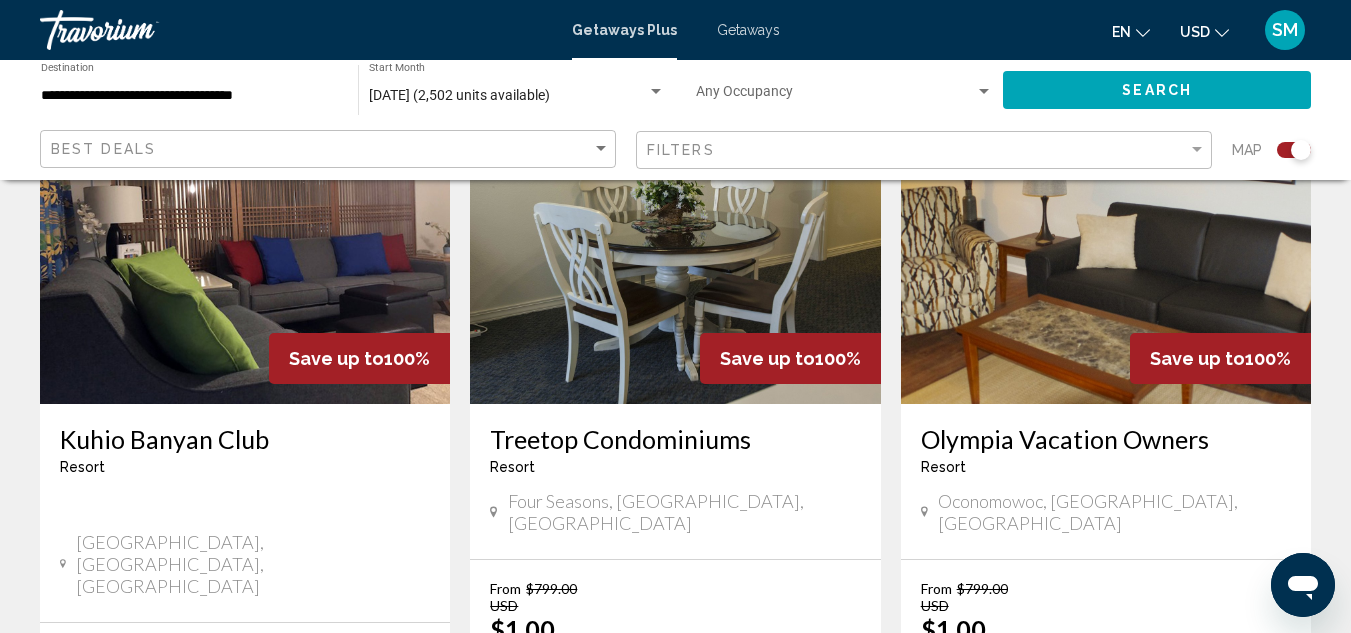 click at bounding box center (245, 244) 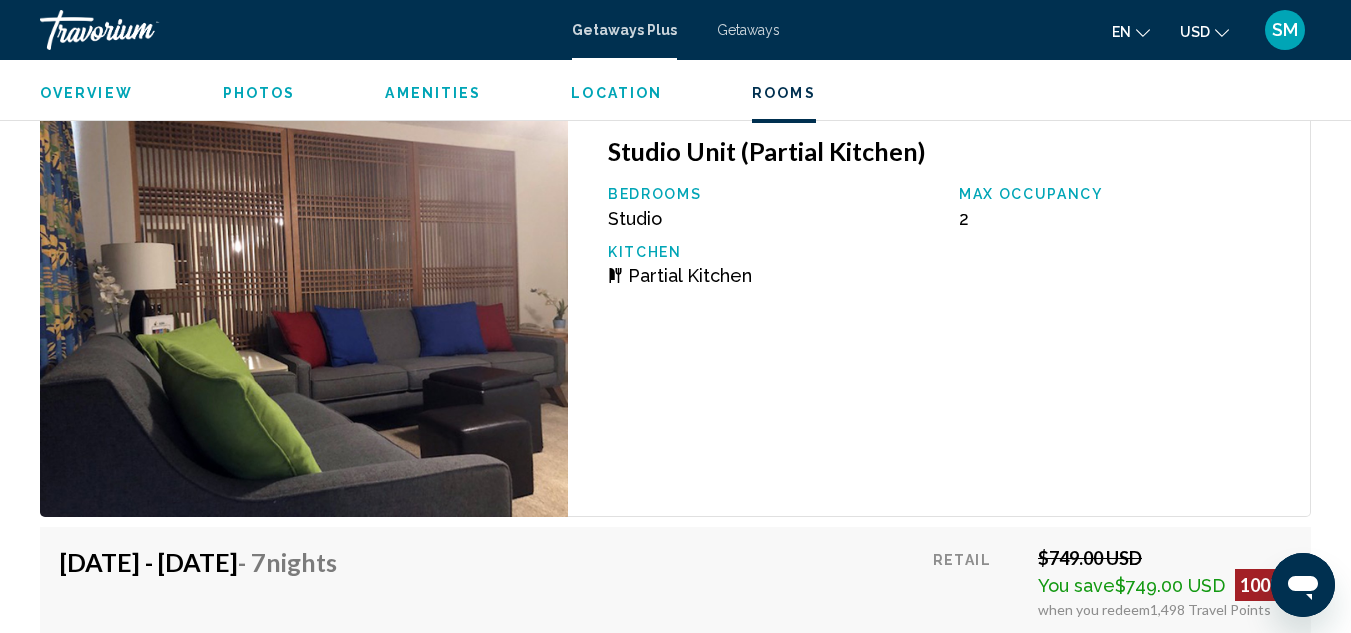 scroll, scrollTop: 3506, scrollLeft: 0, axis: vertical 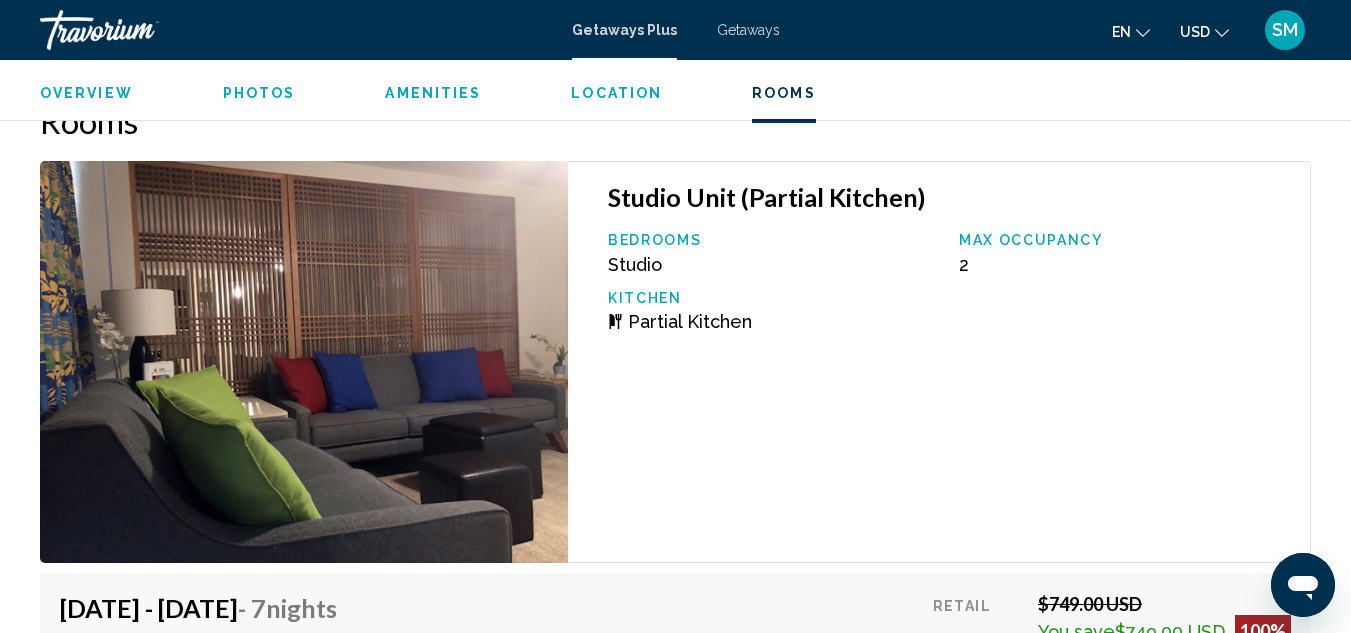 drag, startPoint x: 825, startPoint y: 455, endPoint x: 1232, endPoint y: 418, distance: 408.67834 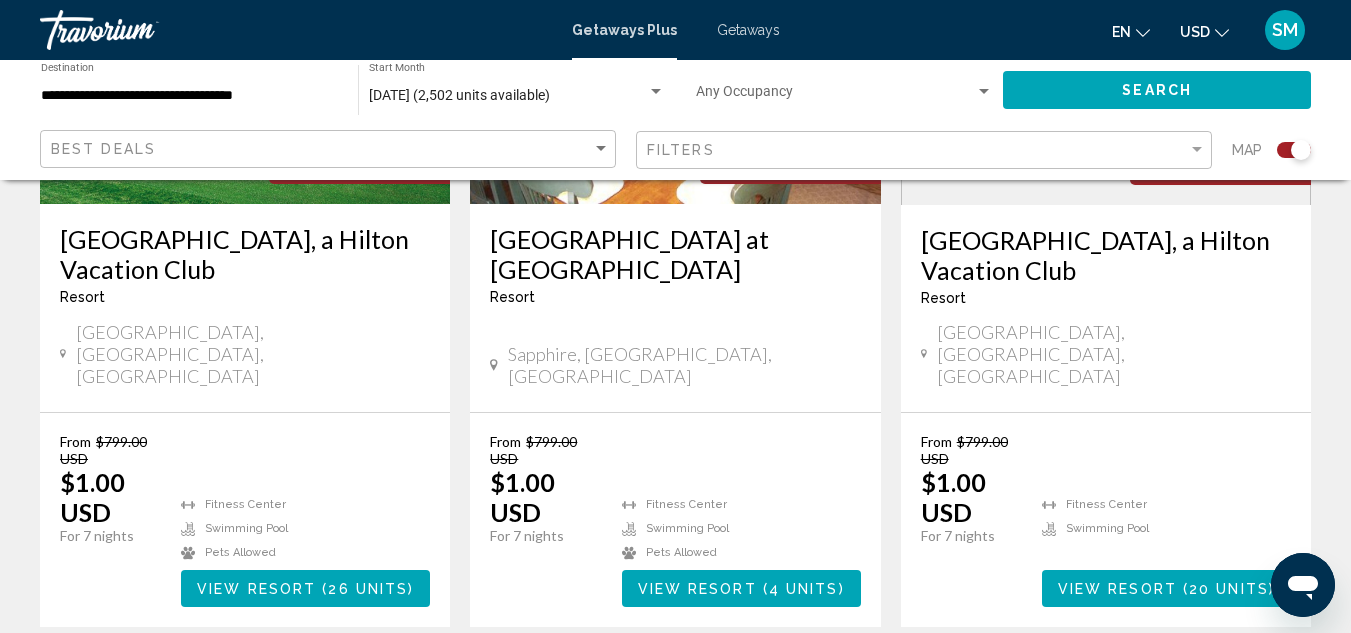 scroll, scrollTop: 3341, scrollLeft: 0, axis: vertical 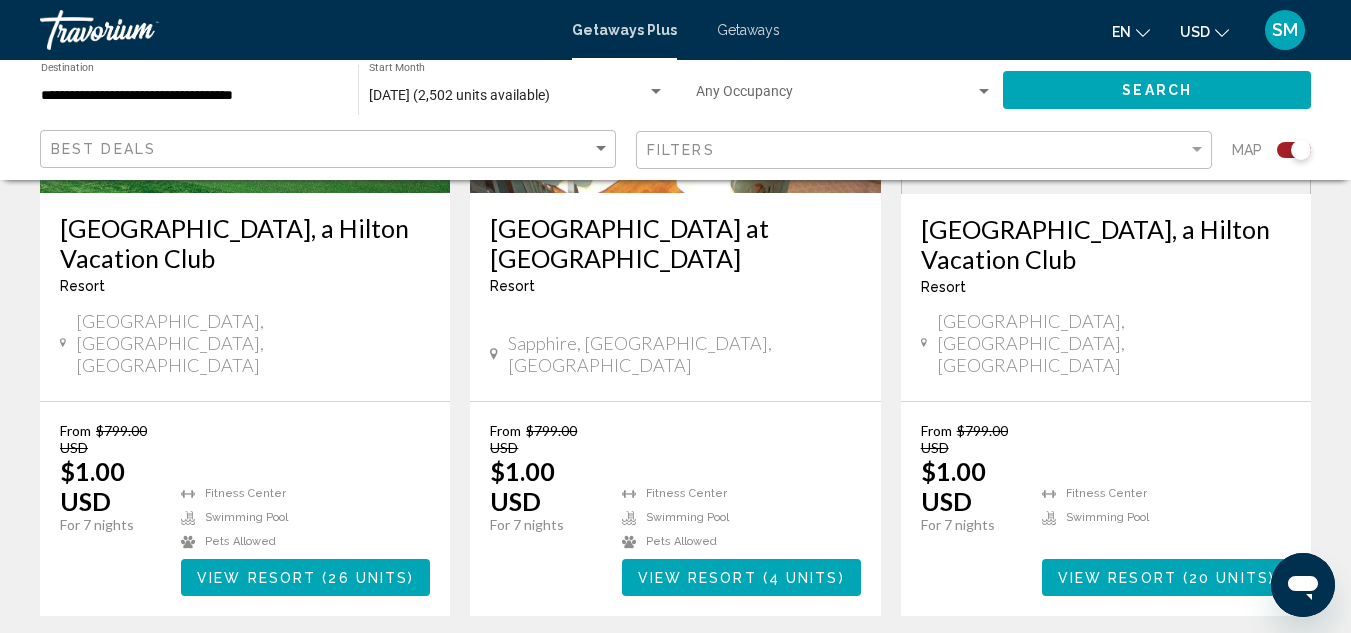 click on "5" at bounding box center (746, 676) 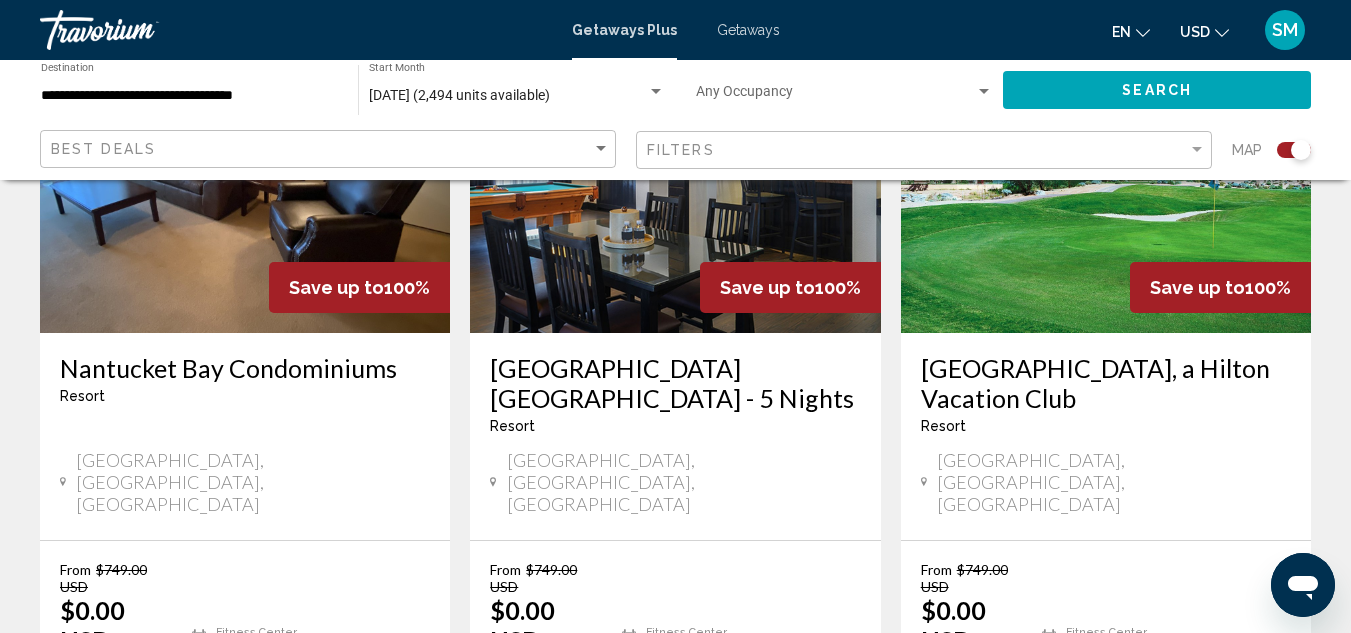 scroll, scrollTop: 1600, scrollLeft: 0, axis: vertical 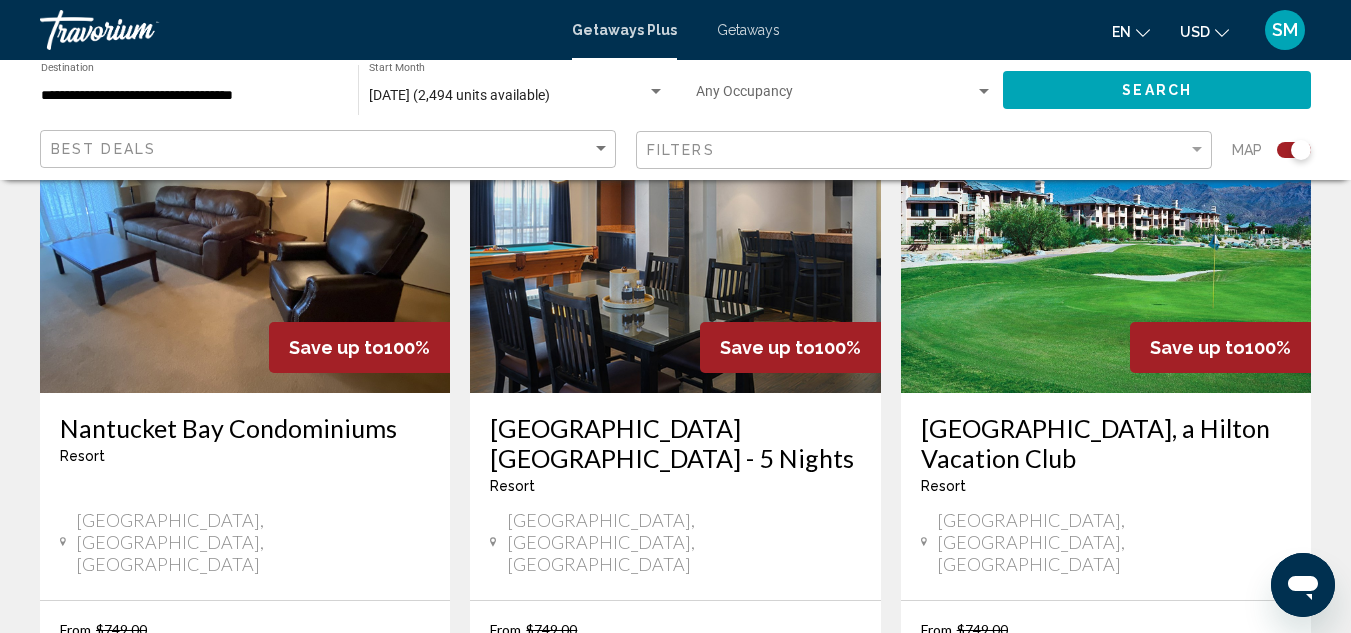click on "[GEOGRAPHIC_DATA] [GEOGRAPHIC_DATA] - 5 Nights" at bounding box center (675, 443) 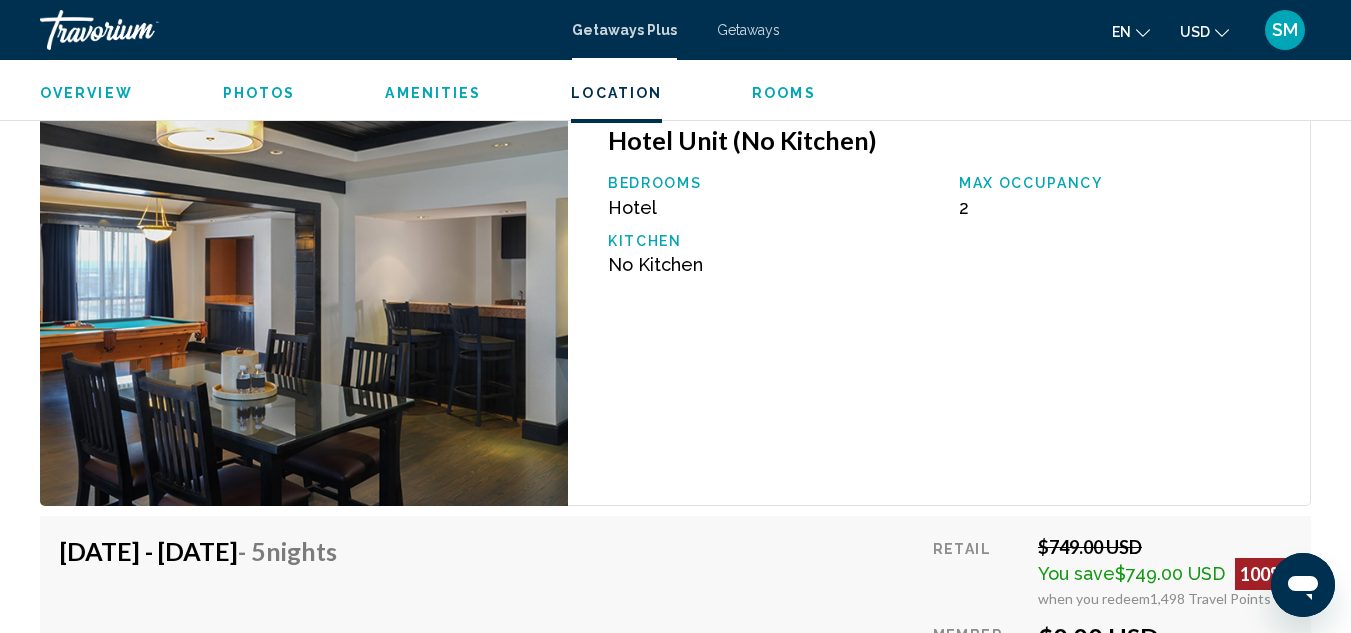 scroll, scrollTop: 2903, scrollLeft: 0, axis: vertical 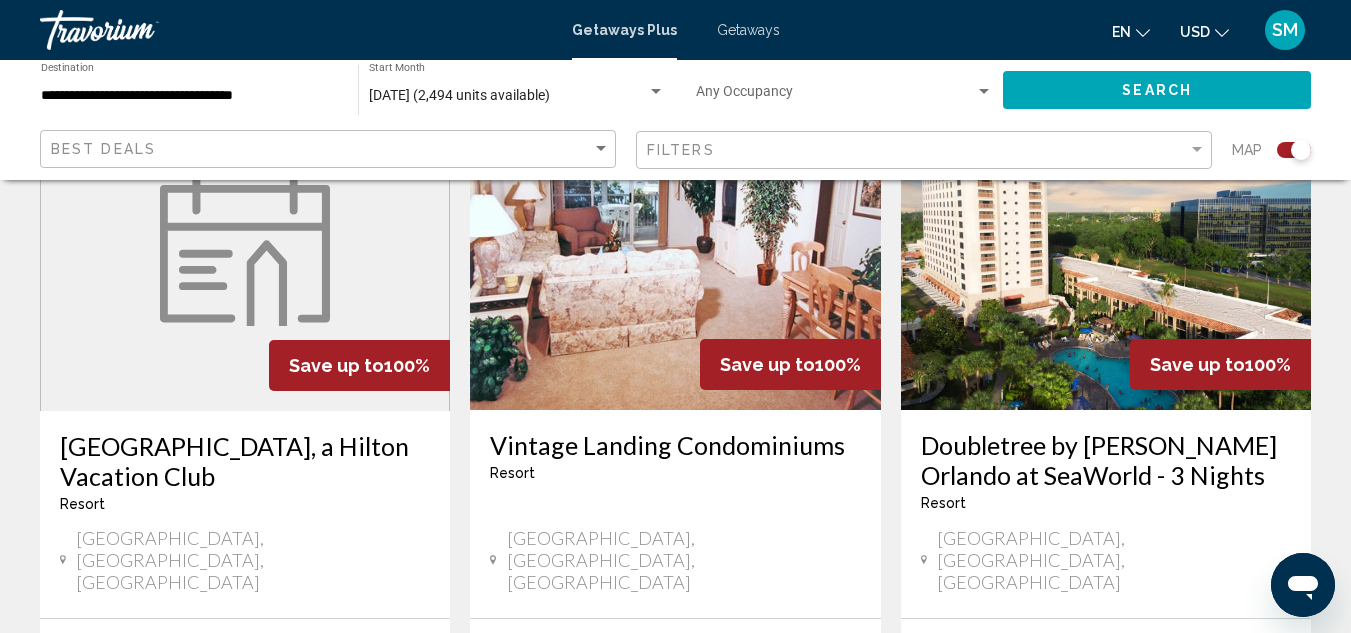 click on "Save up to" at bounding box center [336, 365] 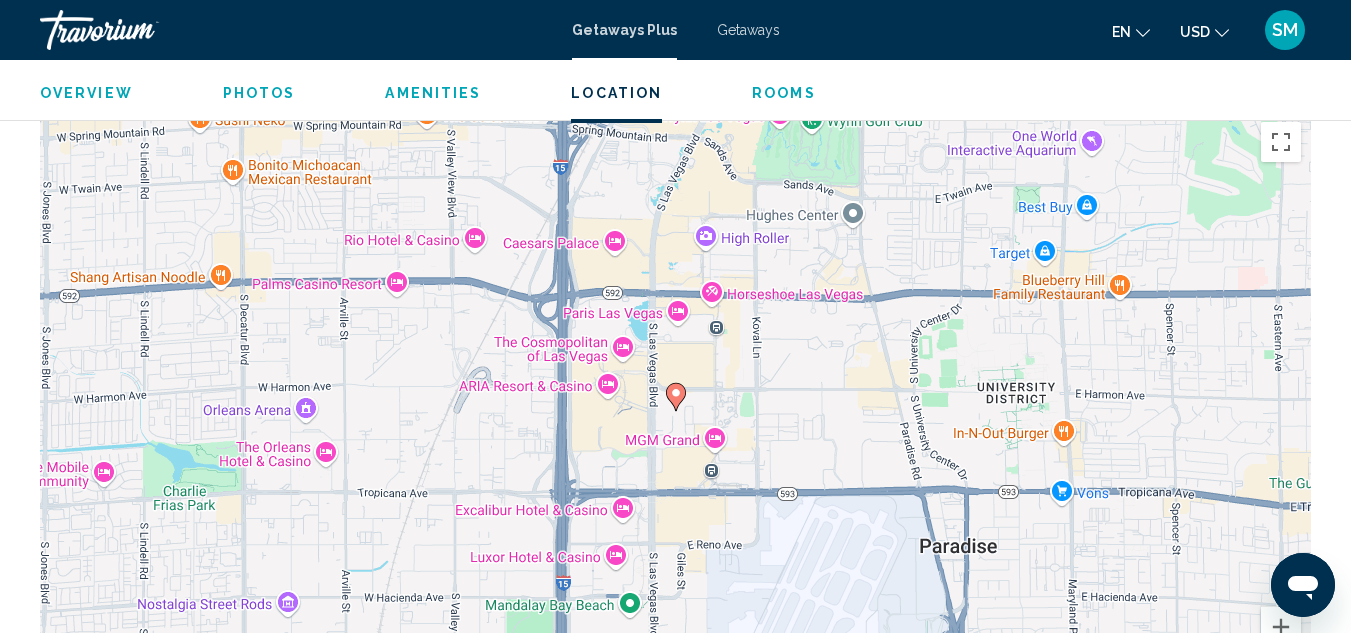 scroll, scrollTop: 2319, scrollLeft: 0, axis: vertical 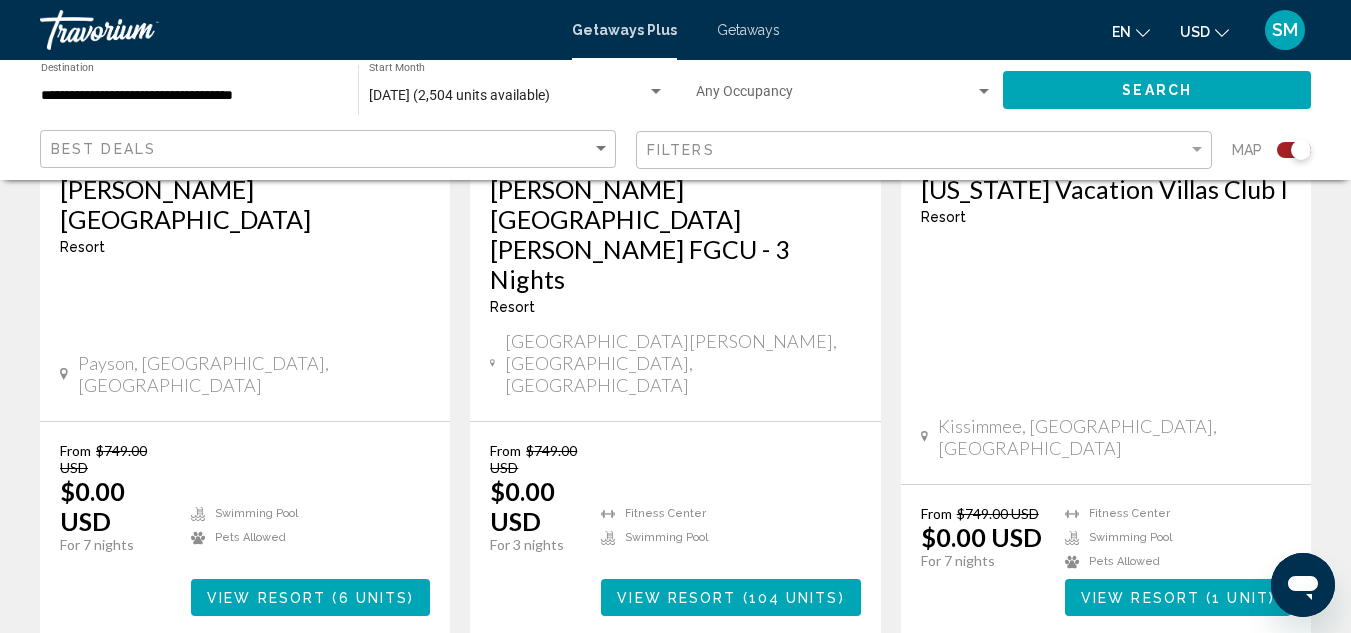 click on "5" at bounding box center (746, 696) 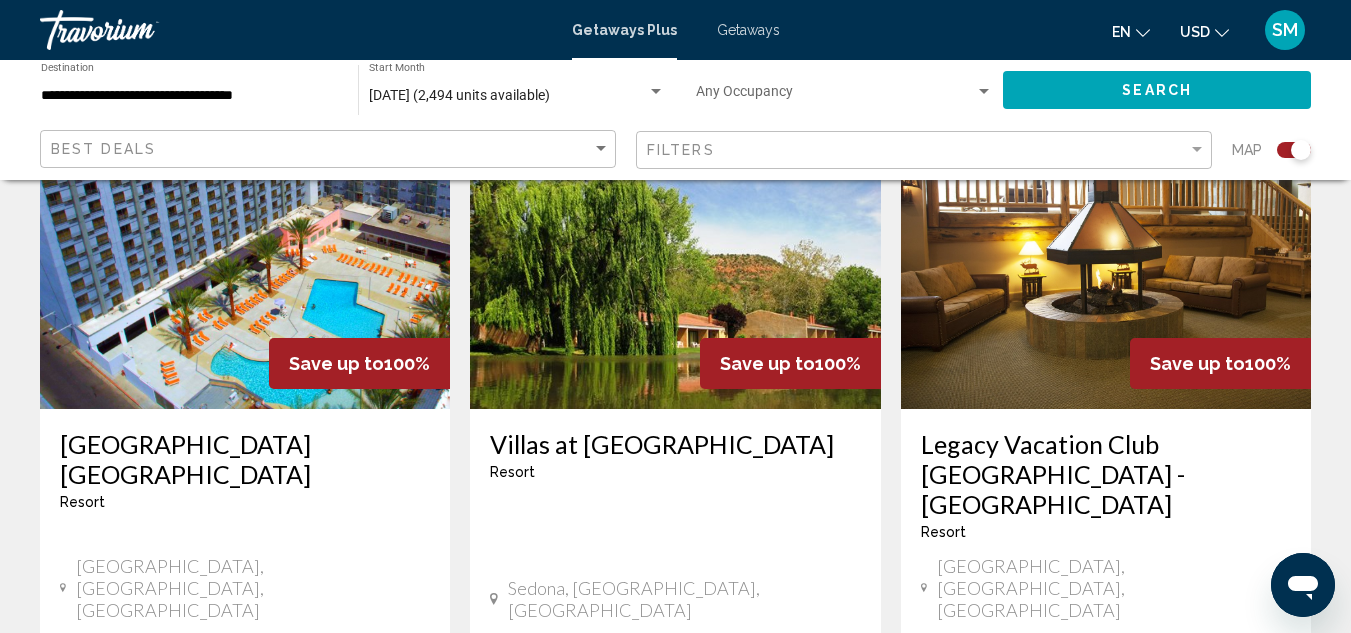 scroll, scrollTop: 2400, scrollLeft: 0, axis: vertical 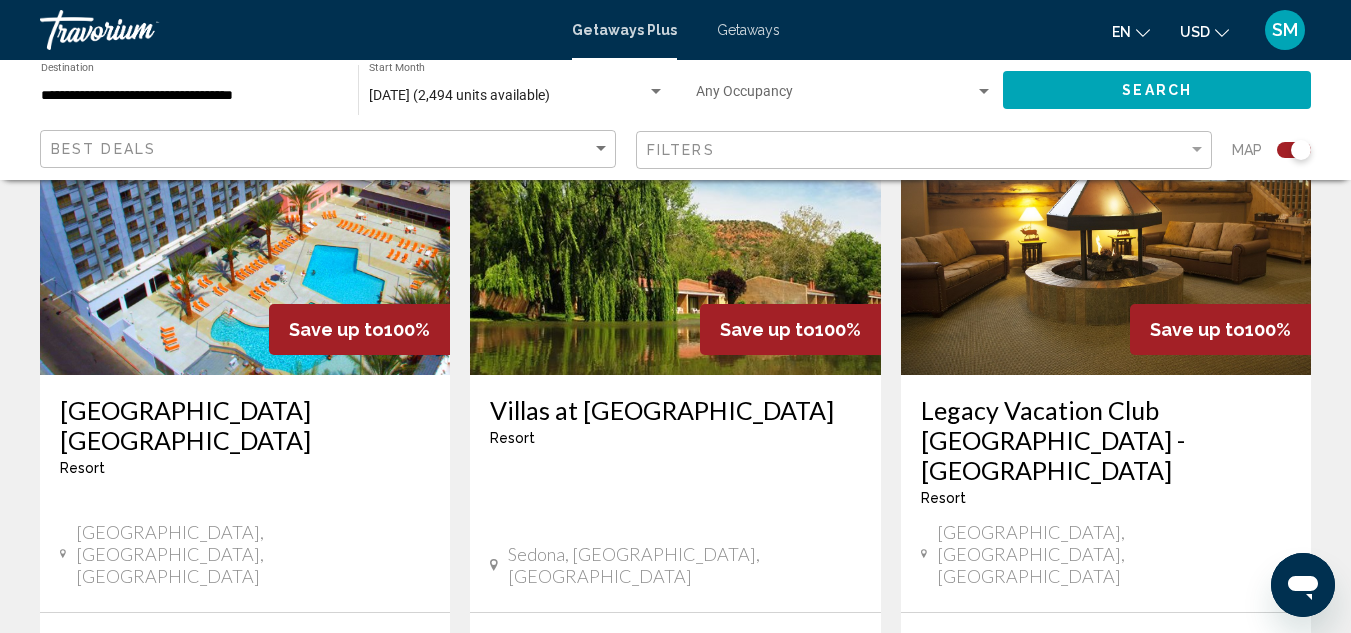 click on "[GEOGRAPHIC_DATA] [GEOGRAPHIC_DATA]" at bounding box center [245, 425] 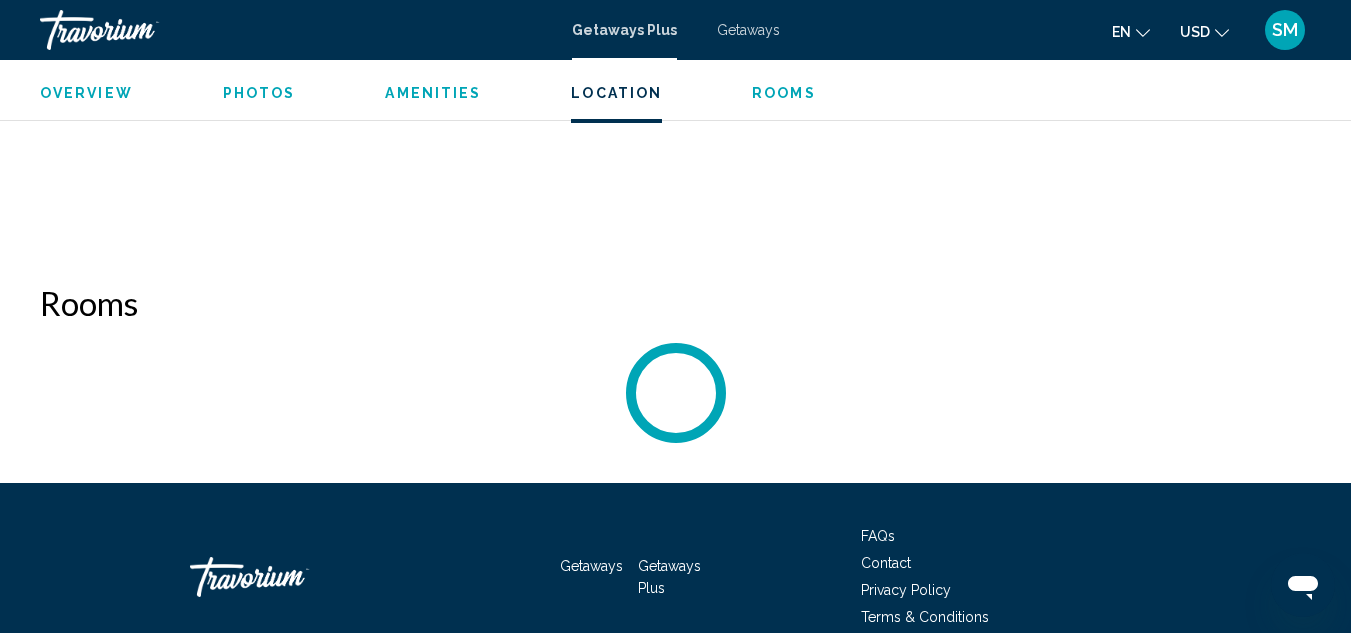 scroll, scrollTop: 2987, scrollLeft: 0, axis: vertical 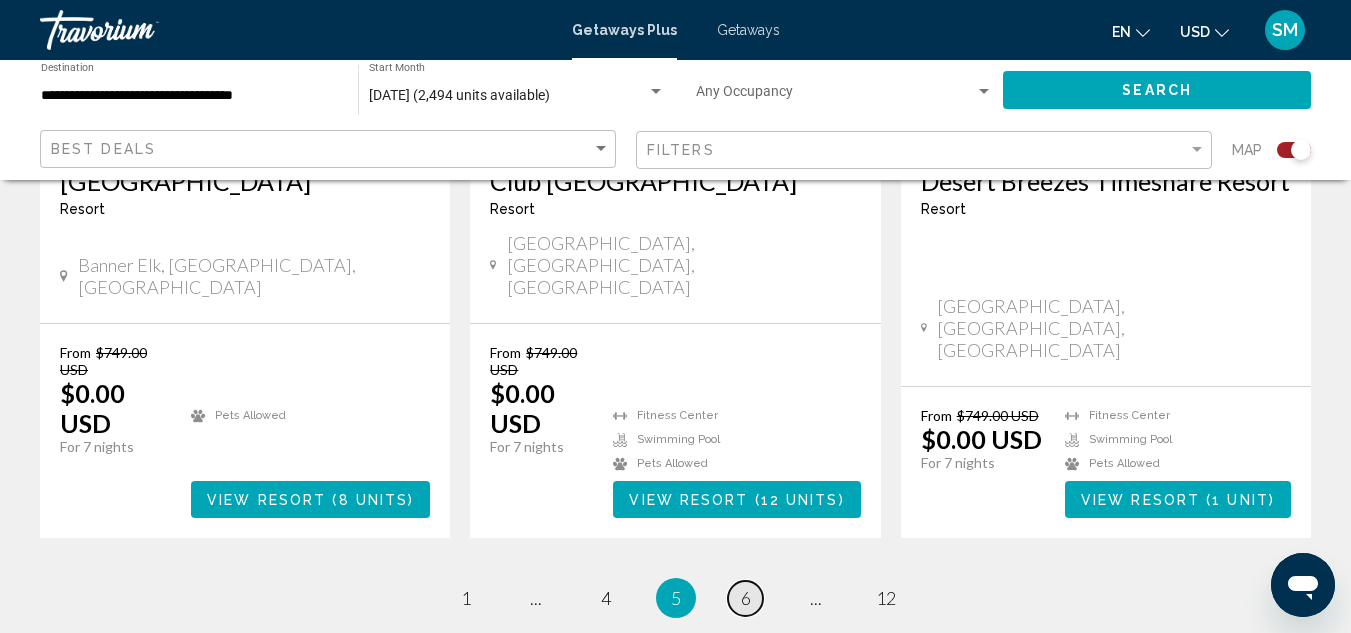 click on "6" at bounding box center (746, 598) 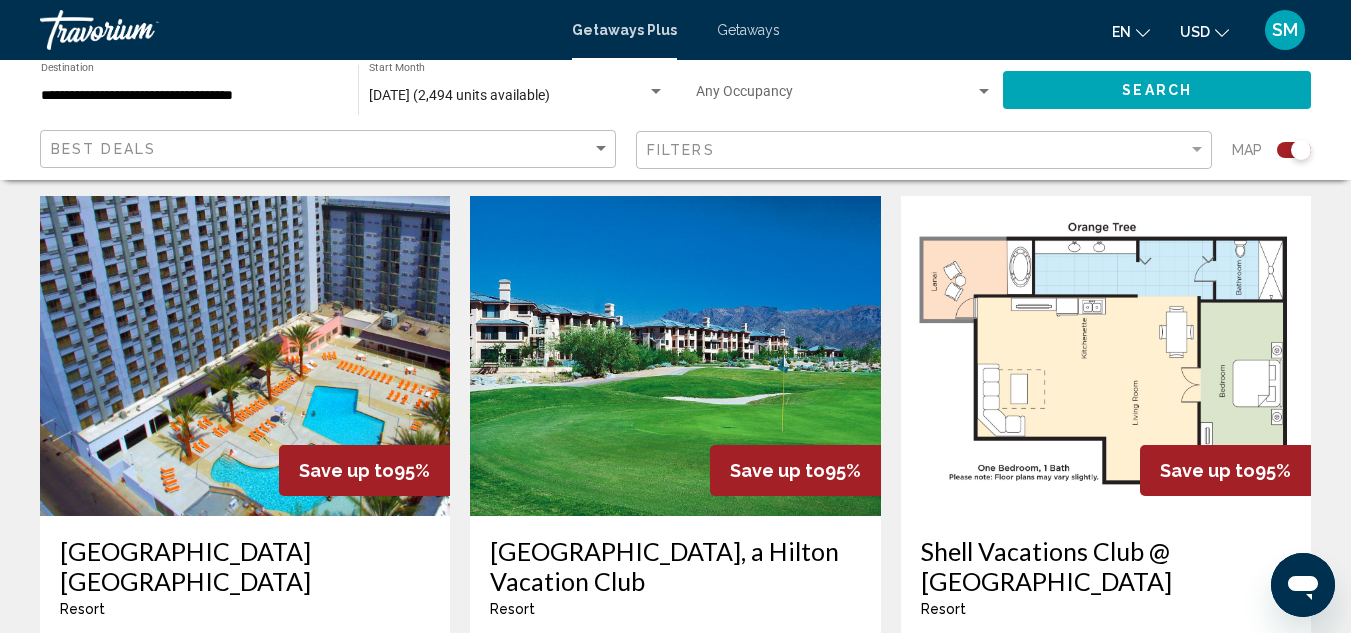 scroll, scrollTop: 3200, scrollLeft: 0, axis: vertical 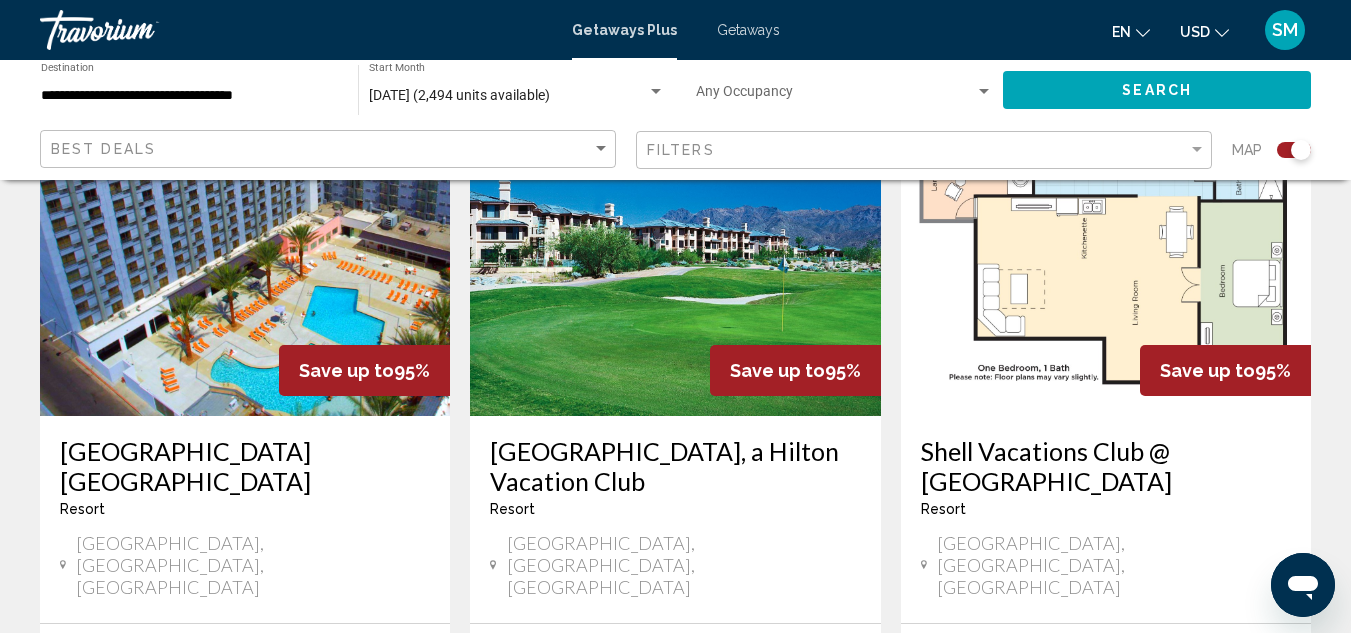 click on "Resort  -  This is an adults only resort" at bounding box center (245, 509) 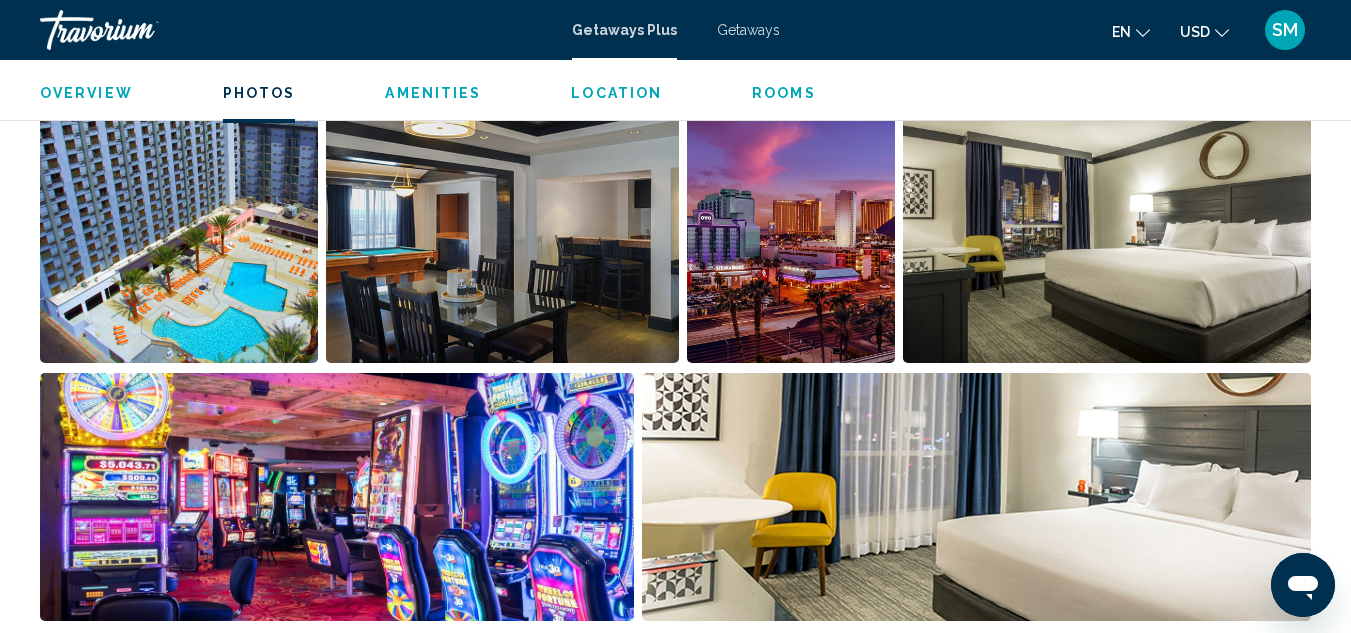 scroll, scrollTop: 1319, scrollLeft: 0, axis: vertical 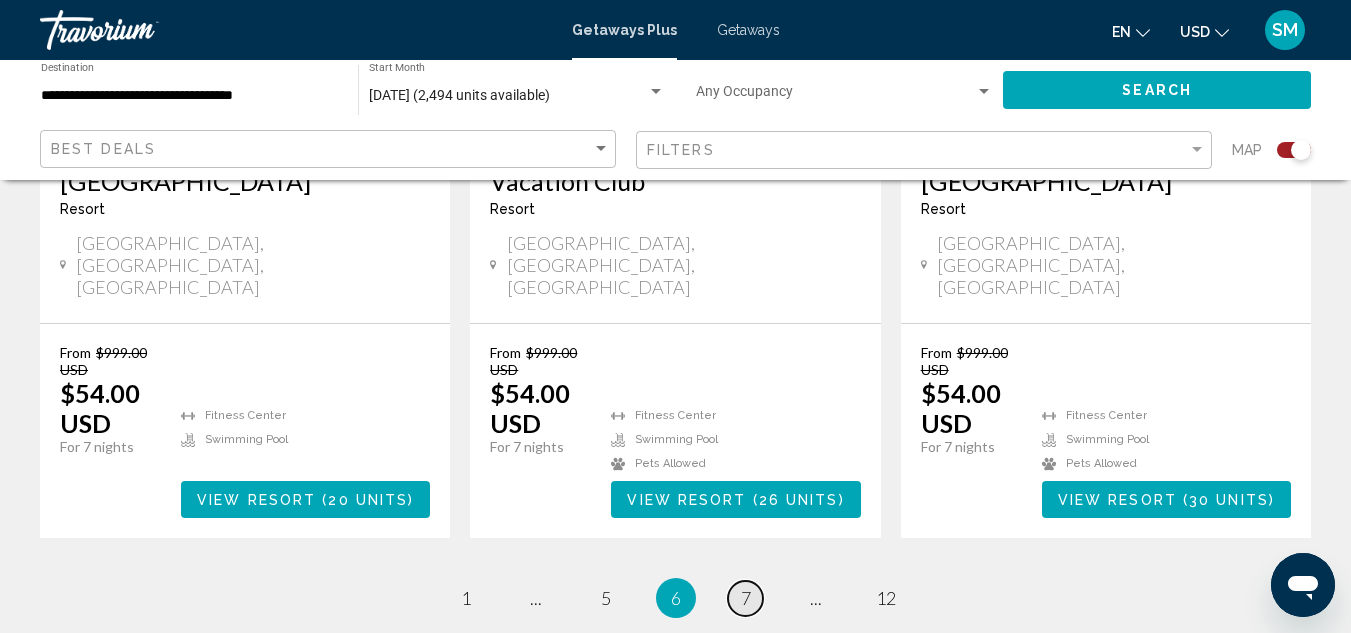 click on "7" at bounding box center (746, 598) 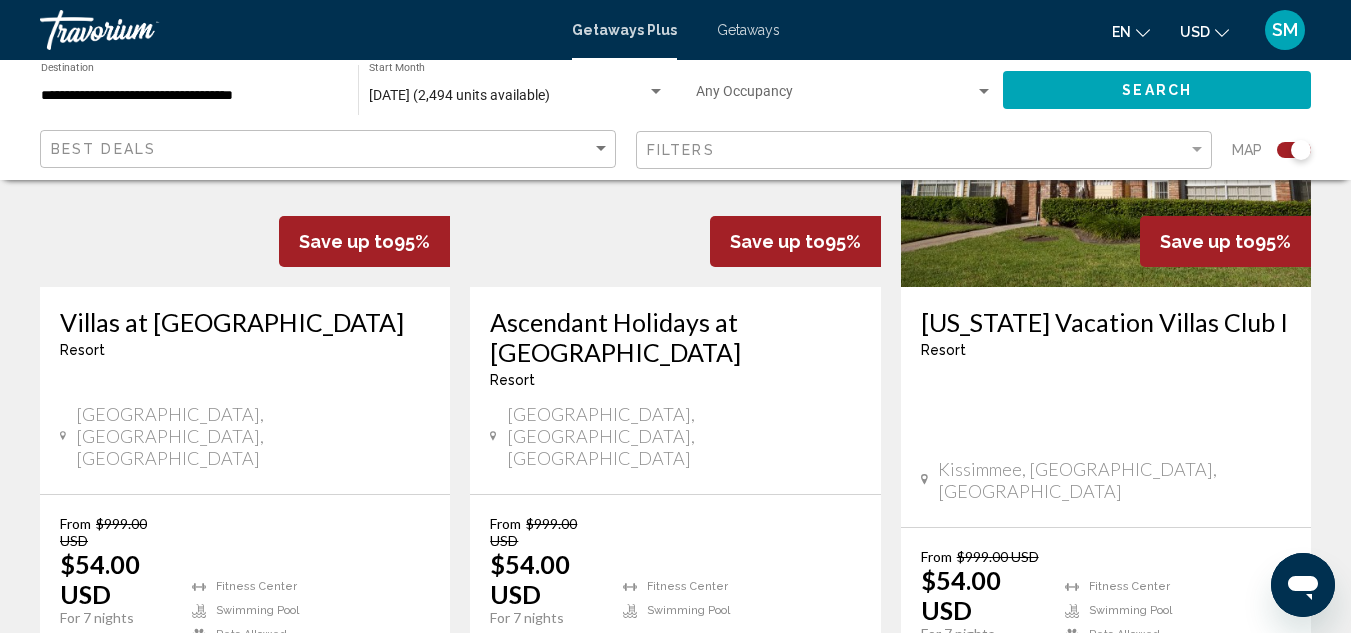 scroll, scrollTop: 3200, scrollLeft: 0, axis: vertical 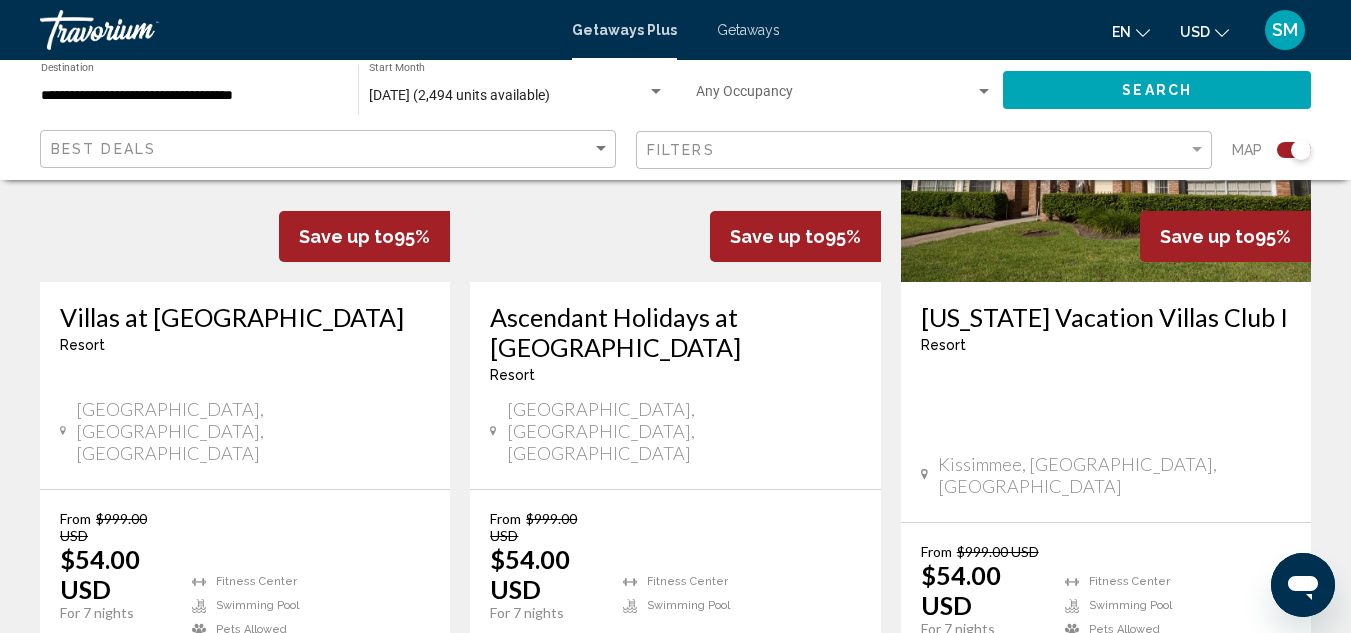 click on "page  8" at bounding box center (745, 764) 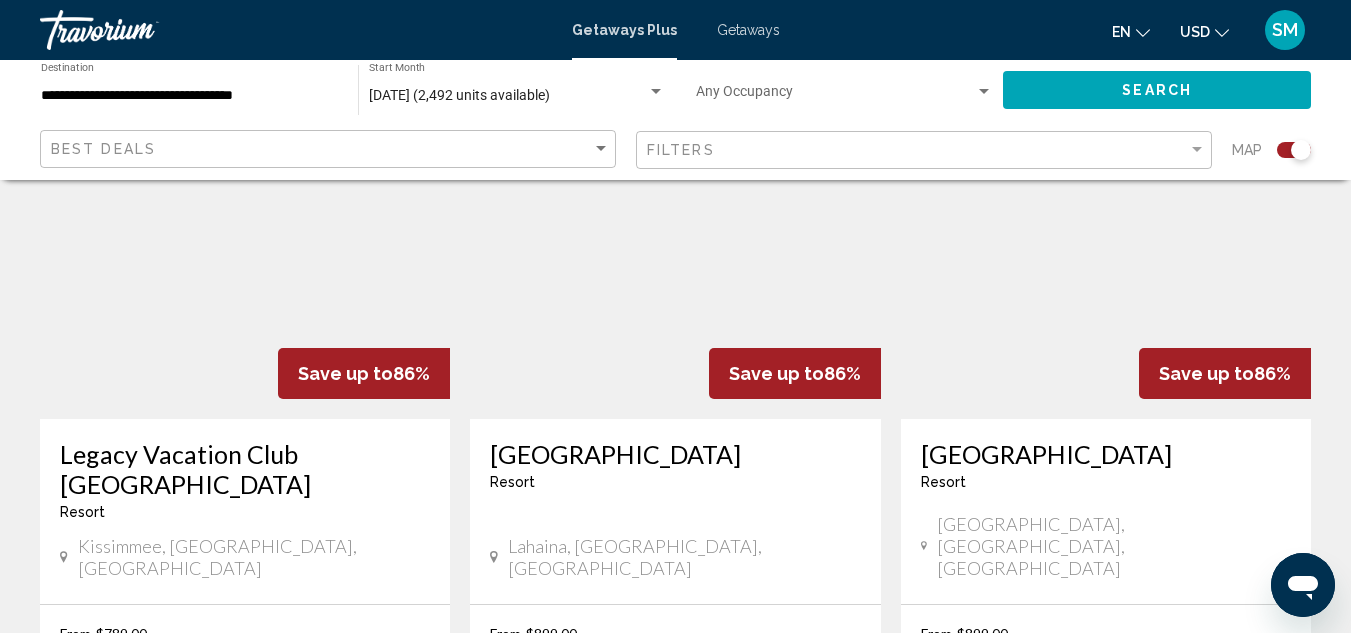scroll, scrollTop: 752, scrollLeft: 0, axis: vertical 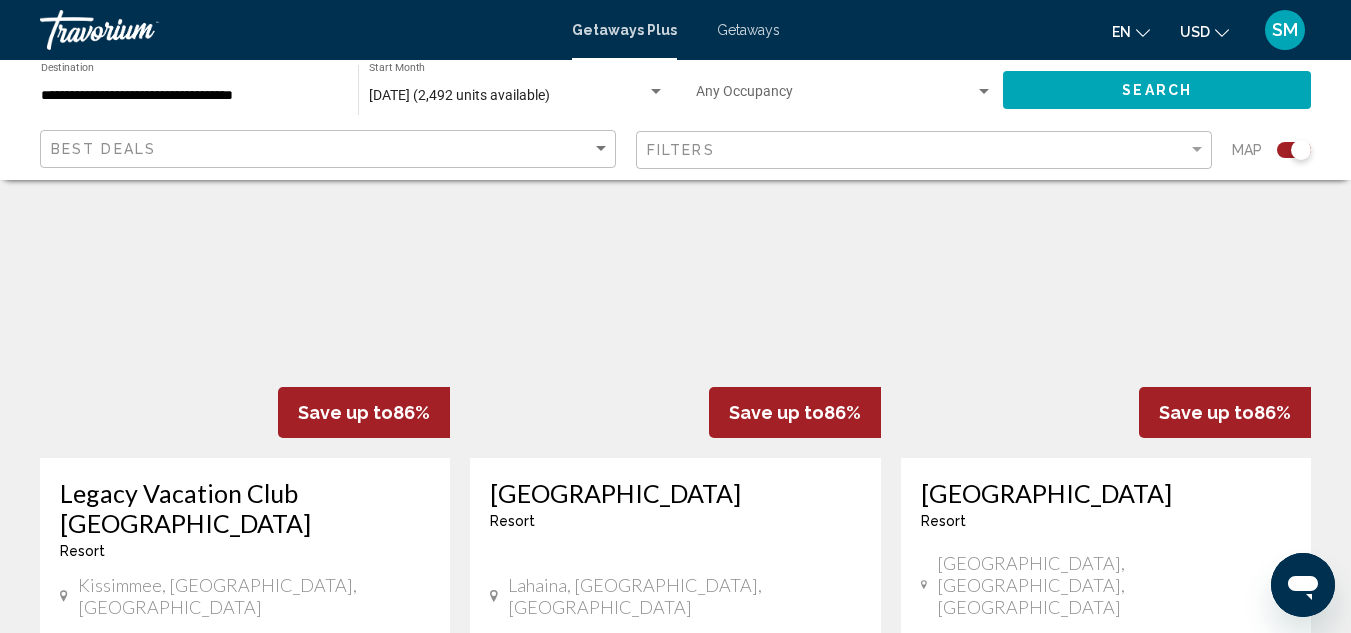 click at bounding box center [675, 298] 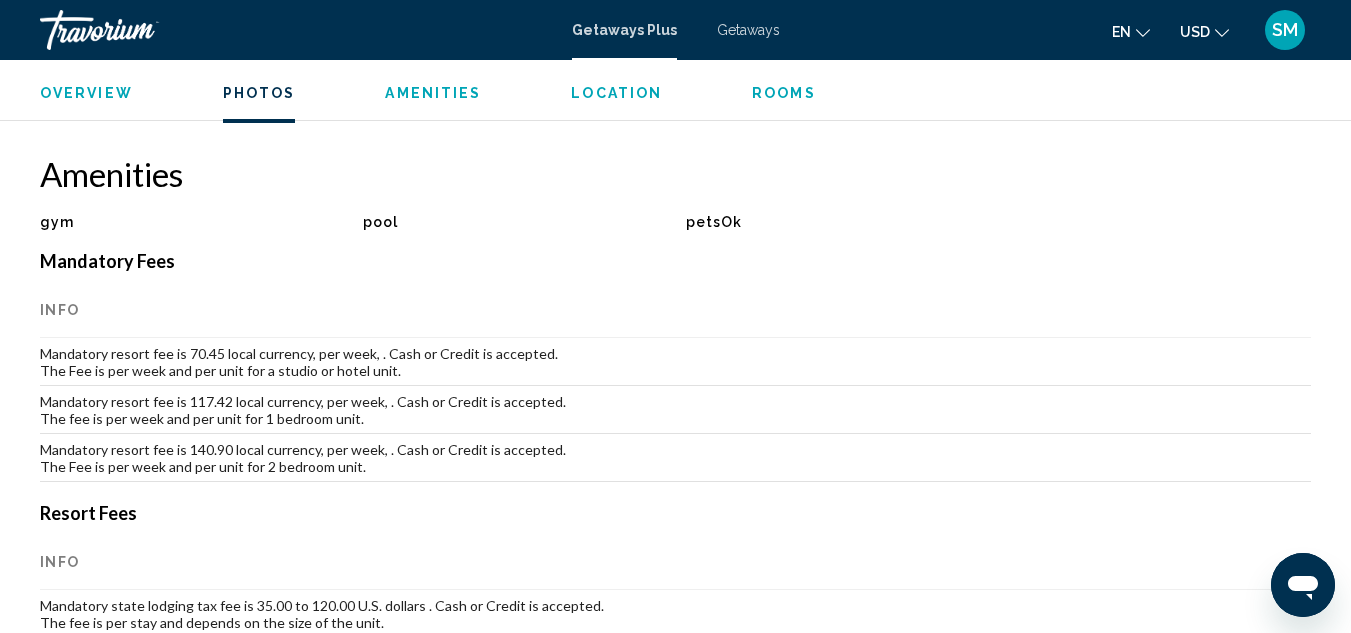 scroll, scrollTop: 1719, scrollLeft: 0, axis: vertical 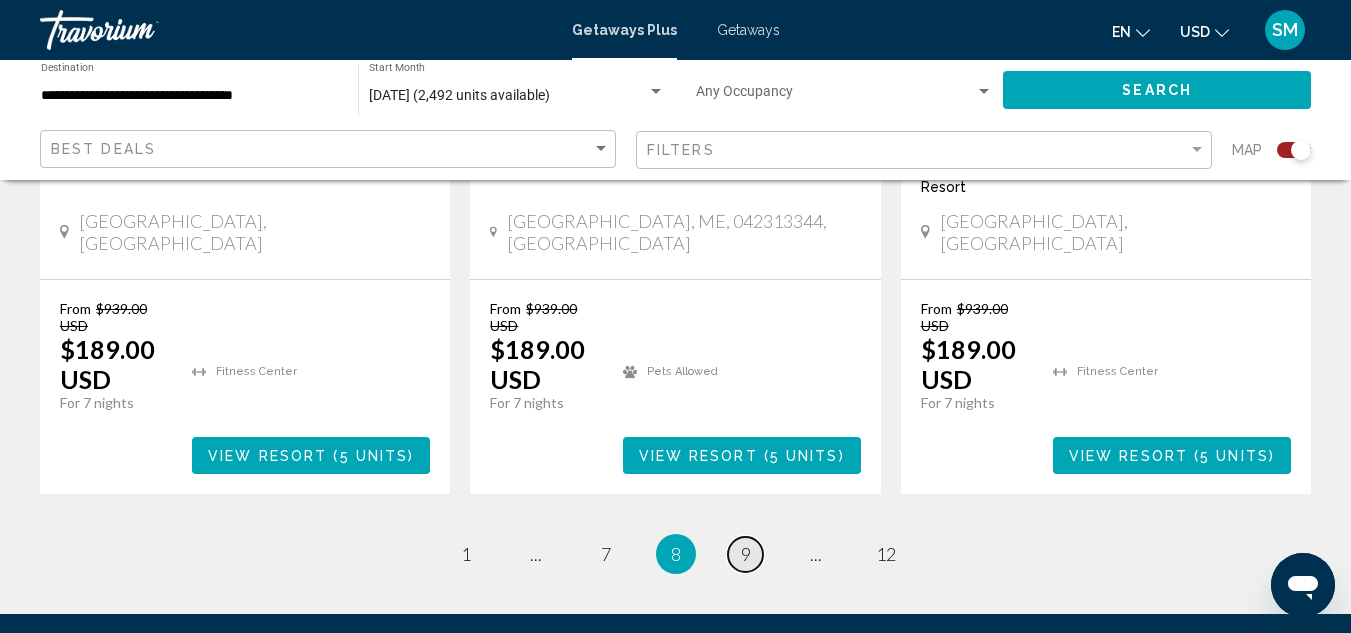 click on "9" at bounding box center (746, 554) 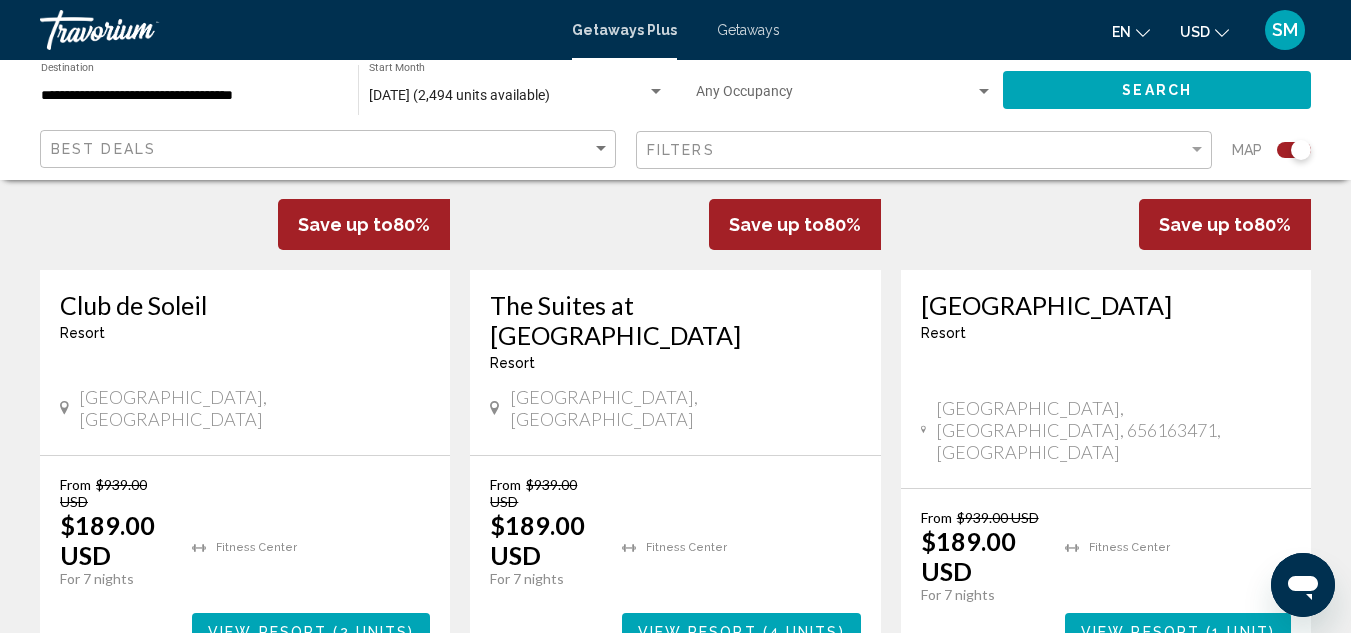scroll, scrollTop: 1500, scrollLeft: 0, axis: vertical 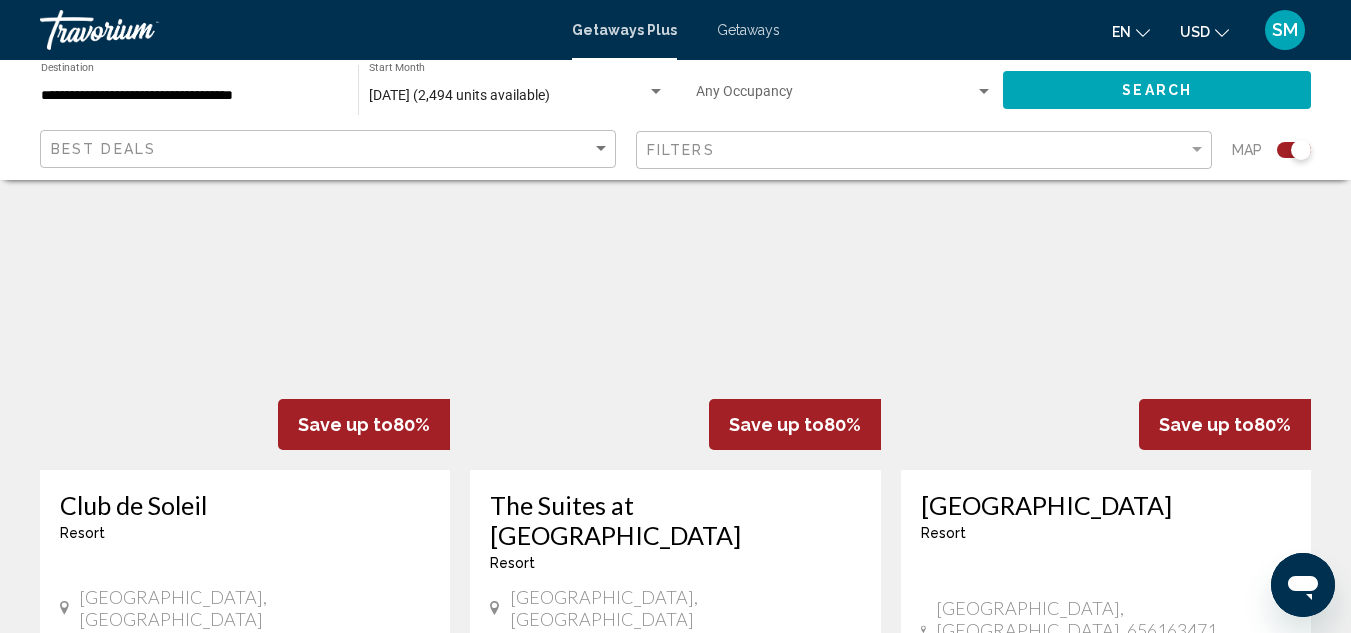 click at bounding box center [245, 310] 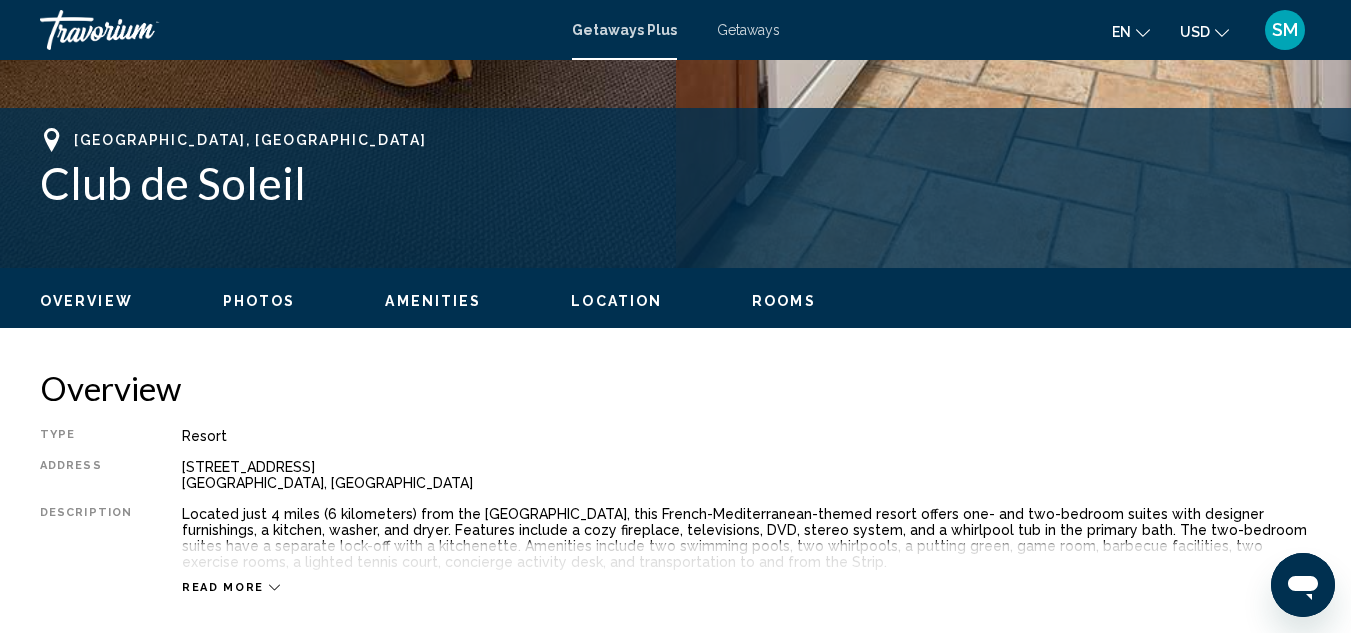 scroll, scrollTop: 719, scrollLeft: 0, axis: vertical 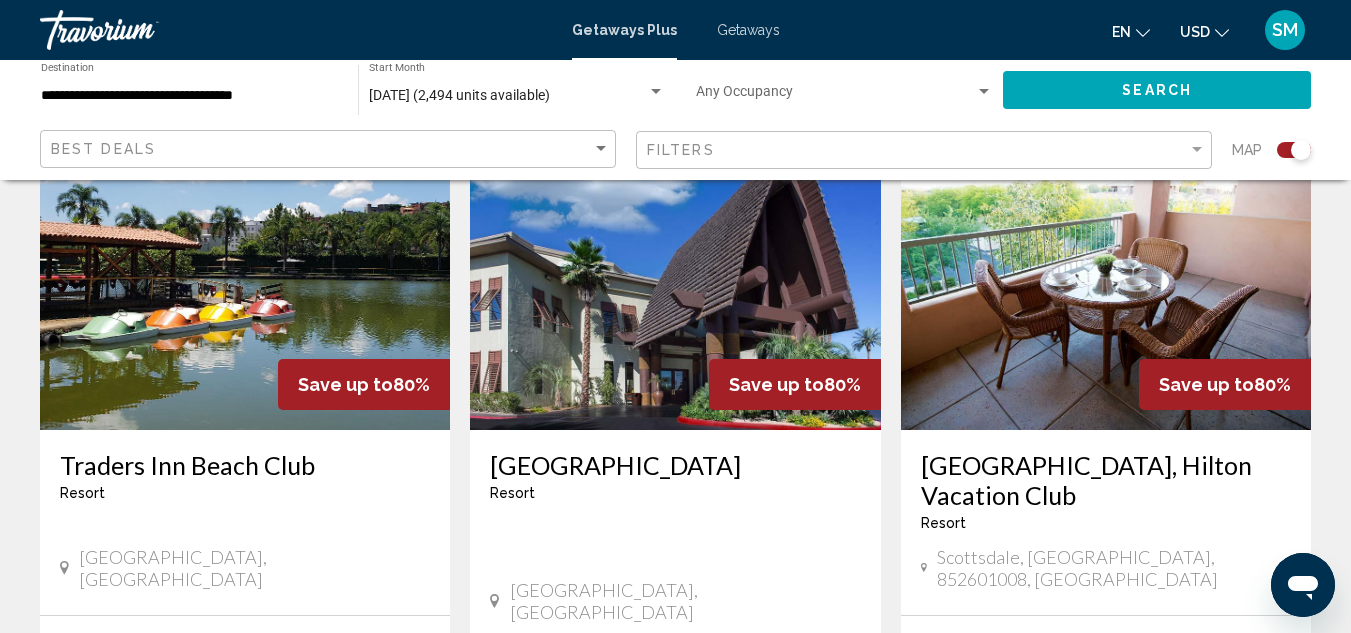 click at bounding box center (675, 270) 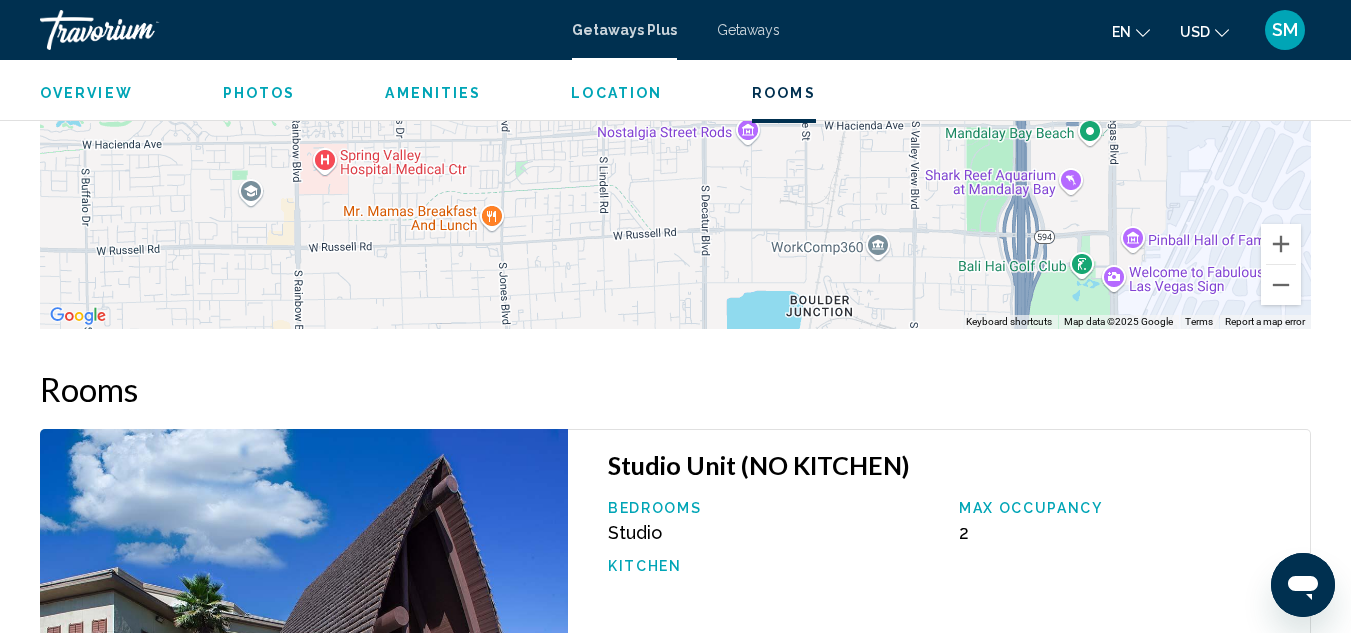 scroll, scrollTop: 2889, scrollLeft: 0, axis: vertical 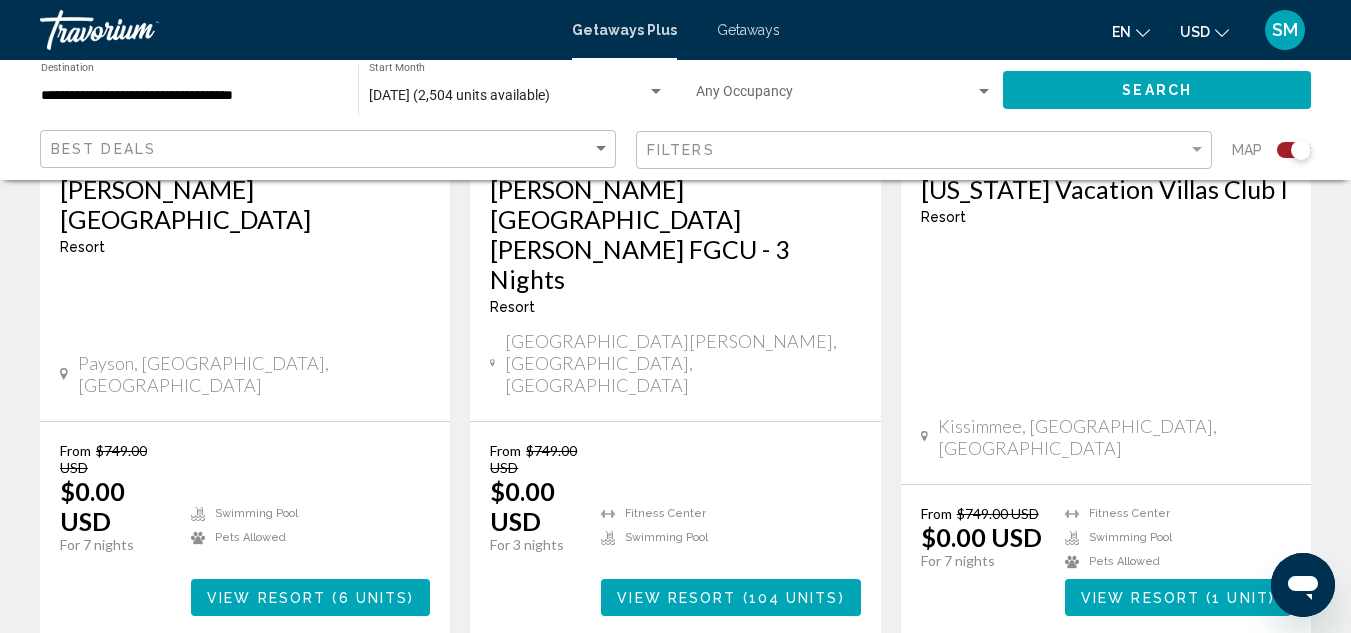 click on "page  12" at bounding box center (886, 696) 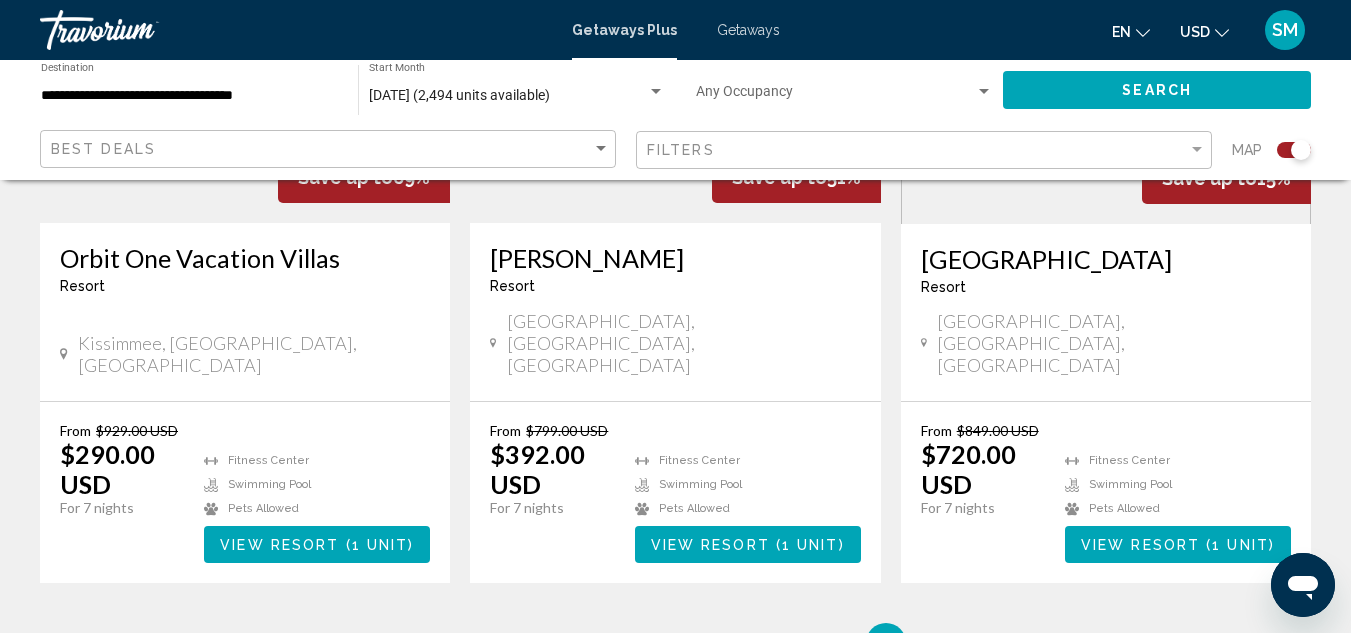 scroll, scrollTop: 2500, scrollLeft: 0, axis: vertical 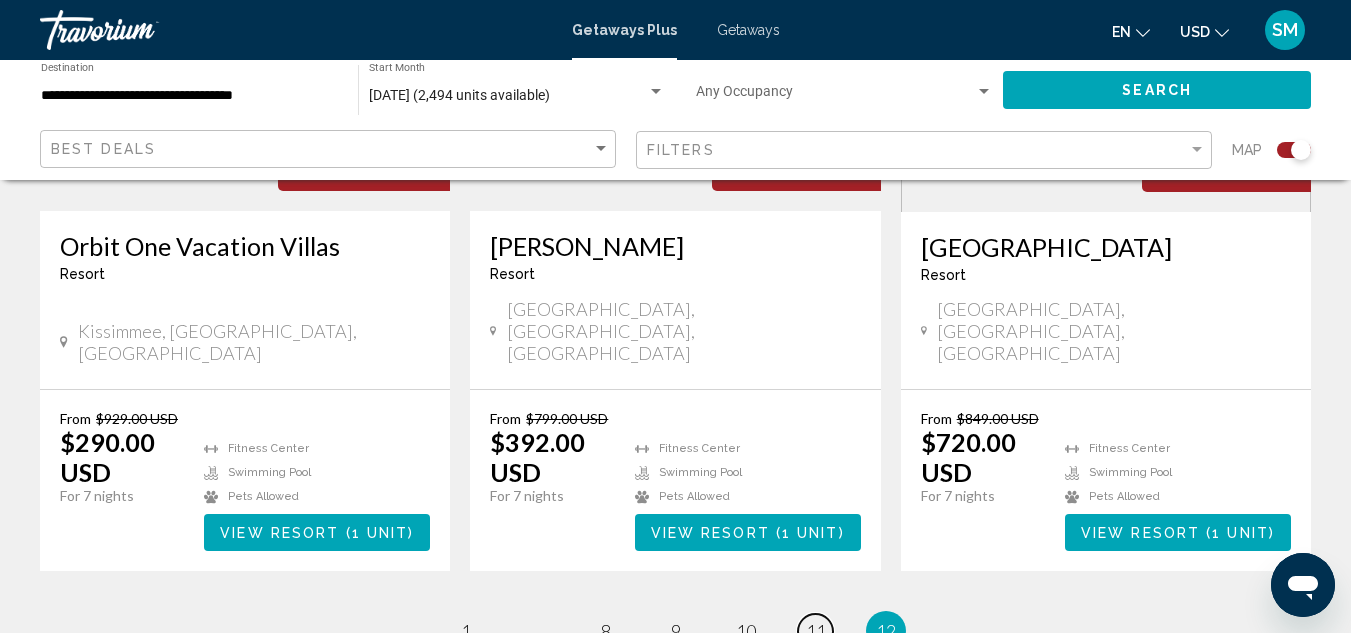 click on "11" at bounding box center [816, 631] 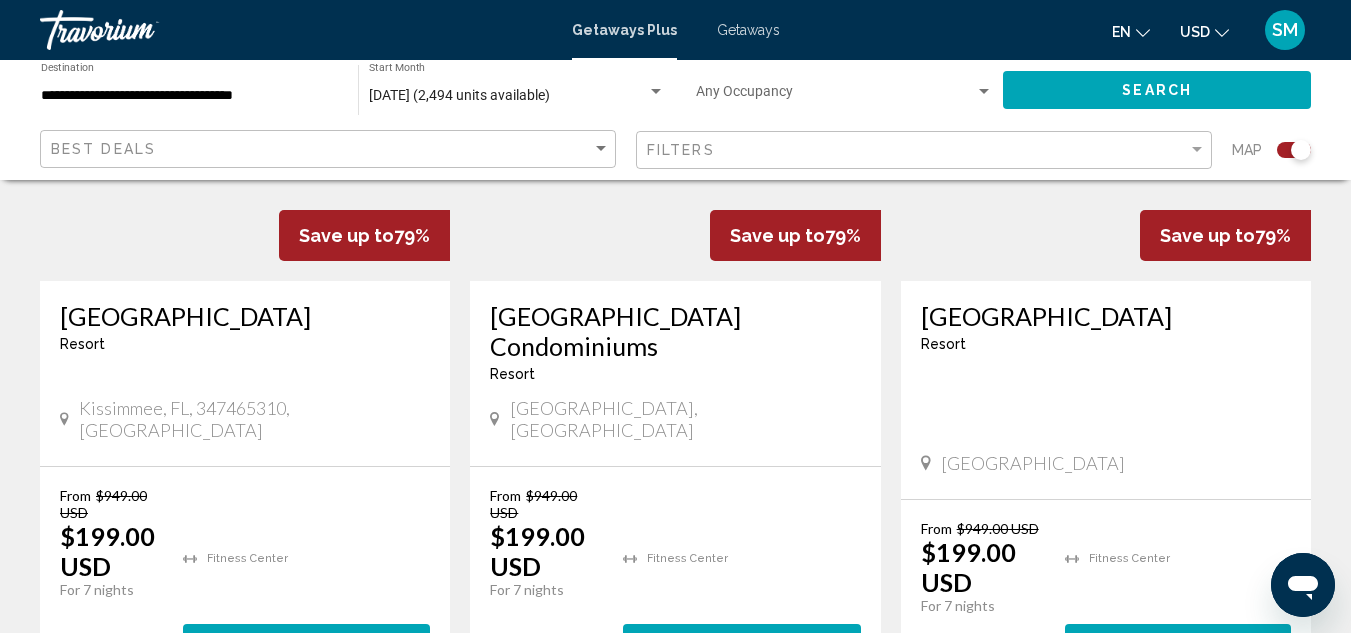 scroll, scrollTop: 3300, scrollLeft: 0, axis: vertical 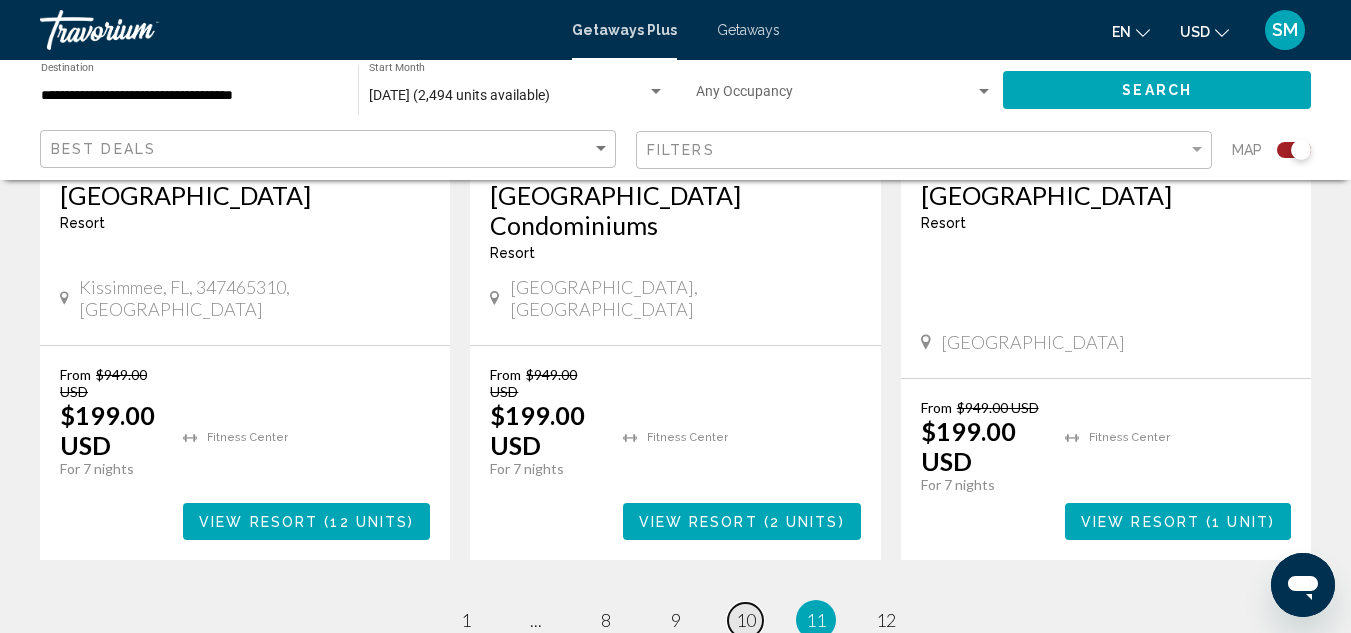 click on "10" at bounding box center [746, 620] 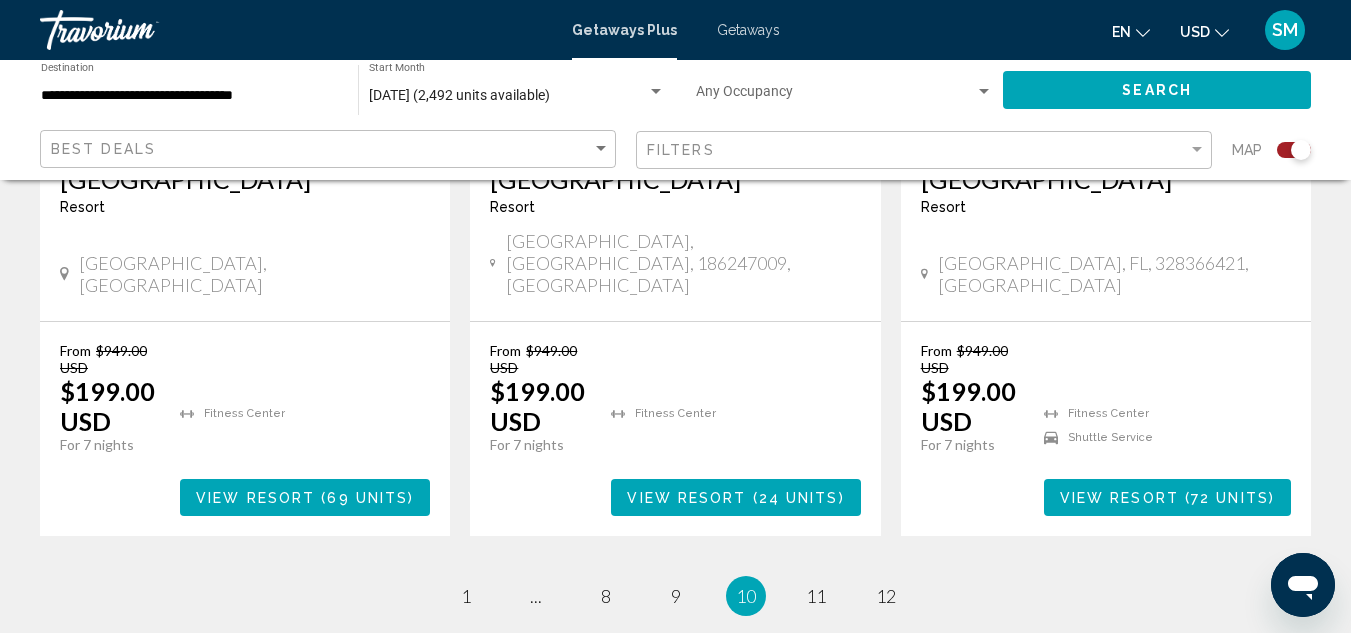 scroll, scrollTop: 3400, scrollLeft: 0, axis: vertical 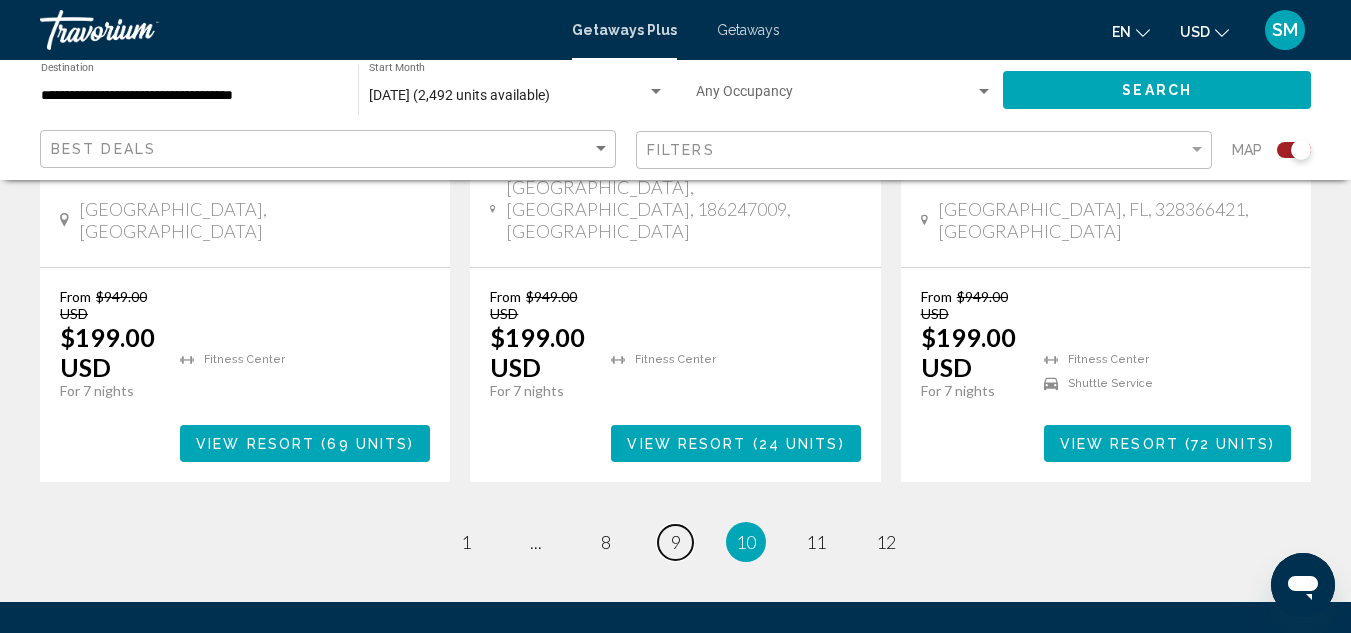 click on "page  9" at bounding box center [675, 542] 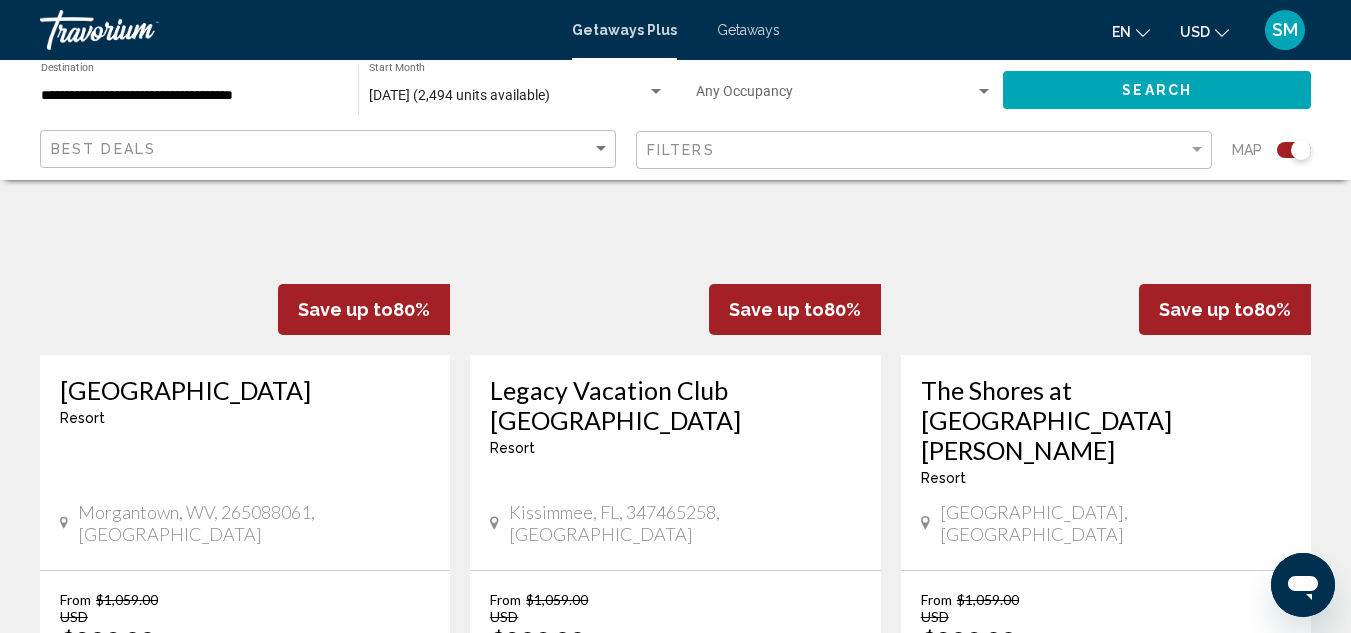 scroll, scrollTop: 3200, scrollLeft: 0, axis: vertical 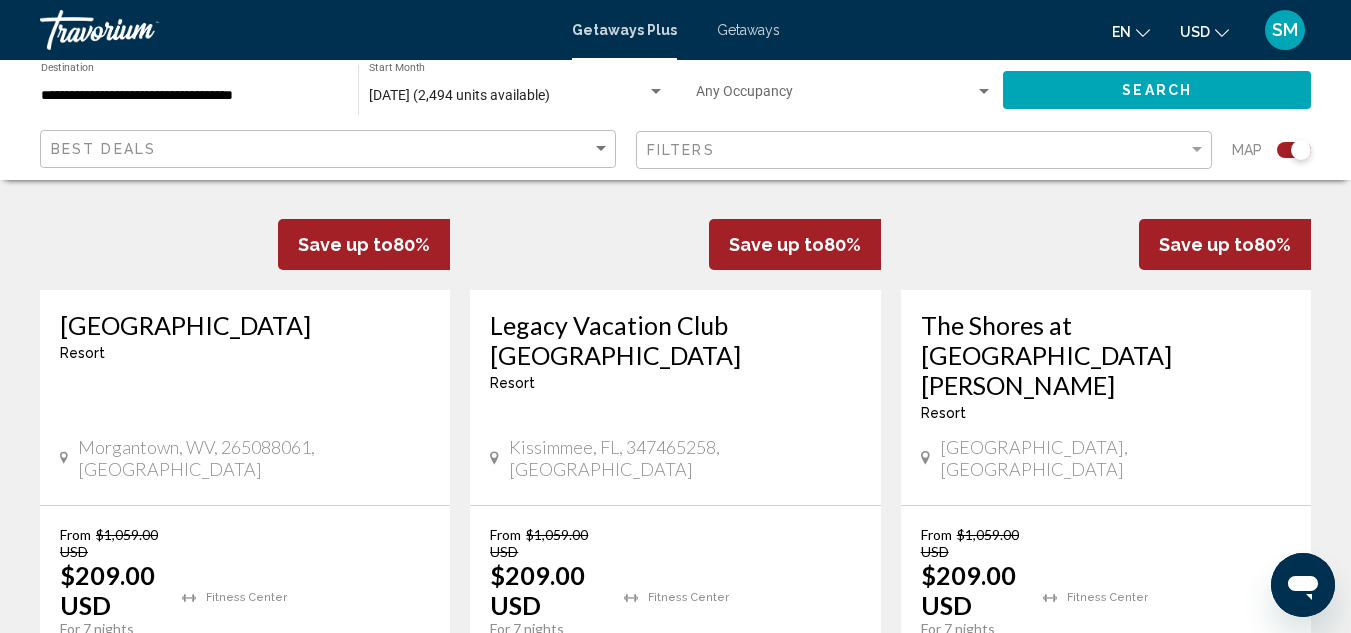 click on "page  8" at bounding box center [605, 780] 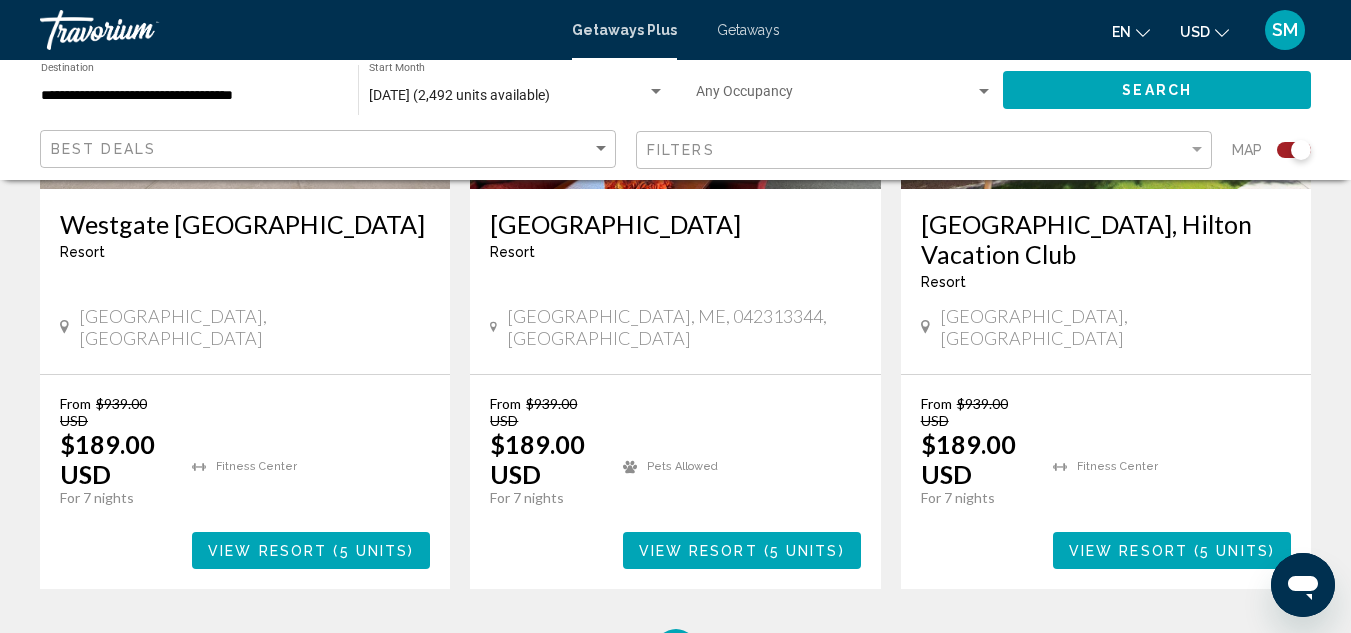 scroll, scrollTop: 3400, scrollLeft: 0, axis: vertical 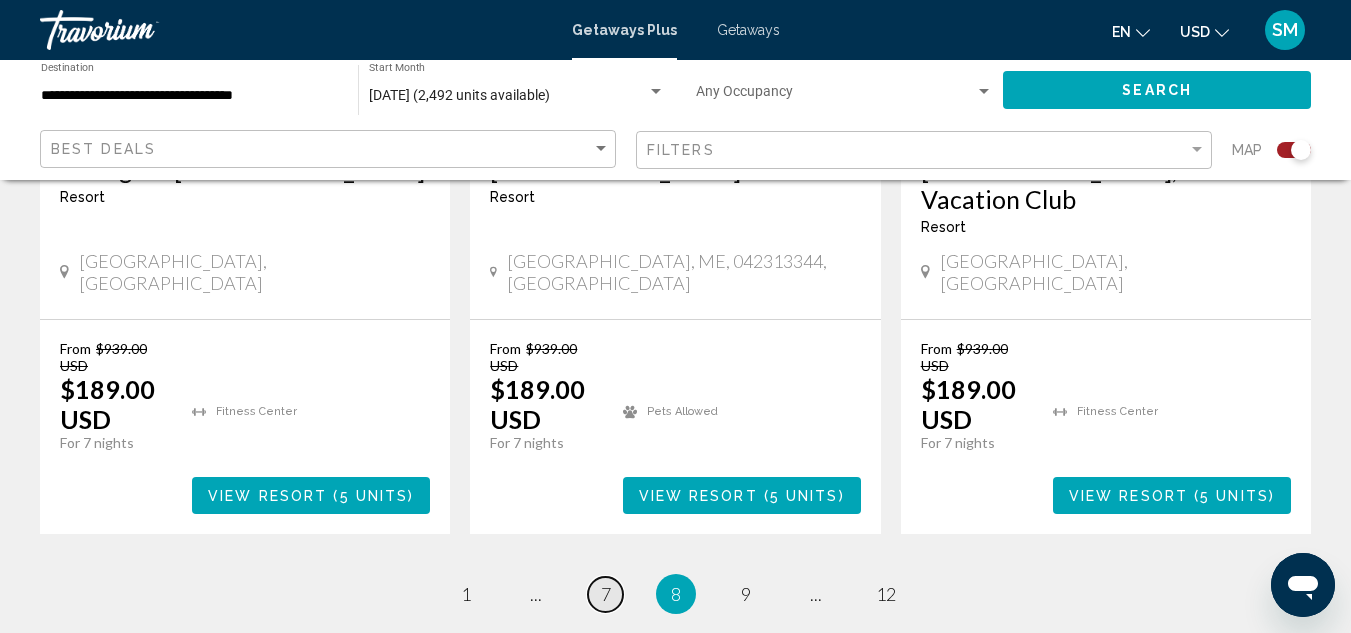 click on "page  7" at bounding box center (605, 594) 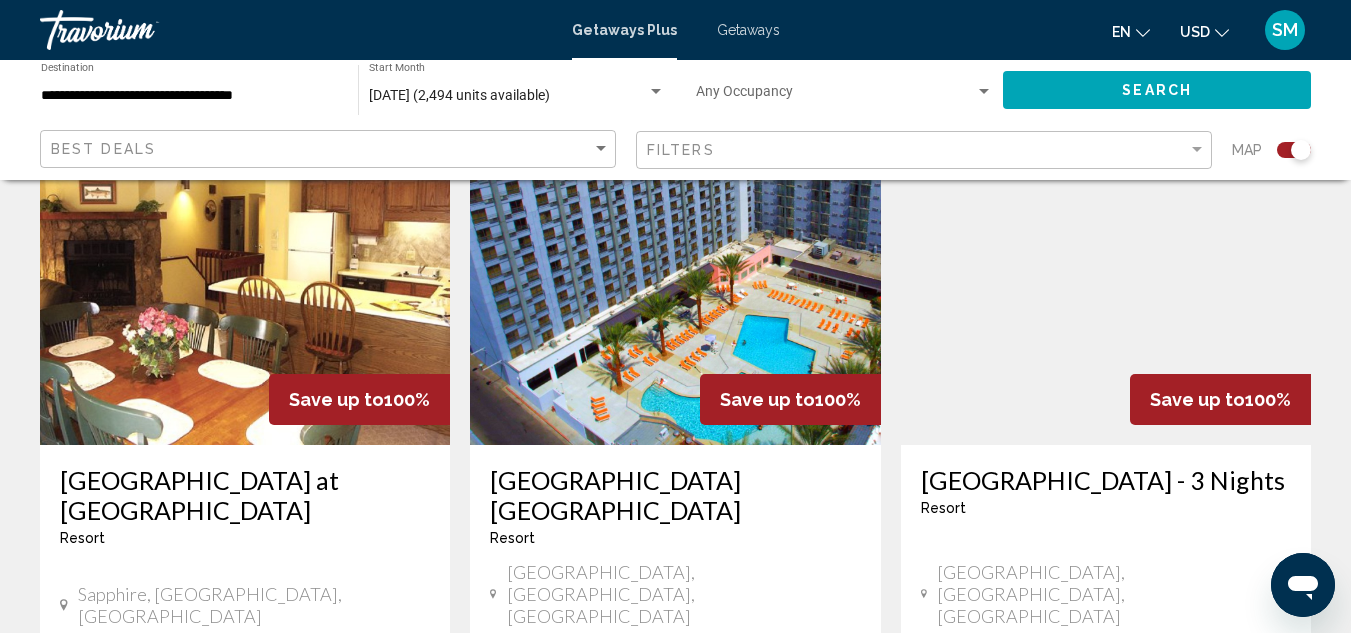scroll, scrollTop: 1500, scrollLeft: 0, axis: vertical 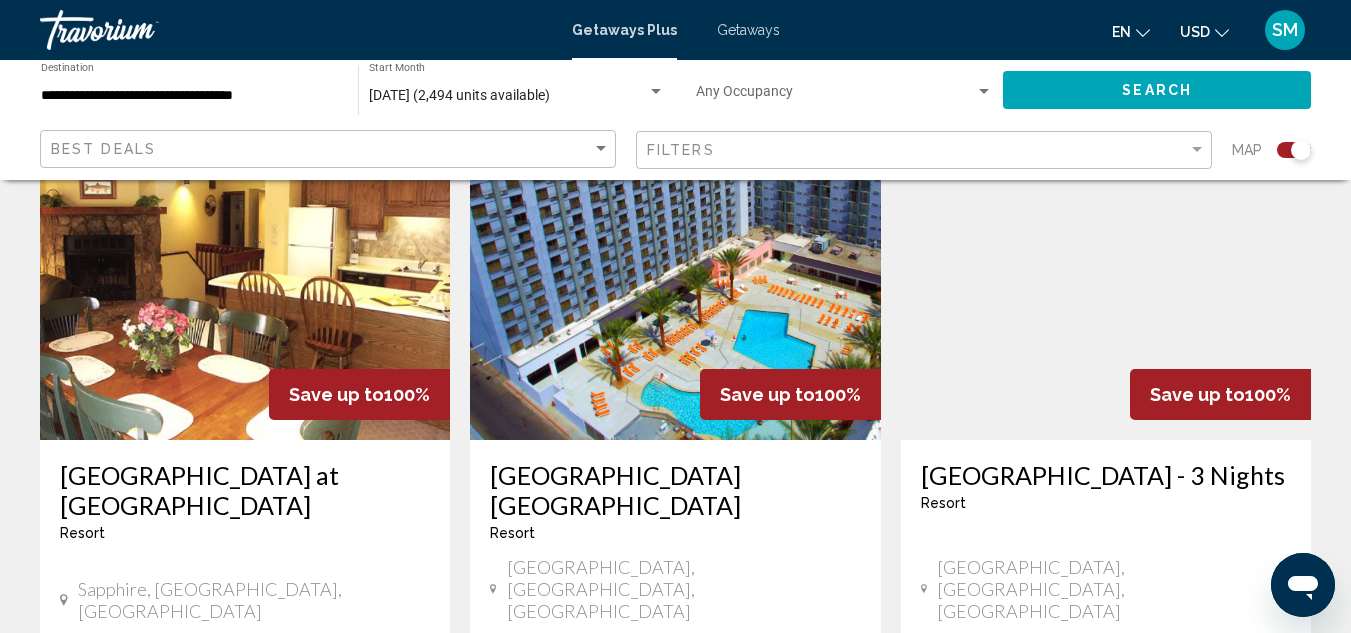 click at bounding box center [675, 280] 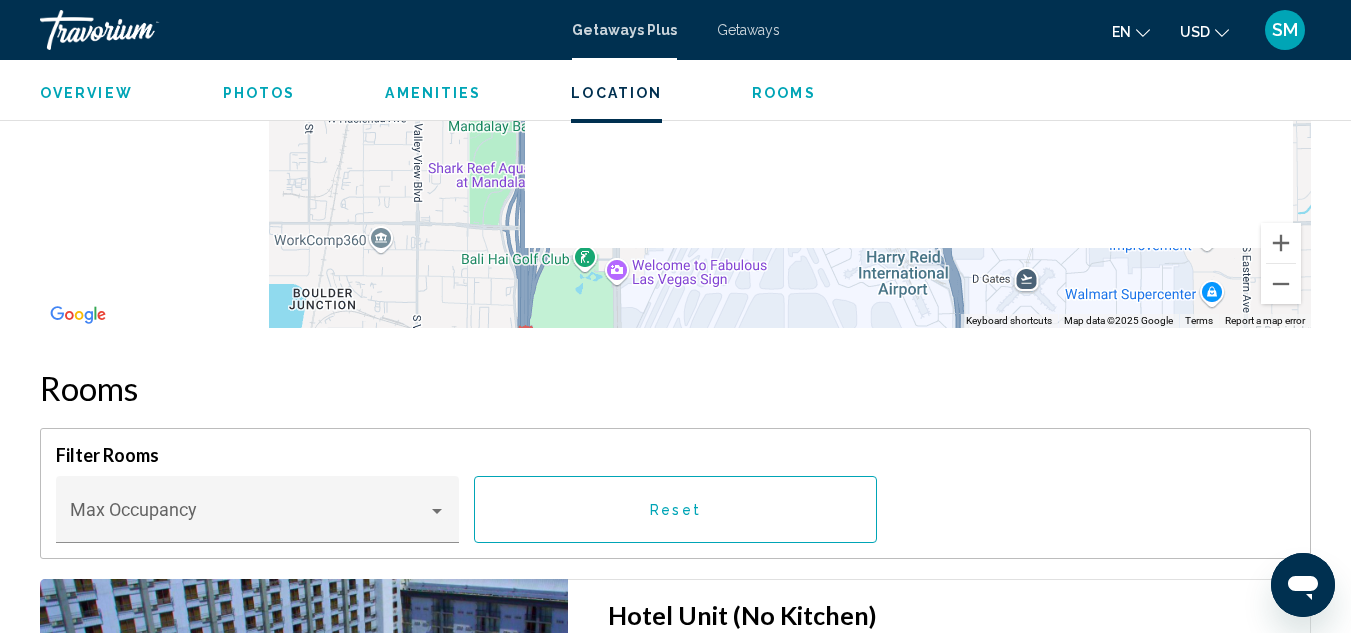 scroll, scrollTop: 2319, scrollLeft: 0, axis: vertical 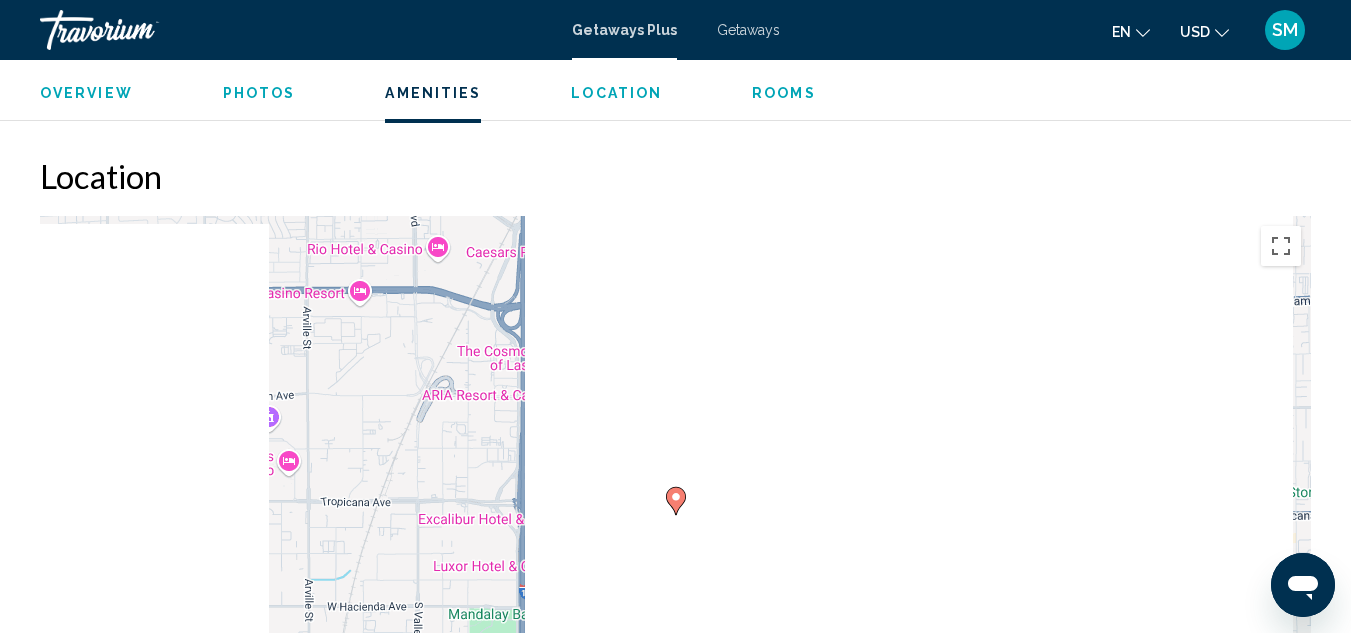 click on "Getaways" at bounding box center (748, 30) 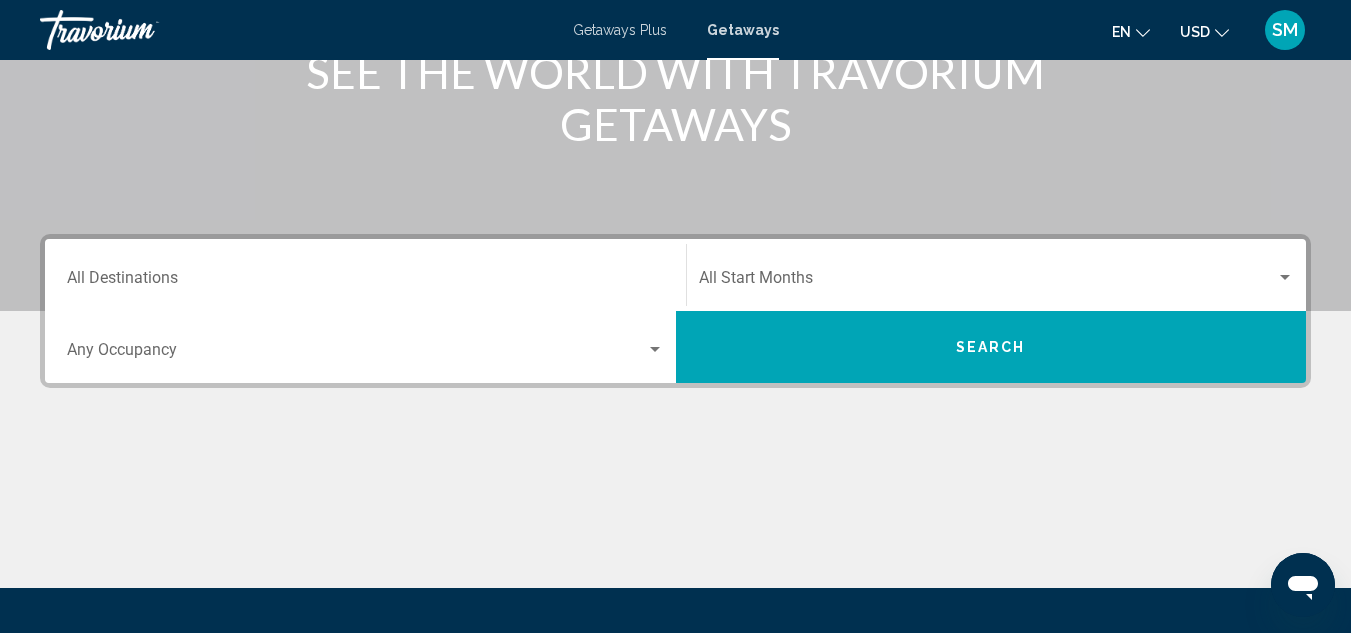 scroll, scrollTop: 300, scrollLeft: 0, axis: vertical 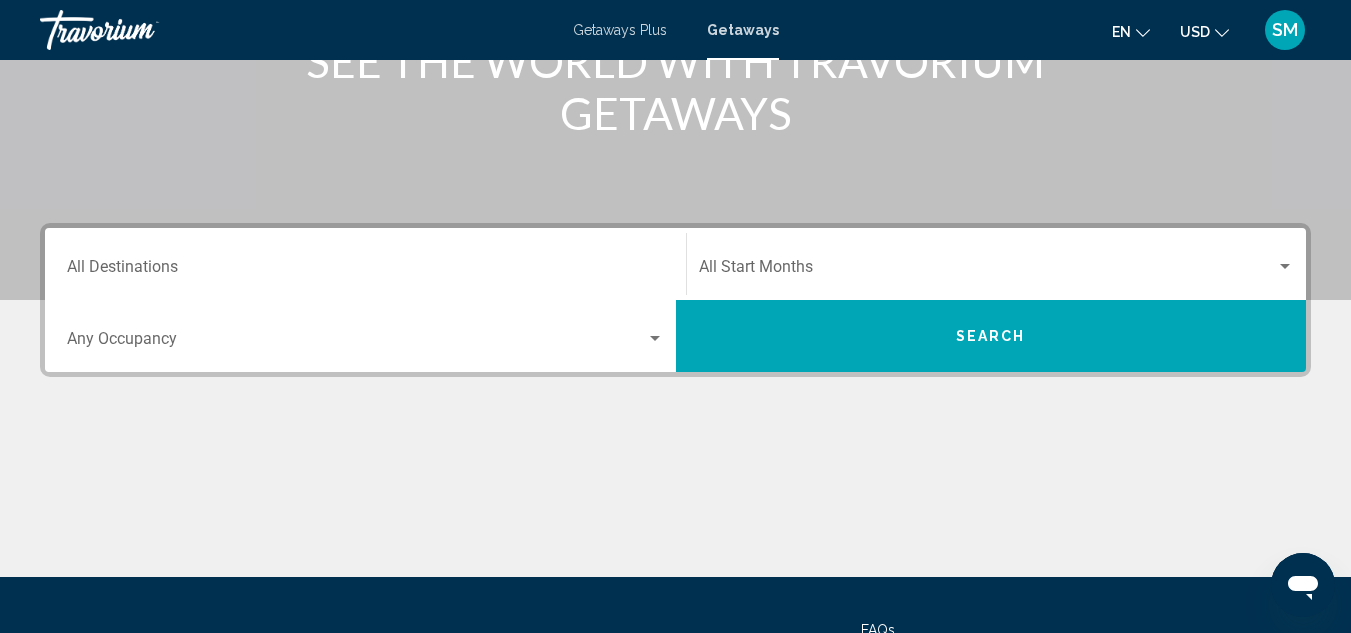 click on "Start Month All Start Months" 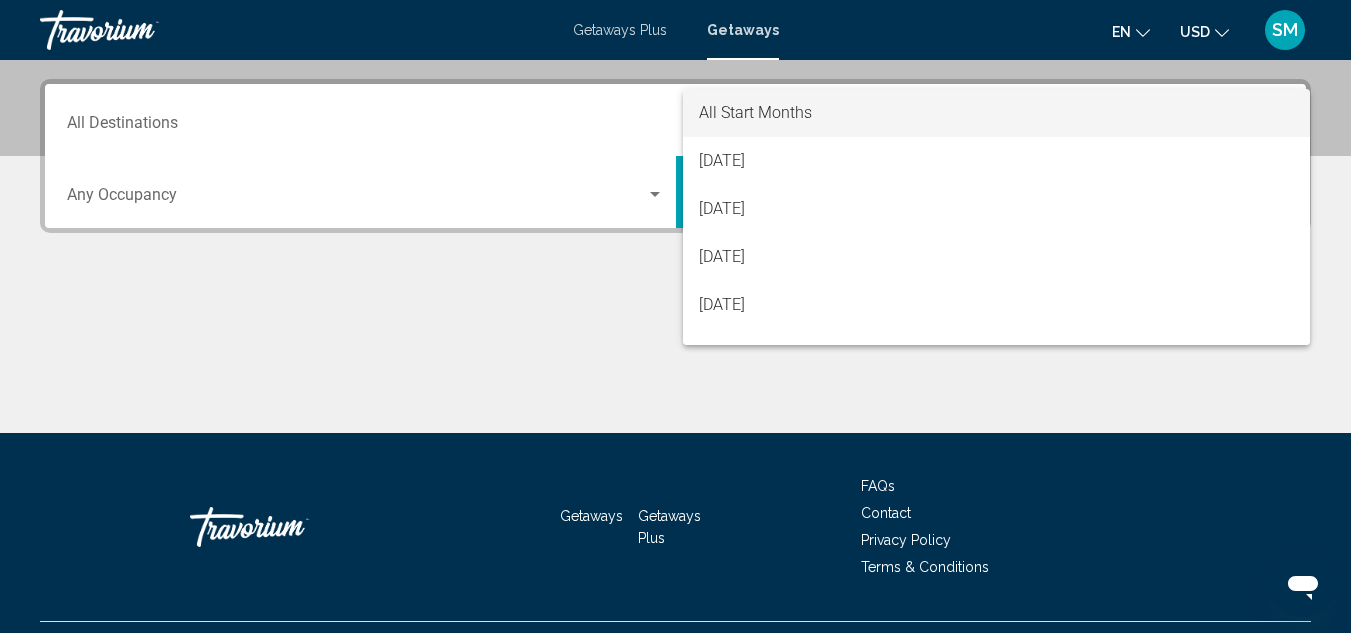 scroll, scrollTop: 458, scrollLeft: 0, axis: vertical 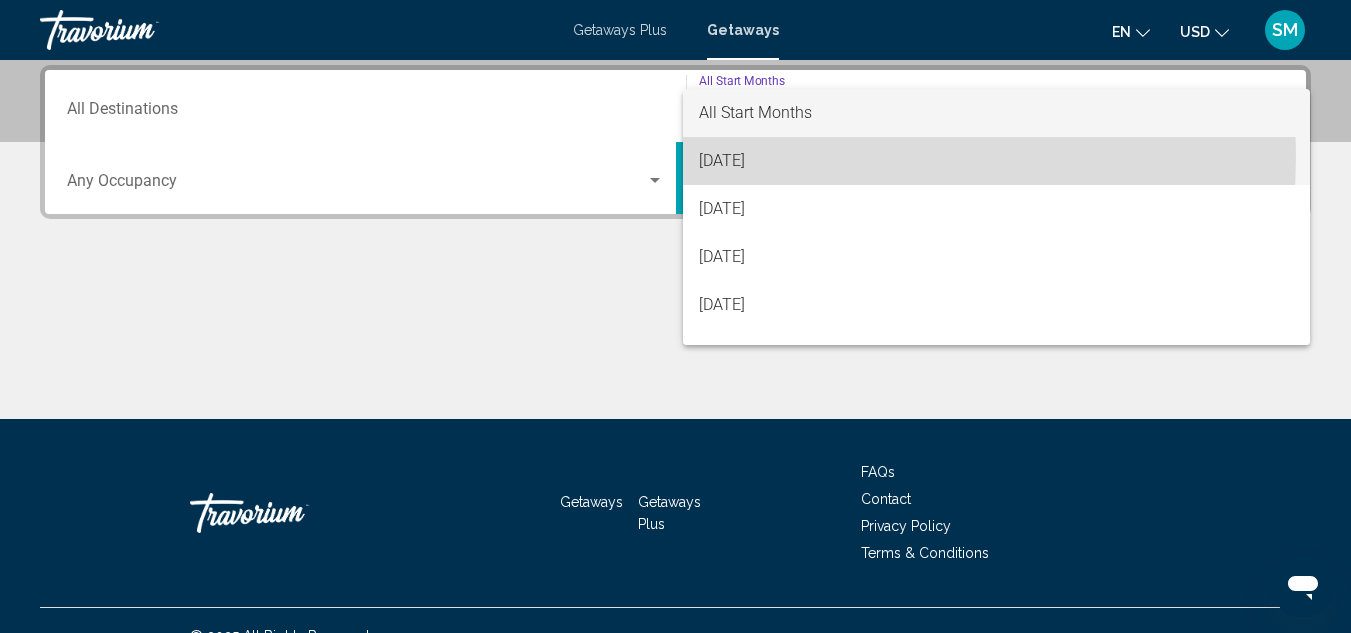 click on "[DATE]" at bounding box center [997, 161] 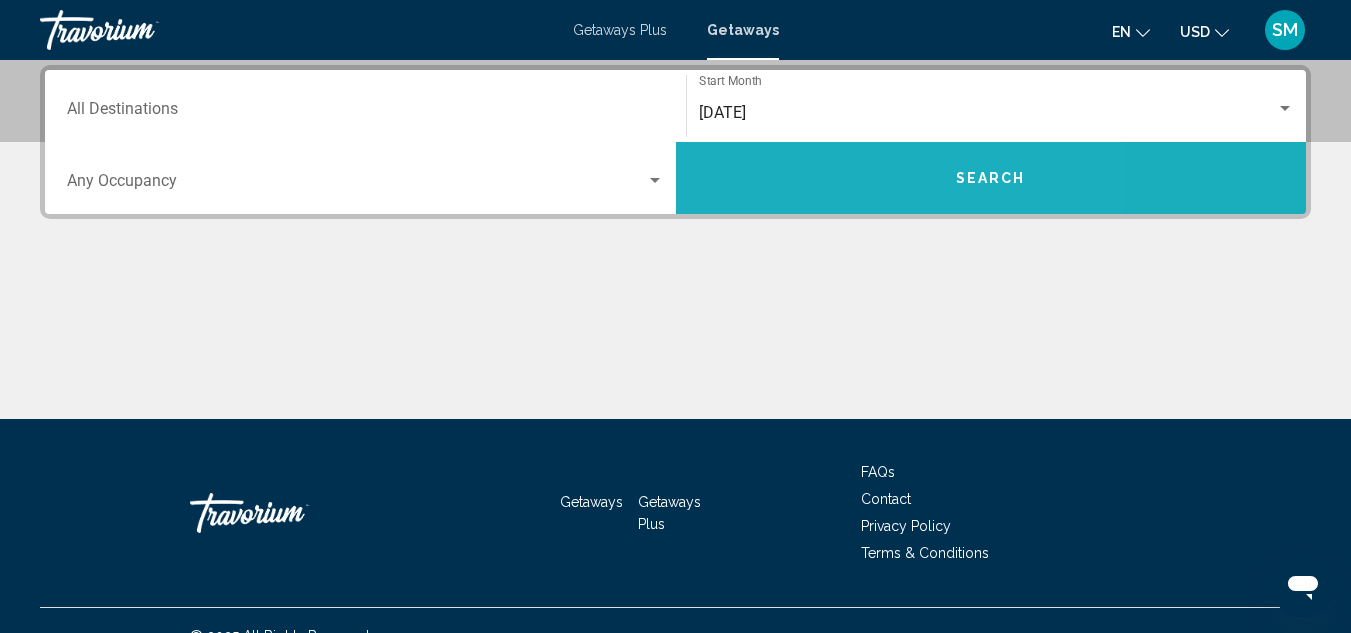 click on "Search" at bounding box center (991, 178) 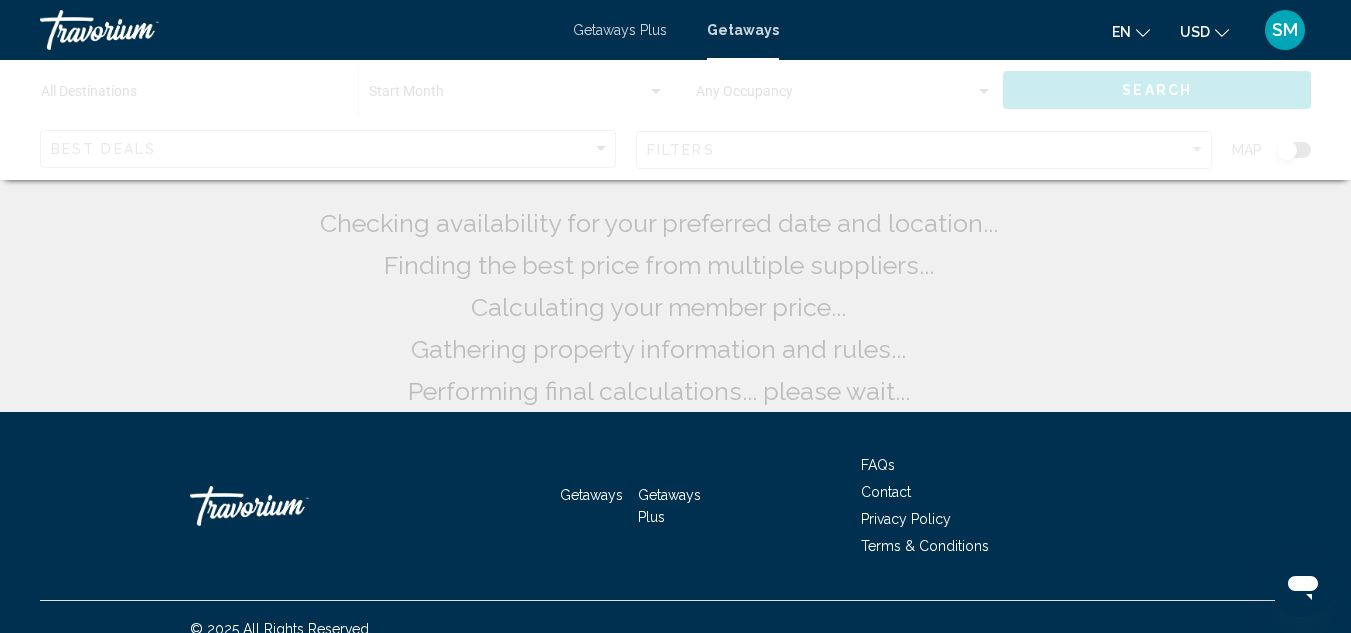click 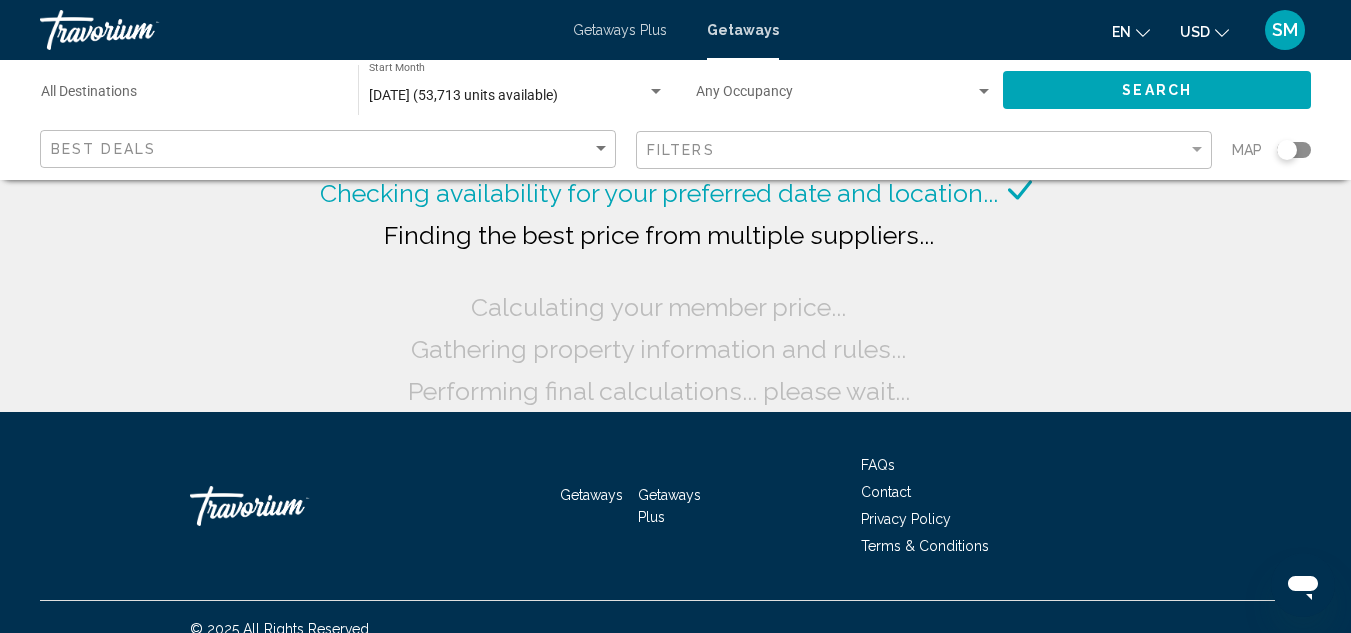 click on "Destination All Destinations" at bounding box center [189, 96] 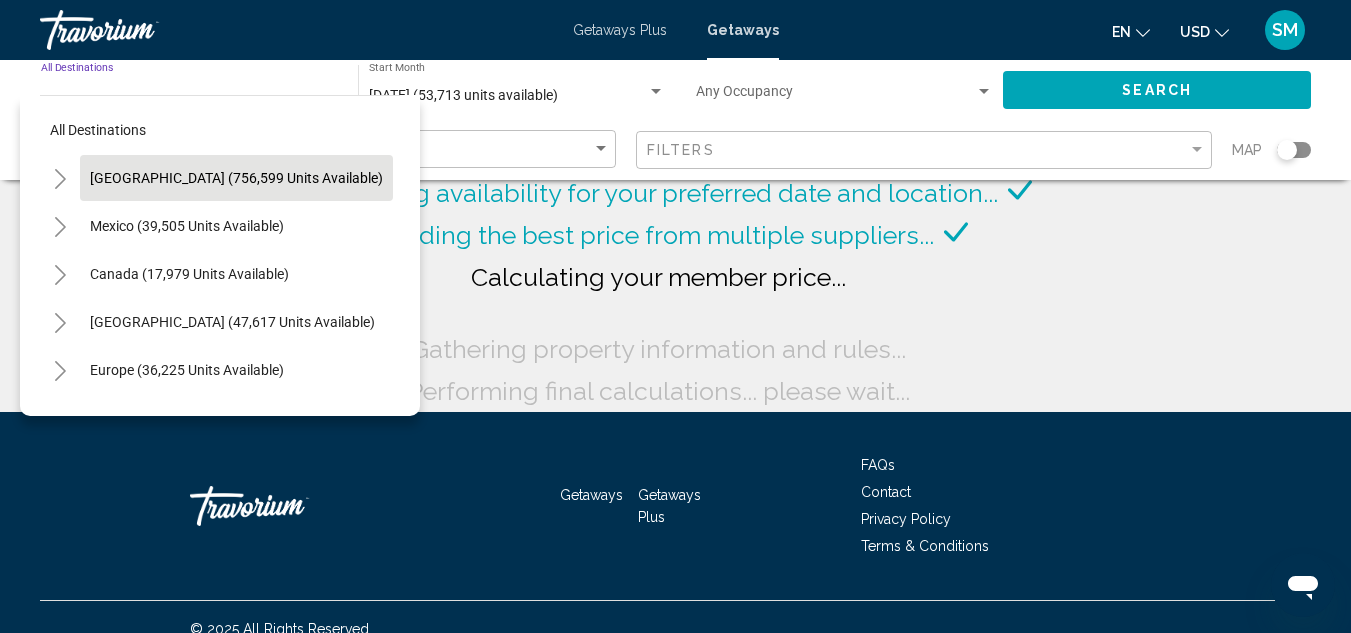 click on "[GEOGRAPHIC_DATA] (756,599 units available)" at bounding box center (187, 226) 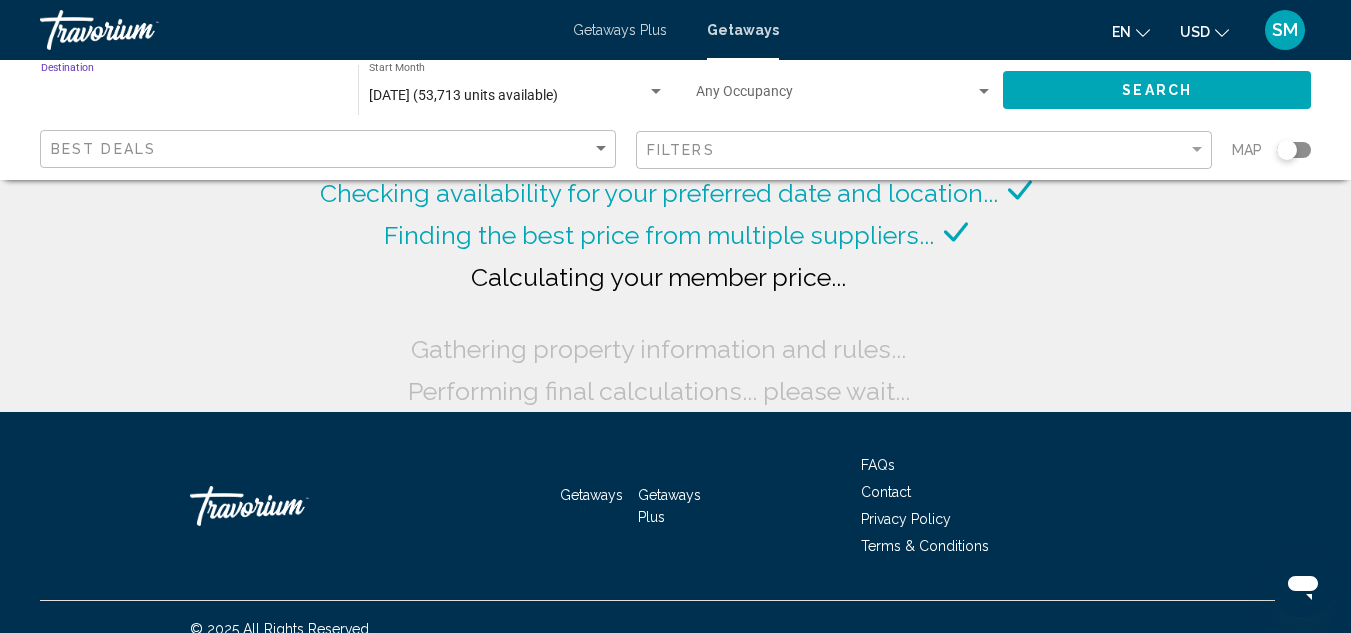 type on "**********" 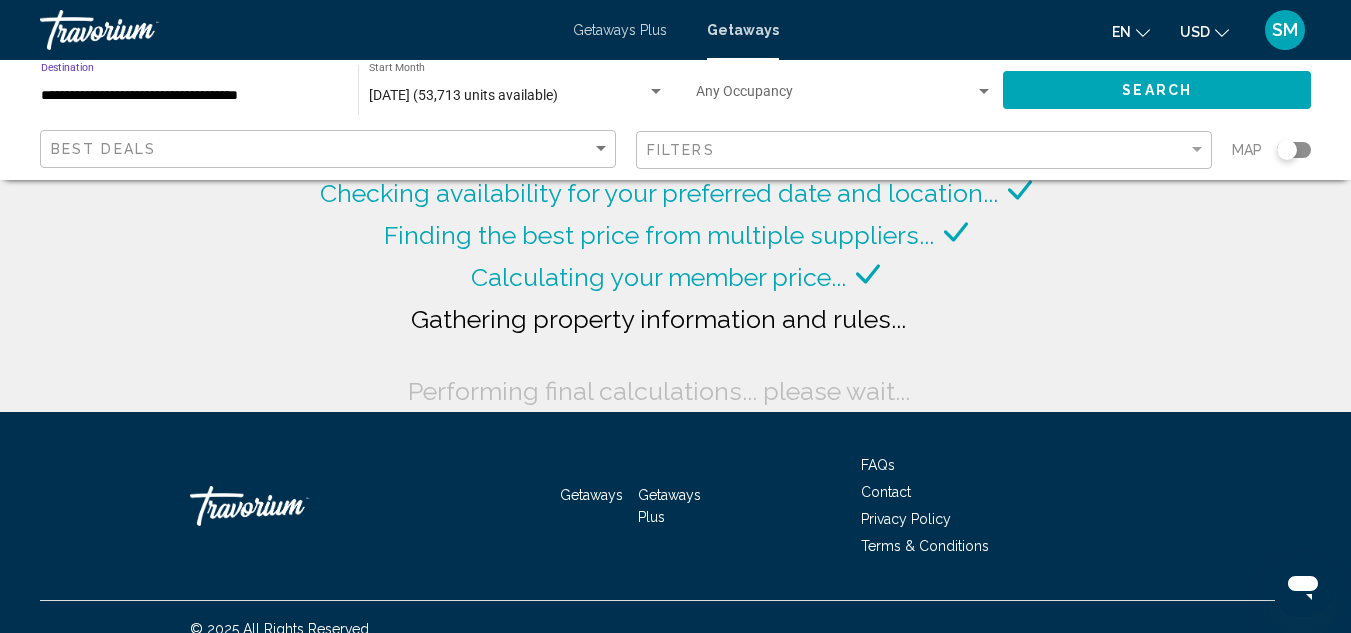 click on "Search" 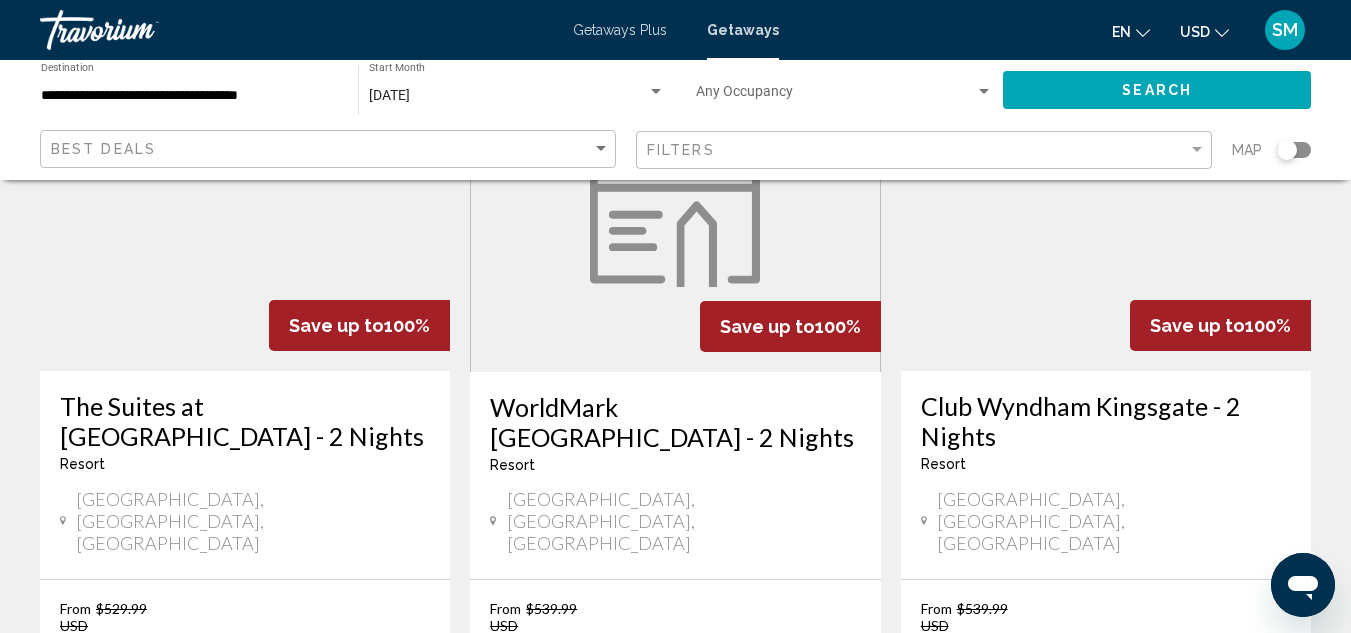 scroll, scrollTop: 200, scrollLeft: 0, axis: vertical 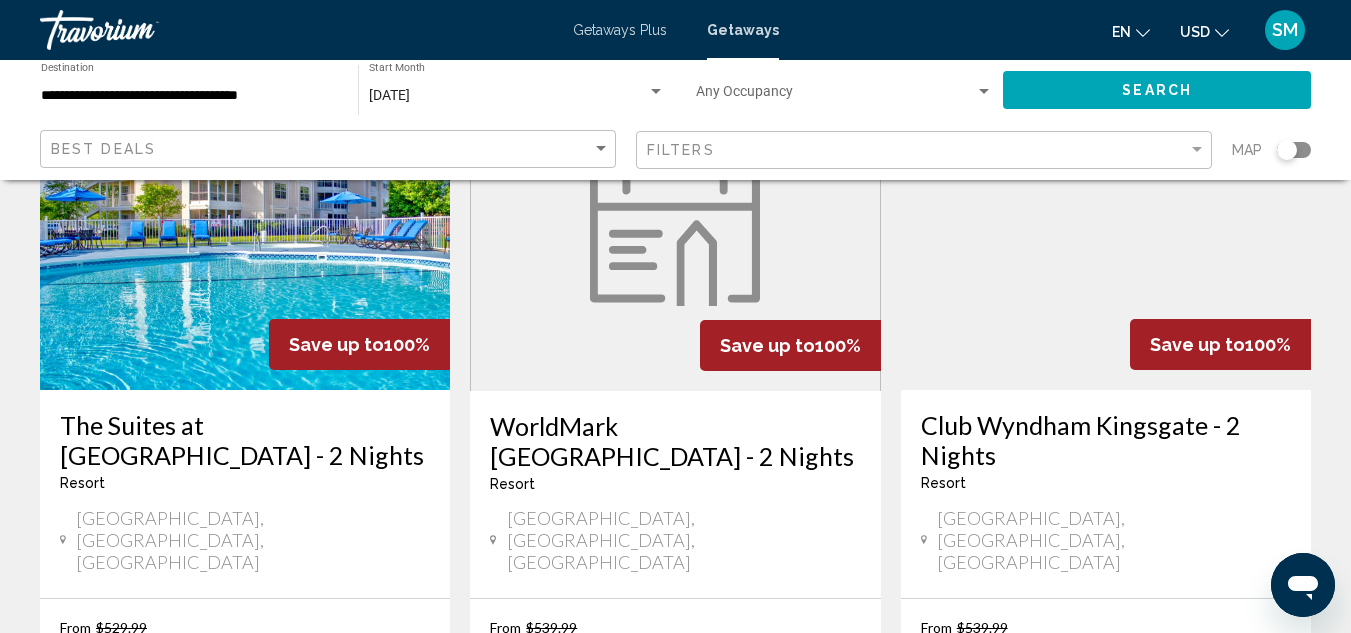 click at bounding box center [675, 231] 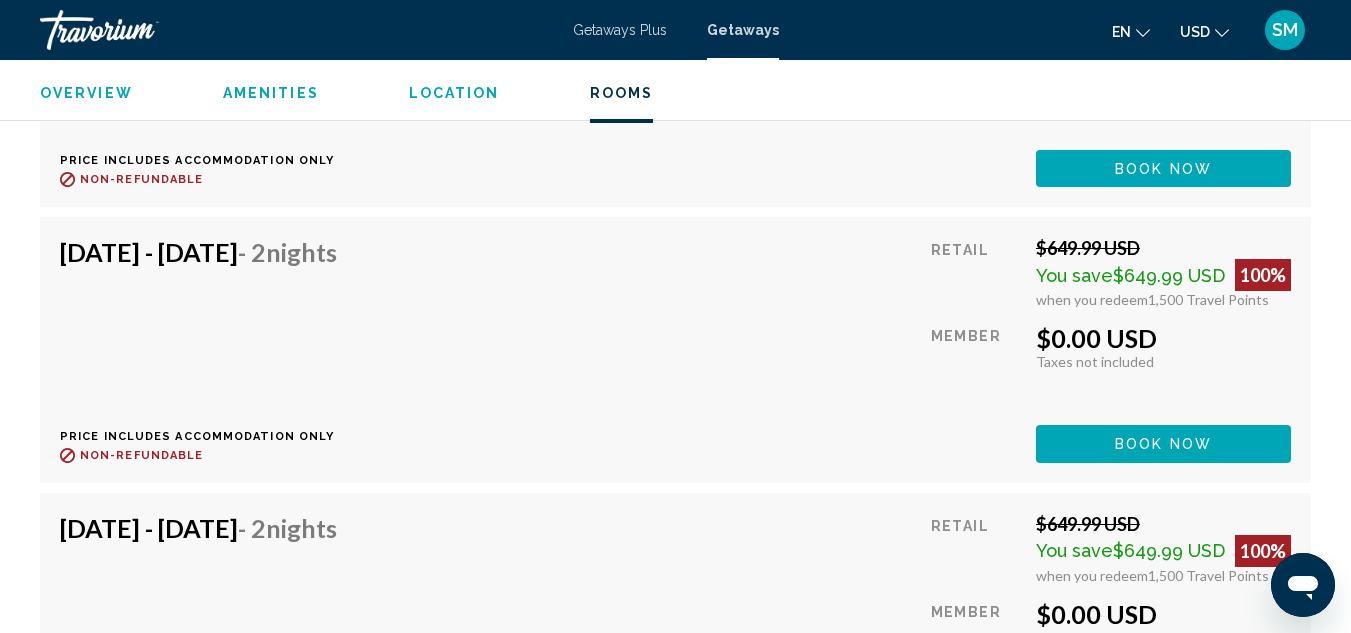scroll, scrollTop: 5600, scrollLeft: 0, axis: vertical 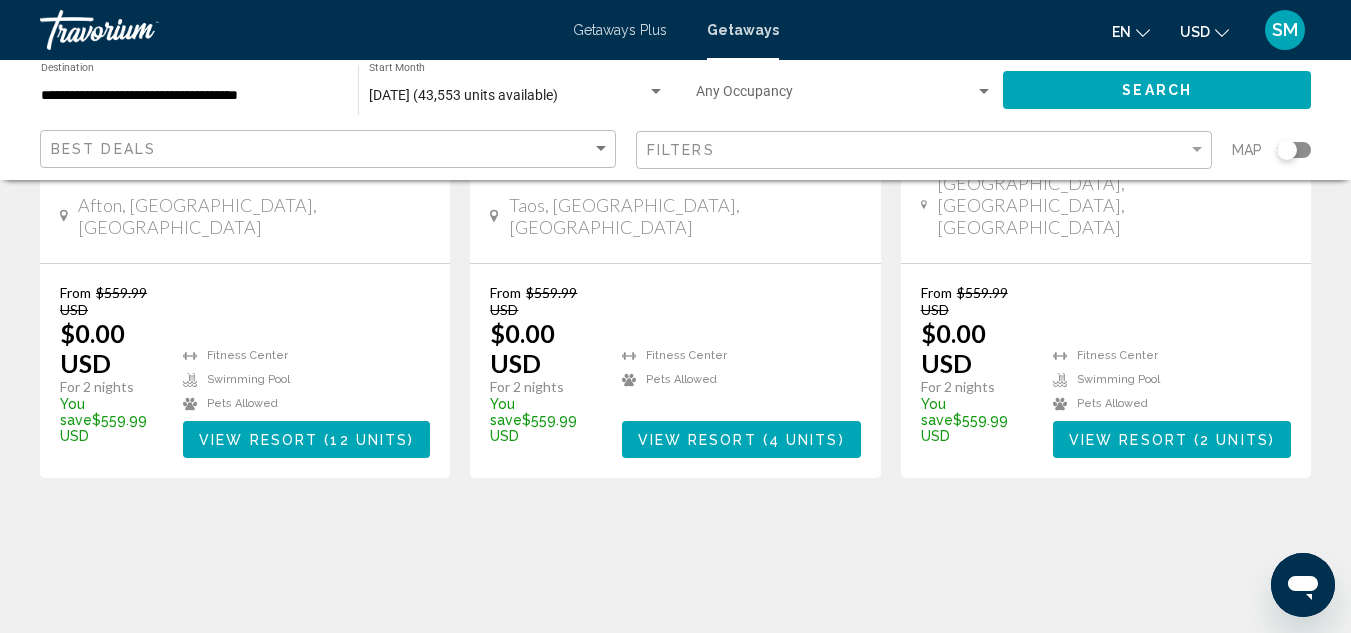 click at bounding box center [245, 678] 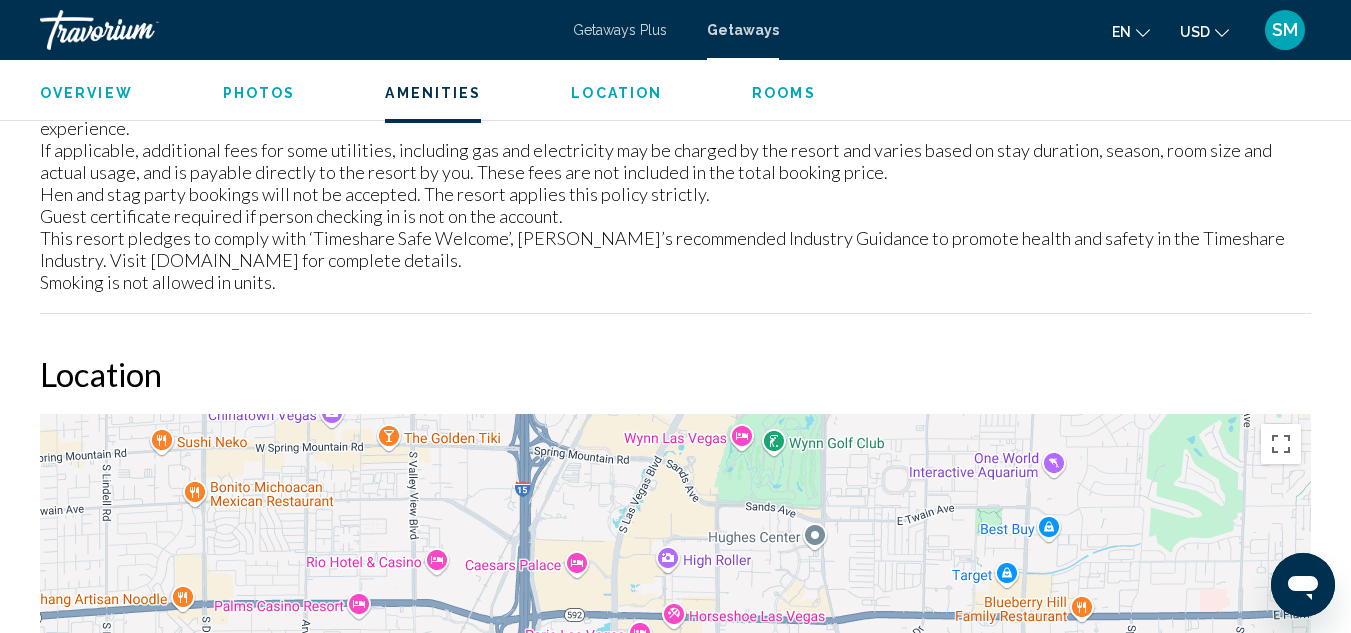 scroll, scrollTop: 2619, scrollLeft: 0, axis: vertical 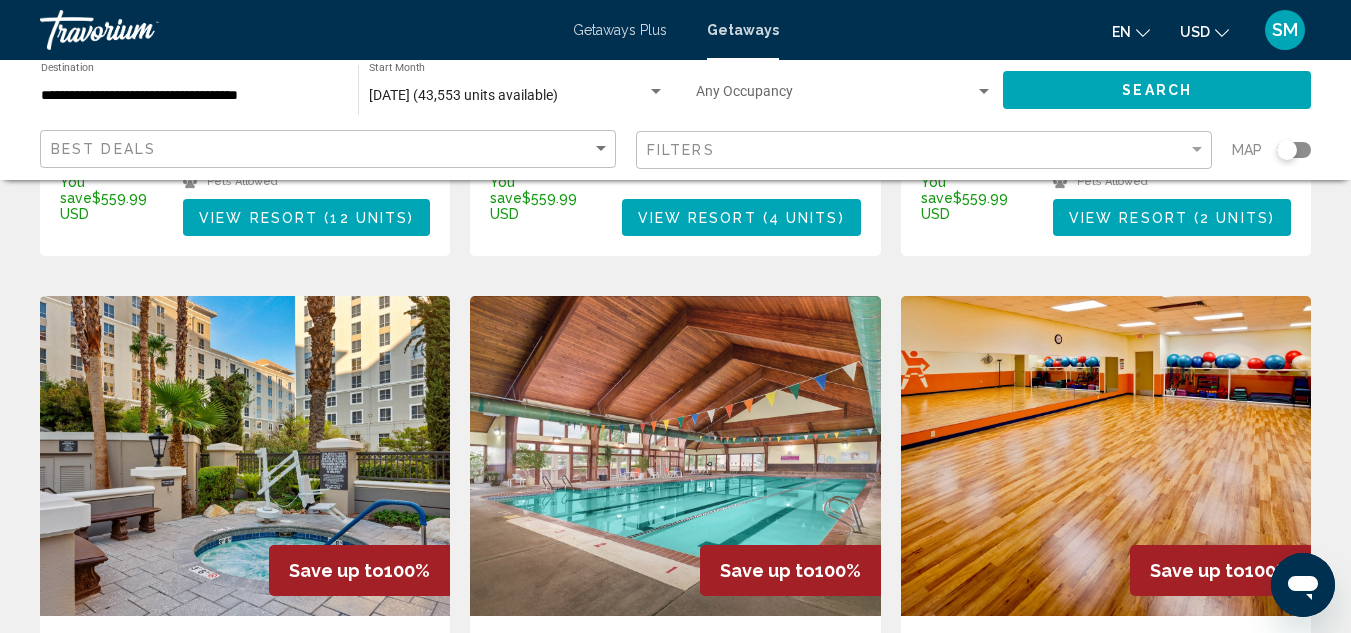 click at bounding box center [245, 456] 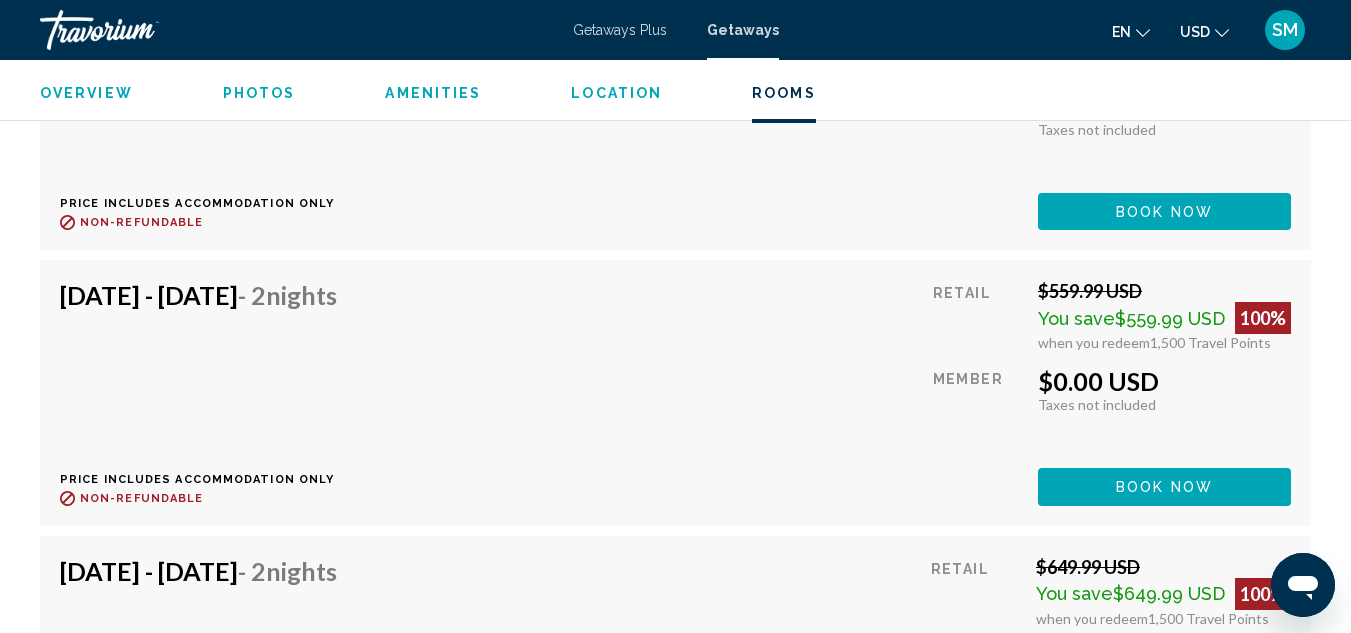 scroll, scrollTop: 4619, scrollLeft: 0, axis: vertical 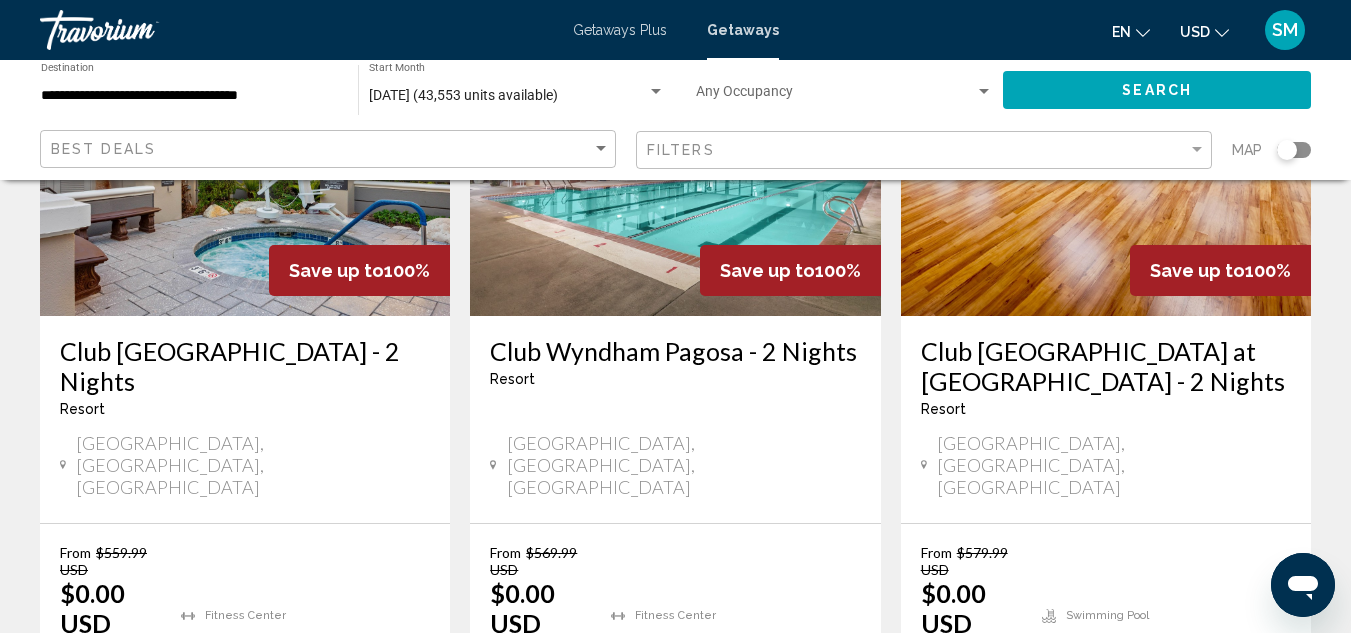 click on "3" at bounding box center [606, 798] 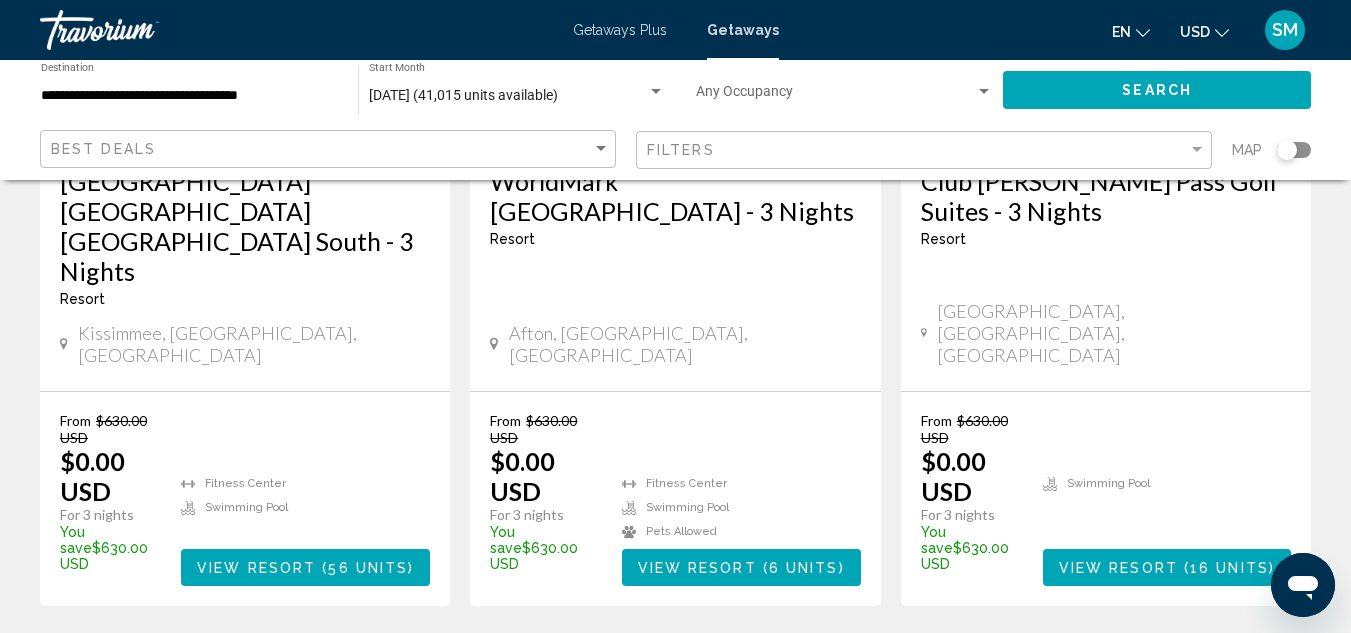 scroll, scrollTop: 2821, scrollLeft: 0, axis: vertical 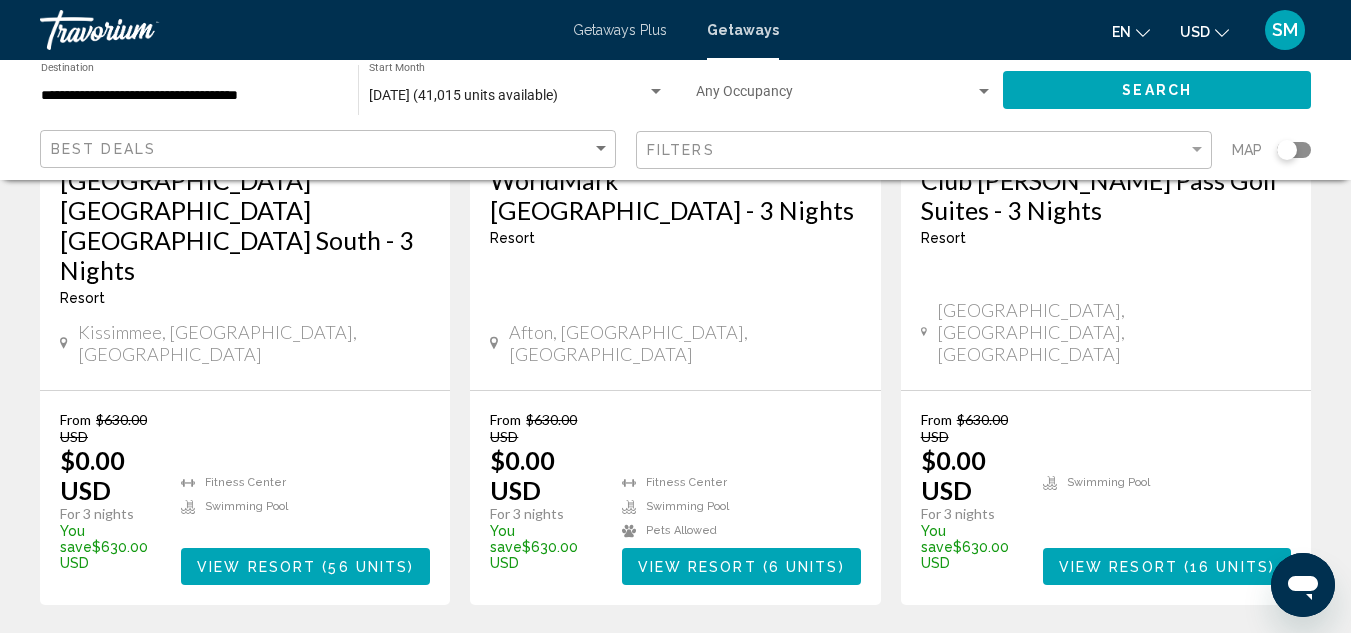 click on "4" at bounding box center [676, 665] 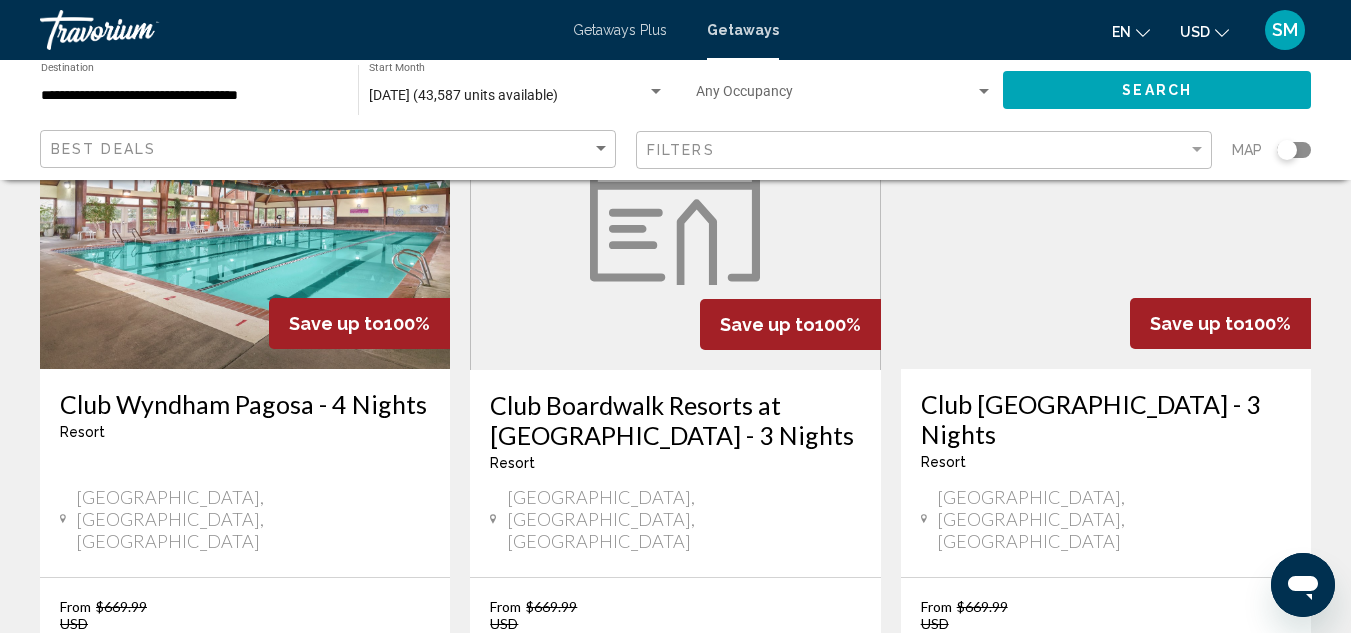 scroll, scrollTop: 2700, scrollLeft: 0, axis: vertical 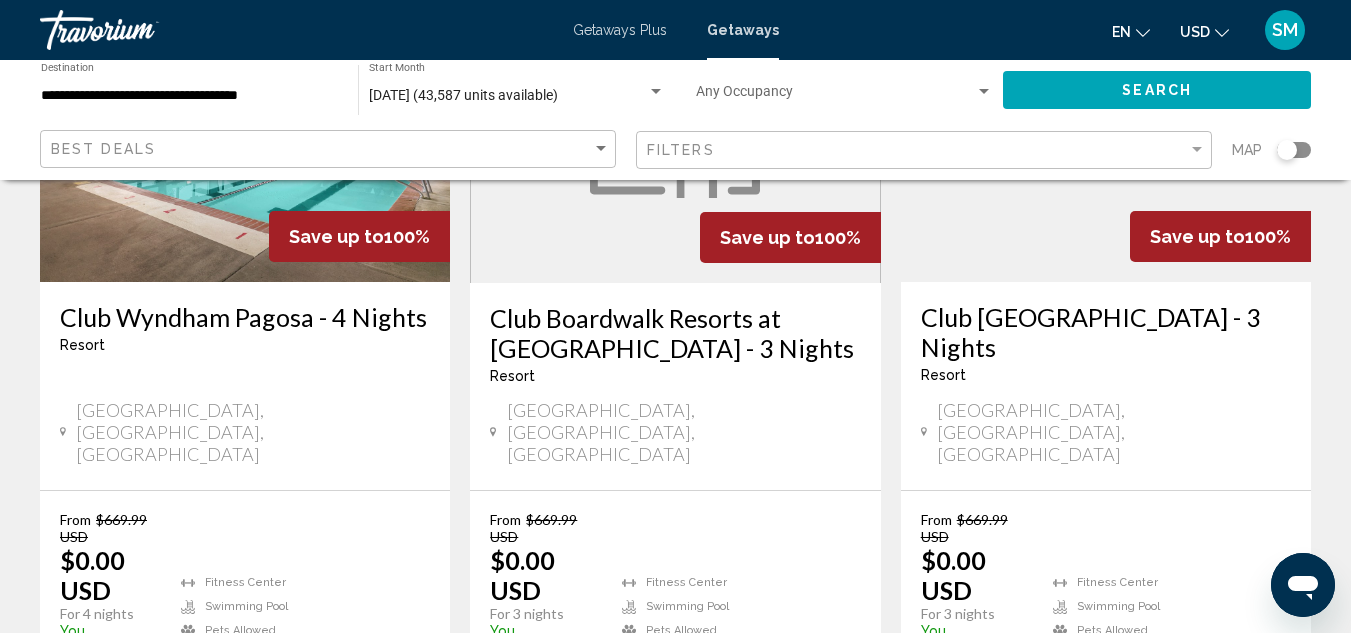 click on "5" at bounding box center [746, 765] 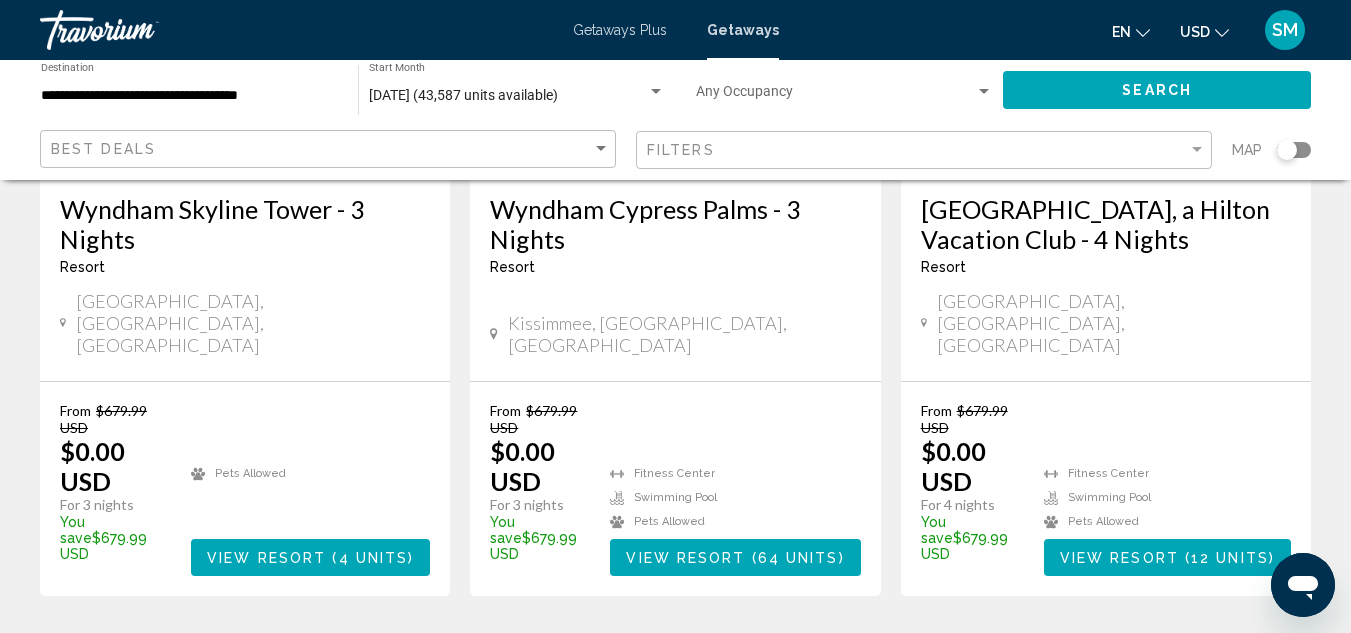 scroll, scrollTop: 2851, scrollLeft: 0, axis: vertical 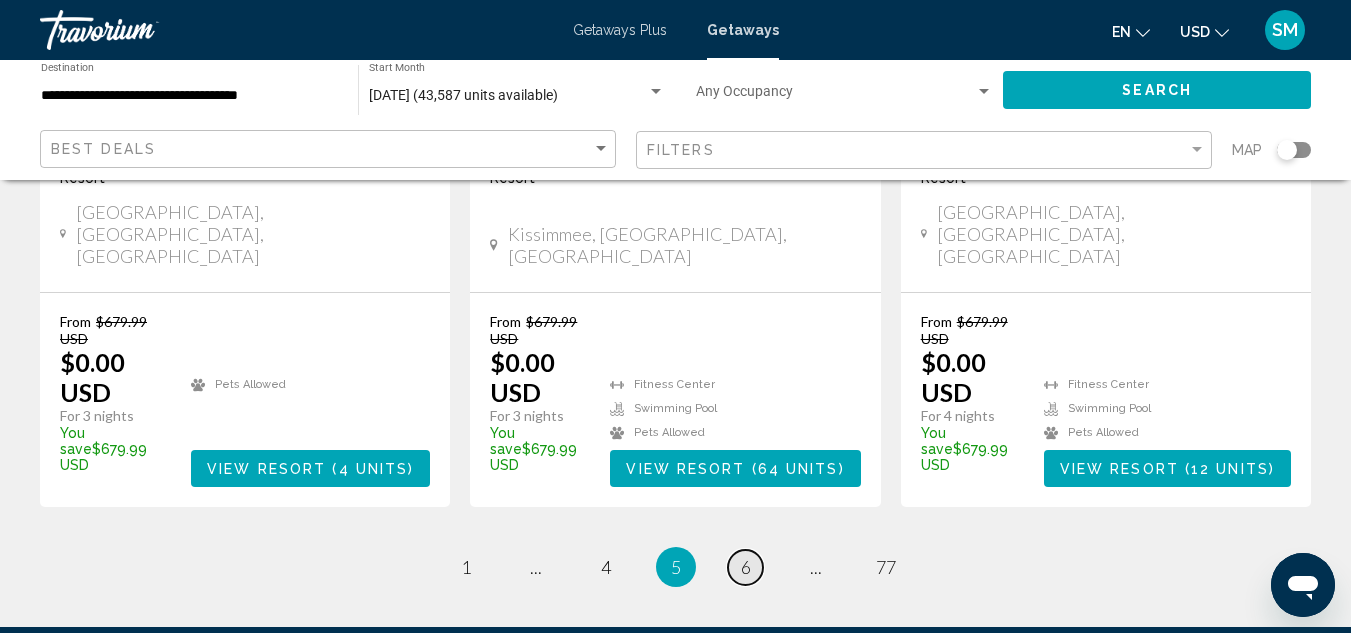click on "6" at bounding box center (746, 567) 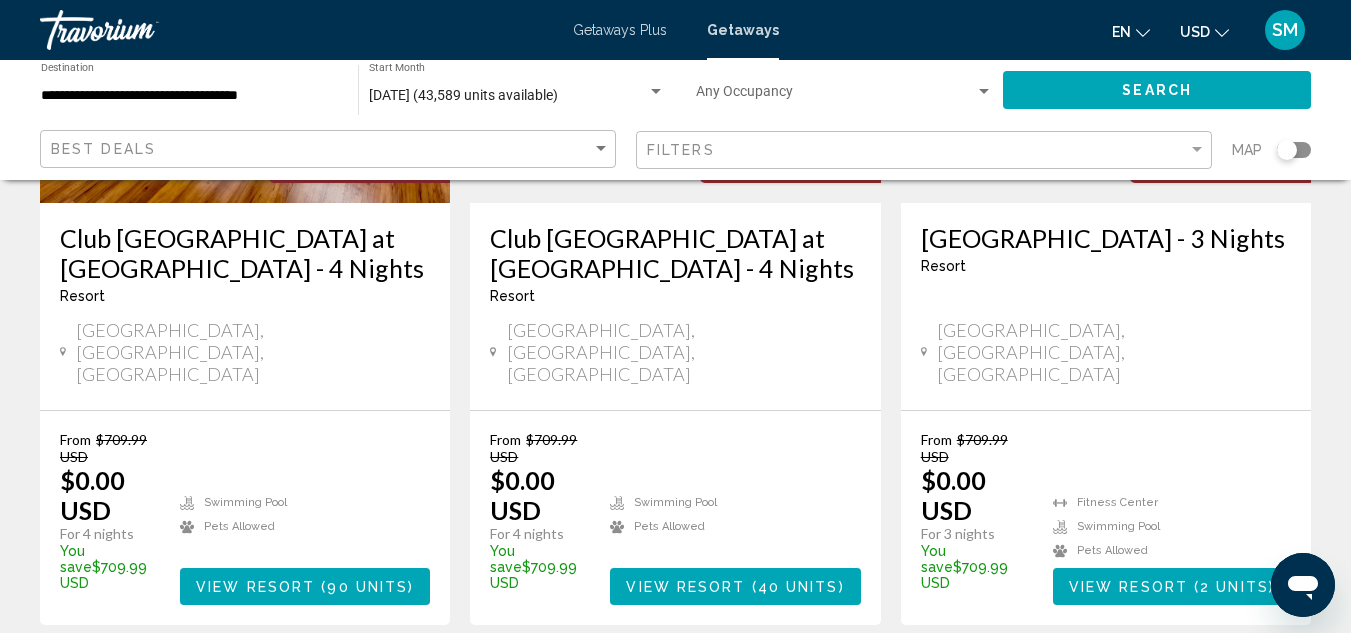 scroll, scrollTop: 2880, scrollLeft: 0, axis: vertical 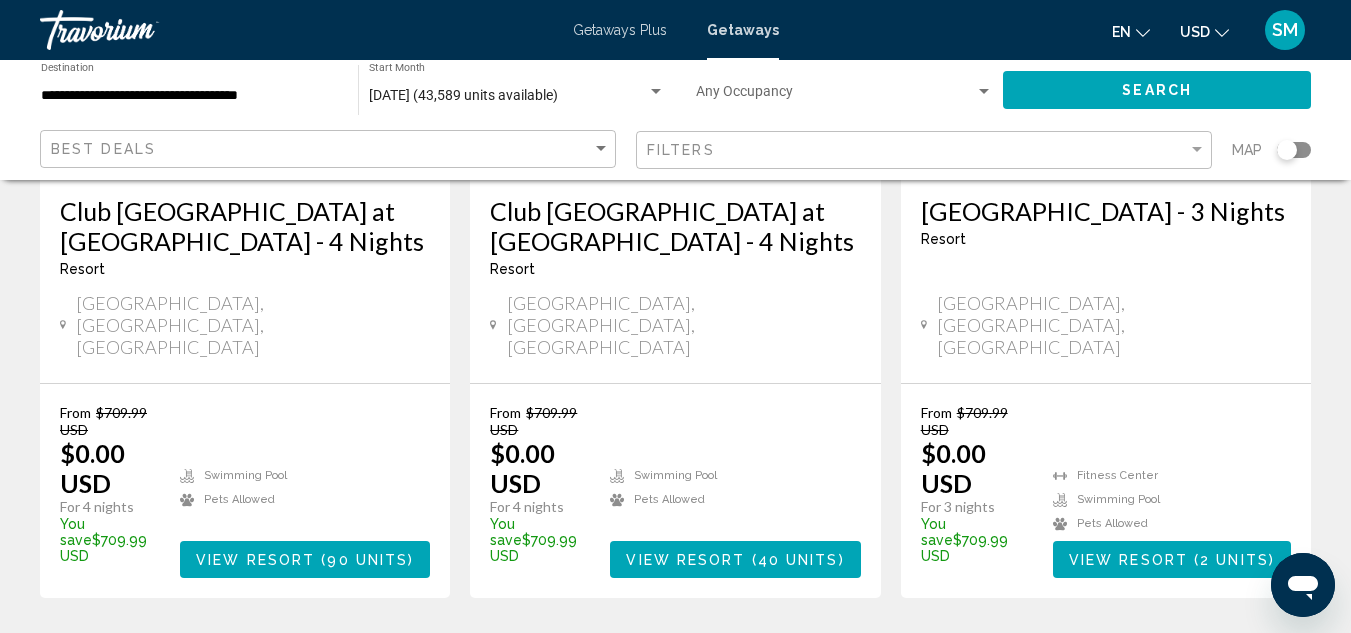 click on "page  7" at bounding box center (745, 658) 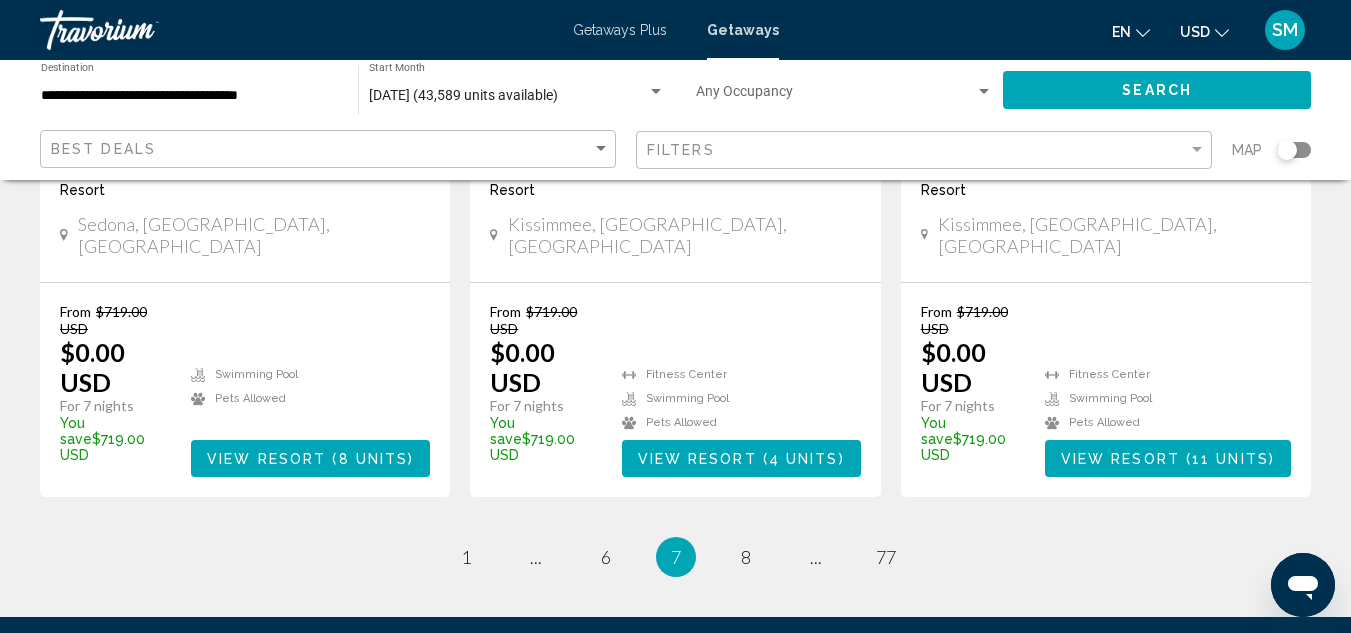 scroll, scrollTop: 2790, scrollLeft: 0, axis: vertical 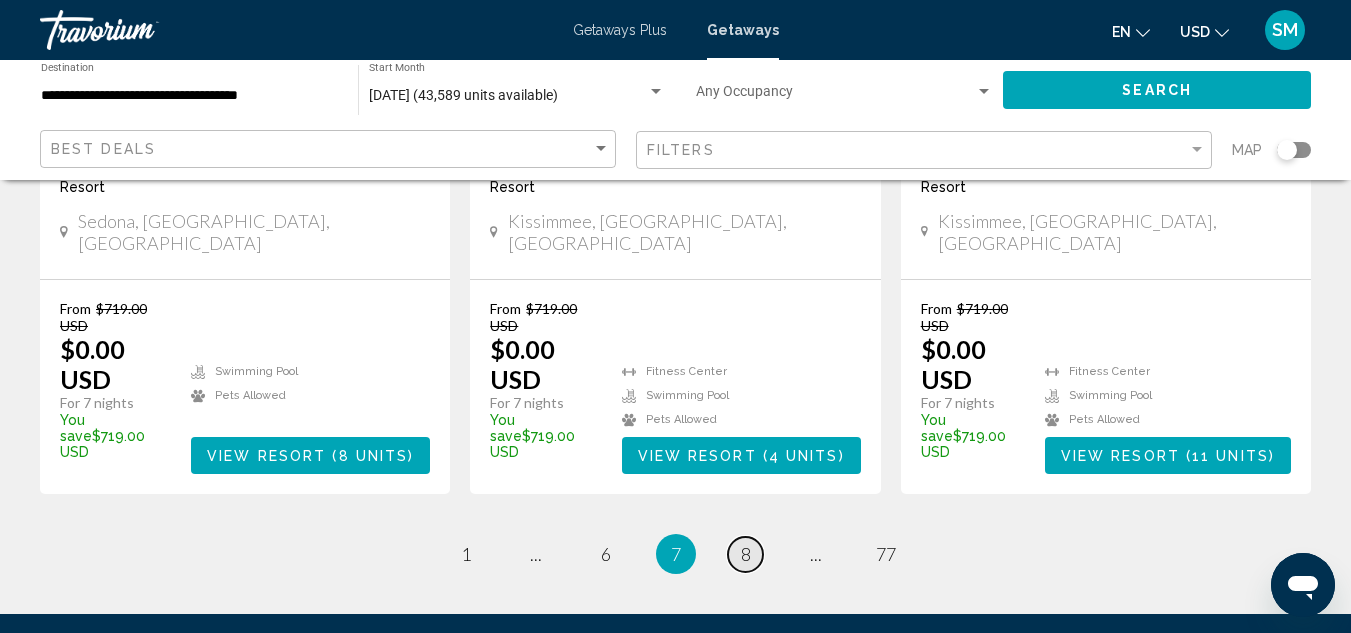 click on "page  8" at bounding box center [745, 554] 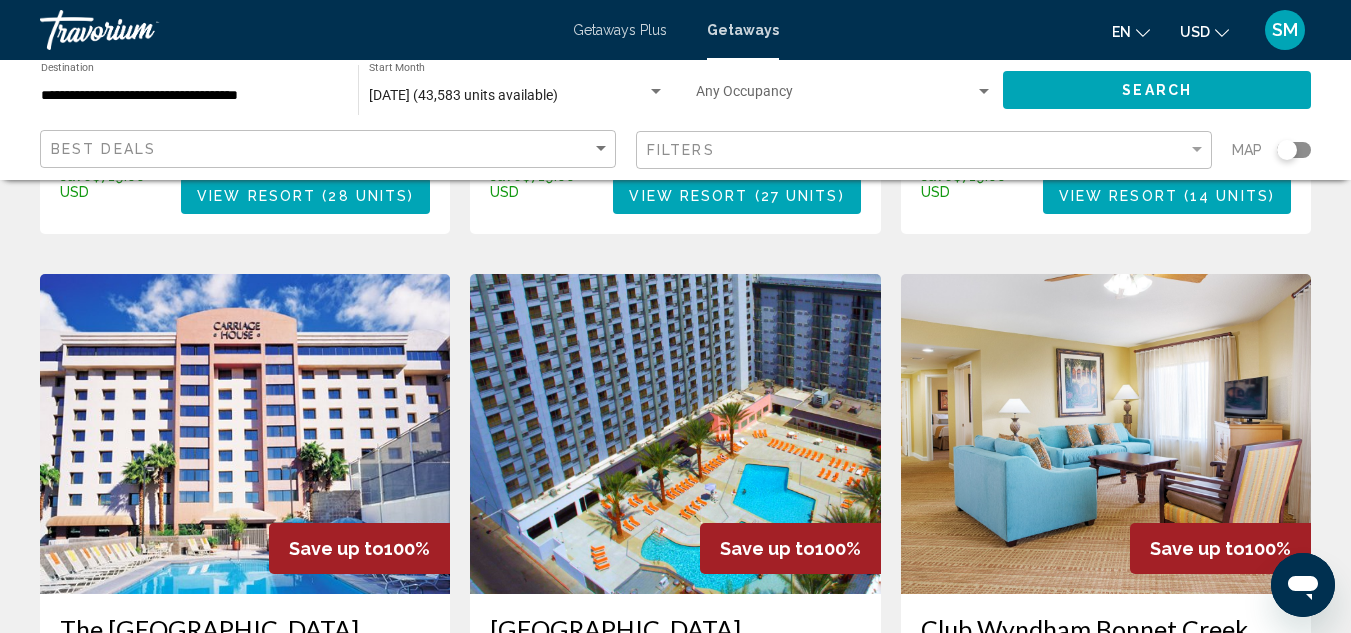 scroll, scrollTop: 1000, scrollLeft: 0, axis: vertical 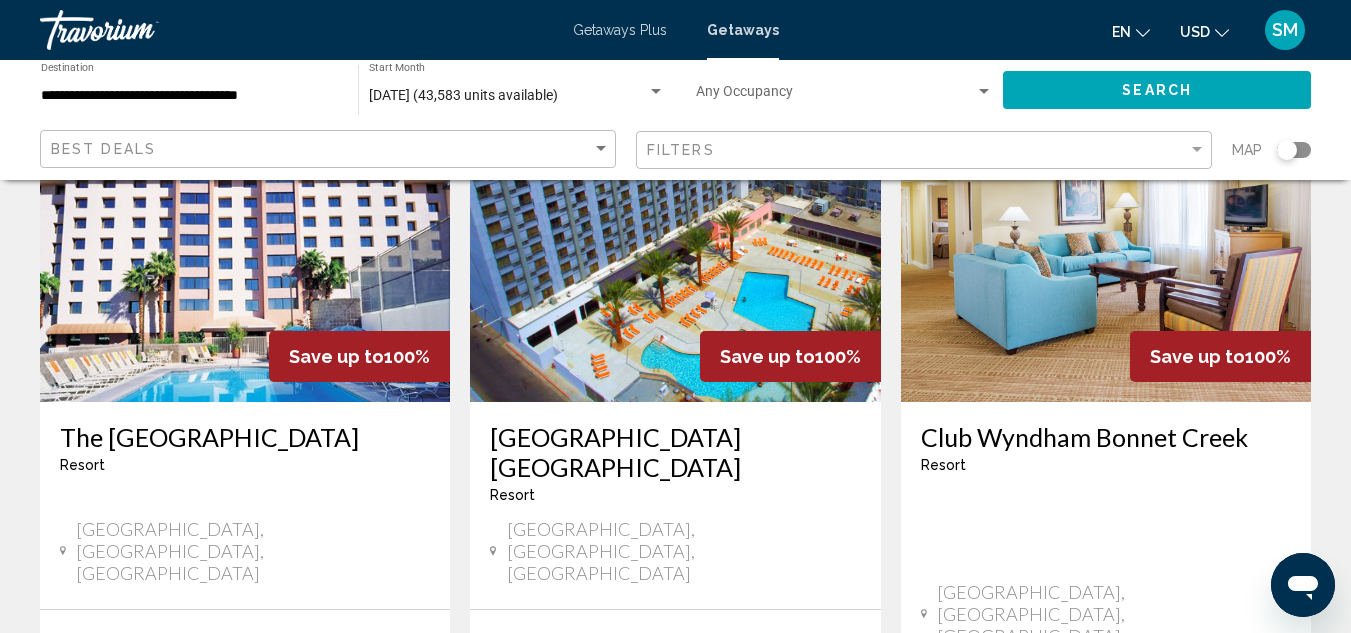 click on "Best Deals Filters Map" 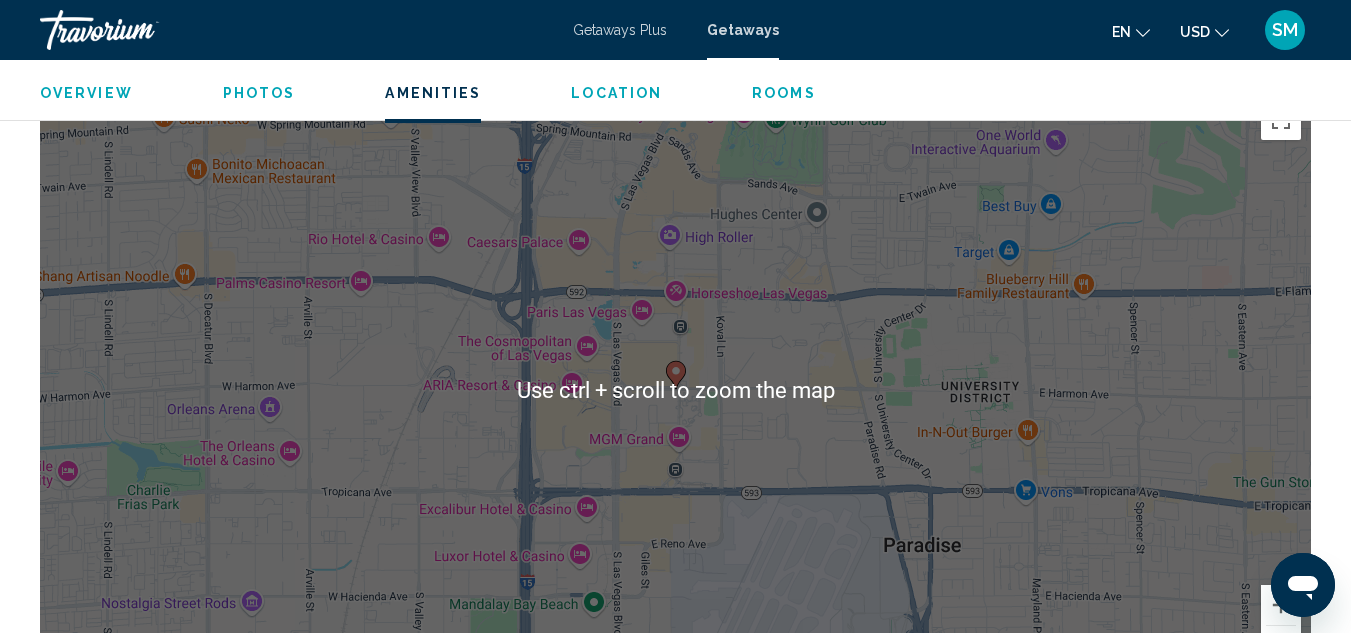 scroll, scrollTop: 2551, scrollLeft: 0, axis: vertical 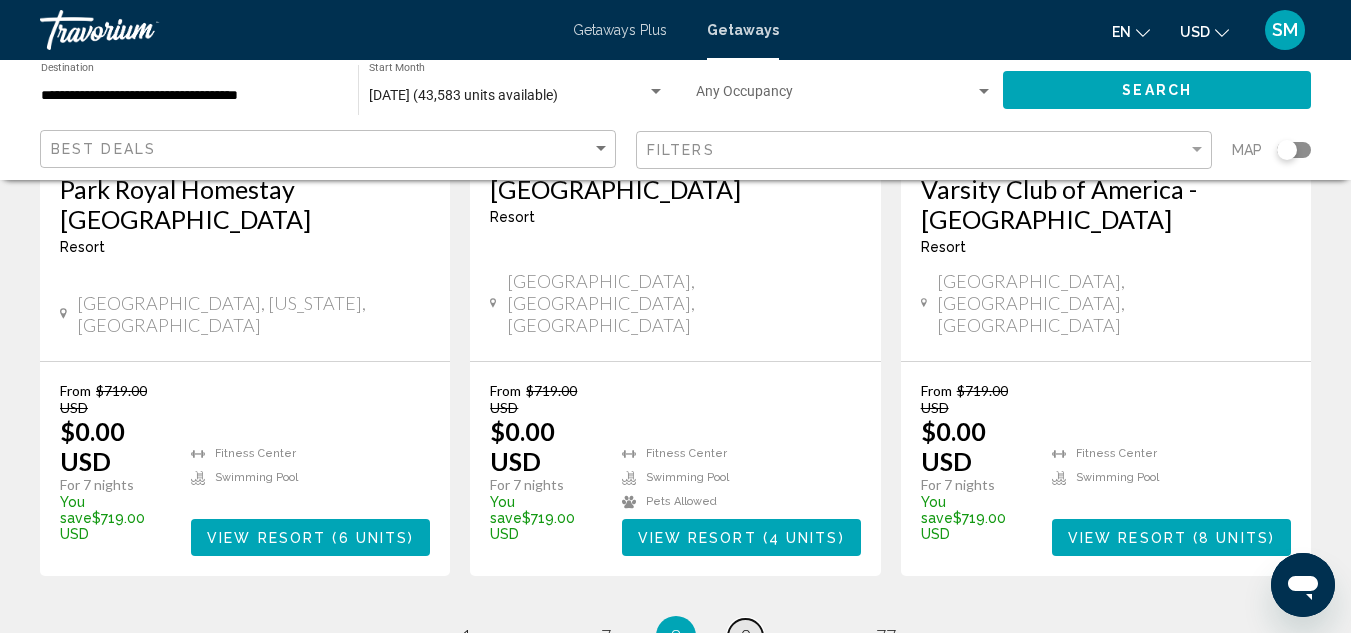 click on "page  9" at bounding box center [745, 636] 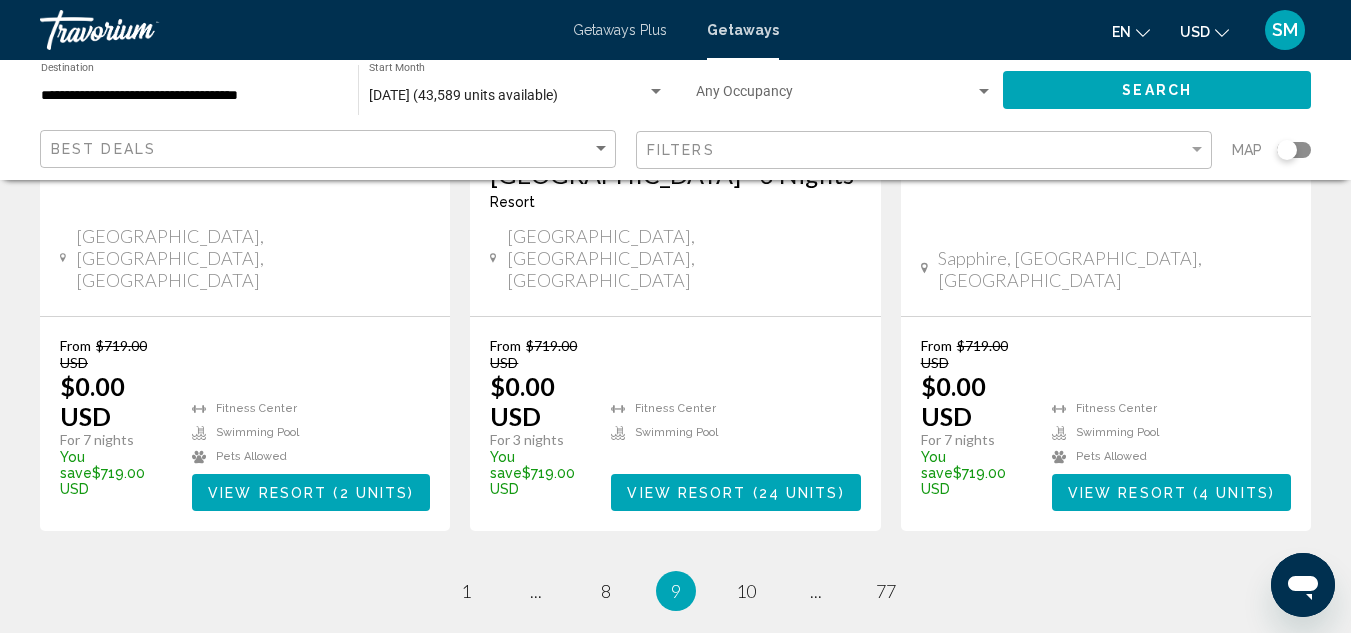 scroll, scrollTop: 2850, scrollLeft: 0, axis: vertical 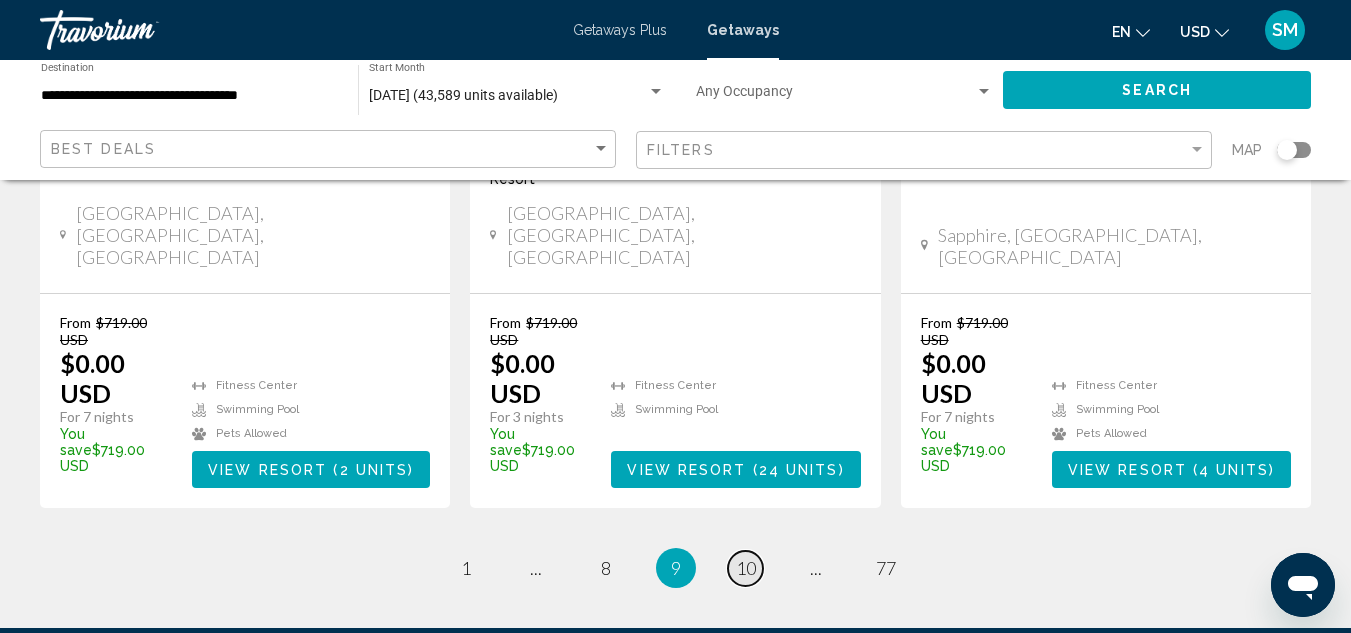 click on "10" at bounding box center [746, 568] 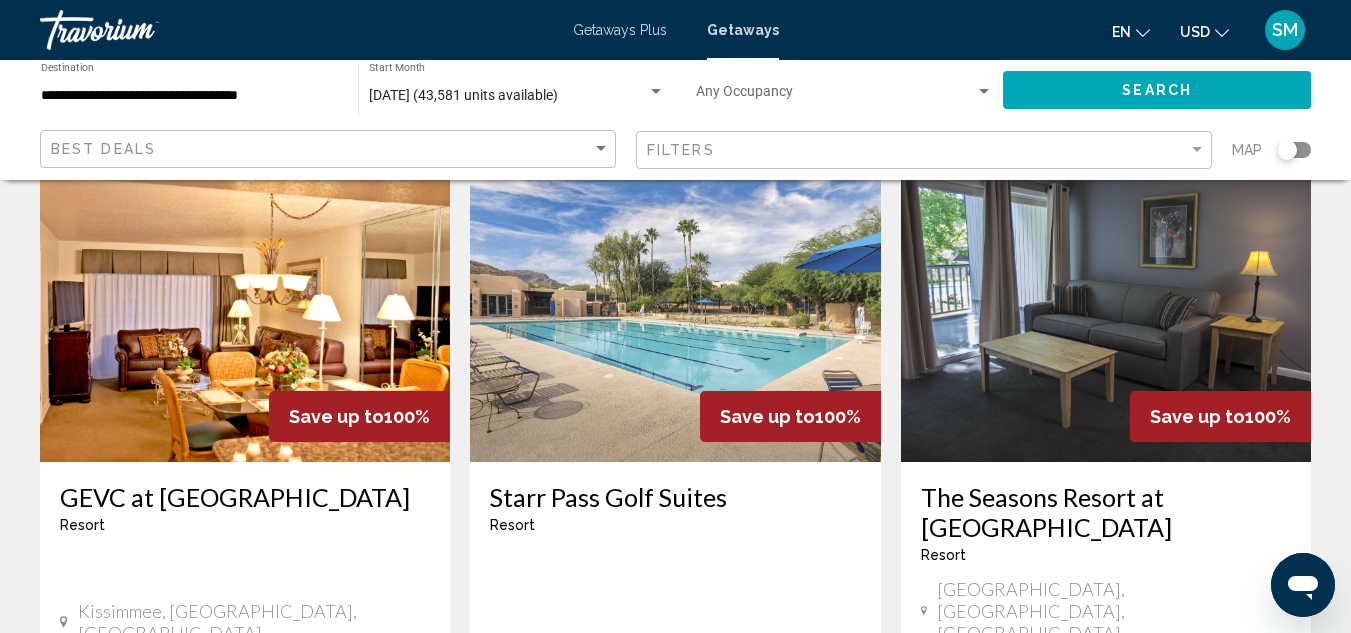 scroll, scrollTop: 2600, scrollLeft: 0, axis: vertical 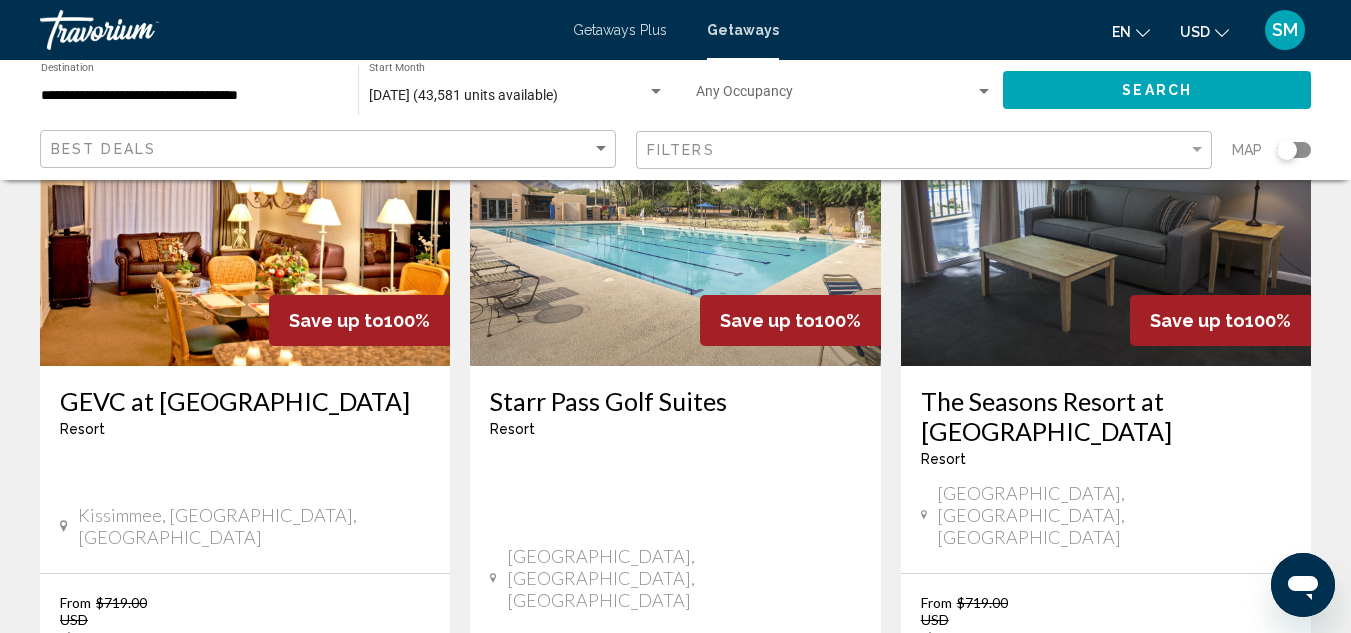 click on "11" at bounding box center [746, 848] 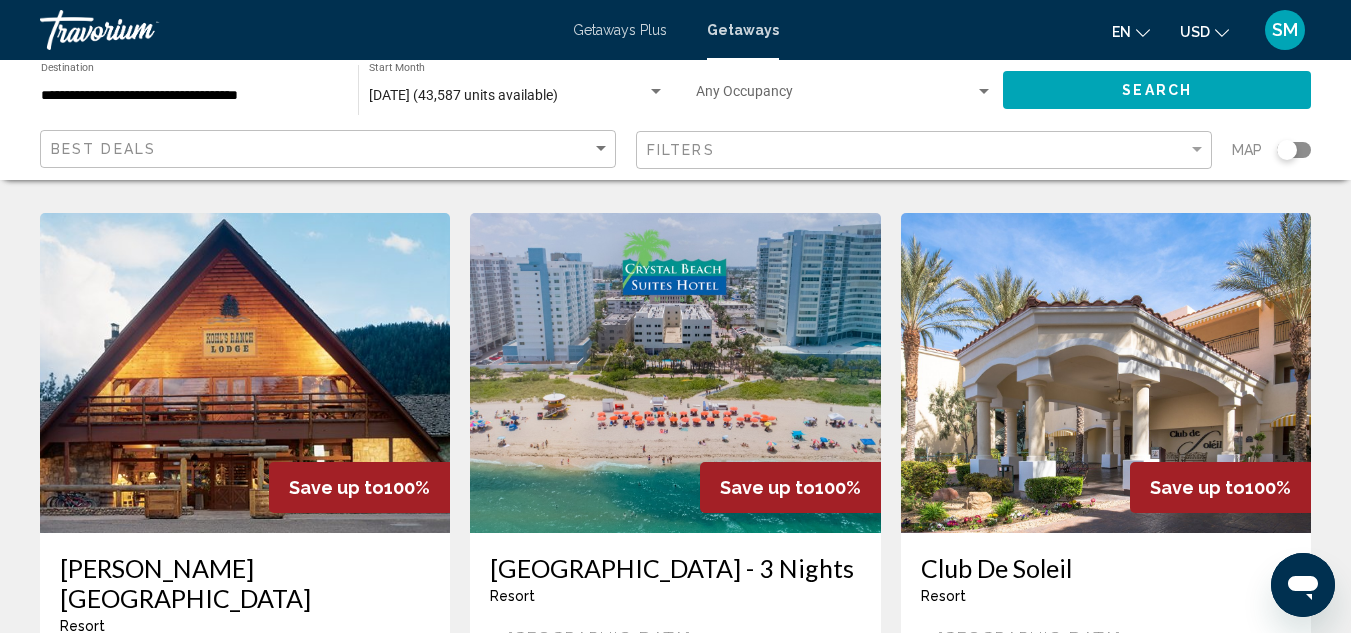 scroll, scrollTop: 1600, scrollLeft: 0, axis: vertical 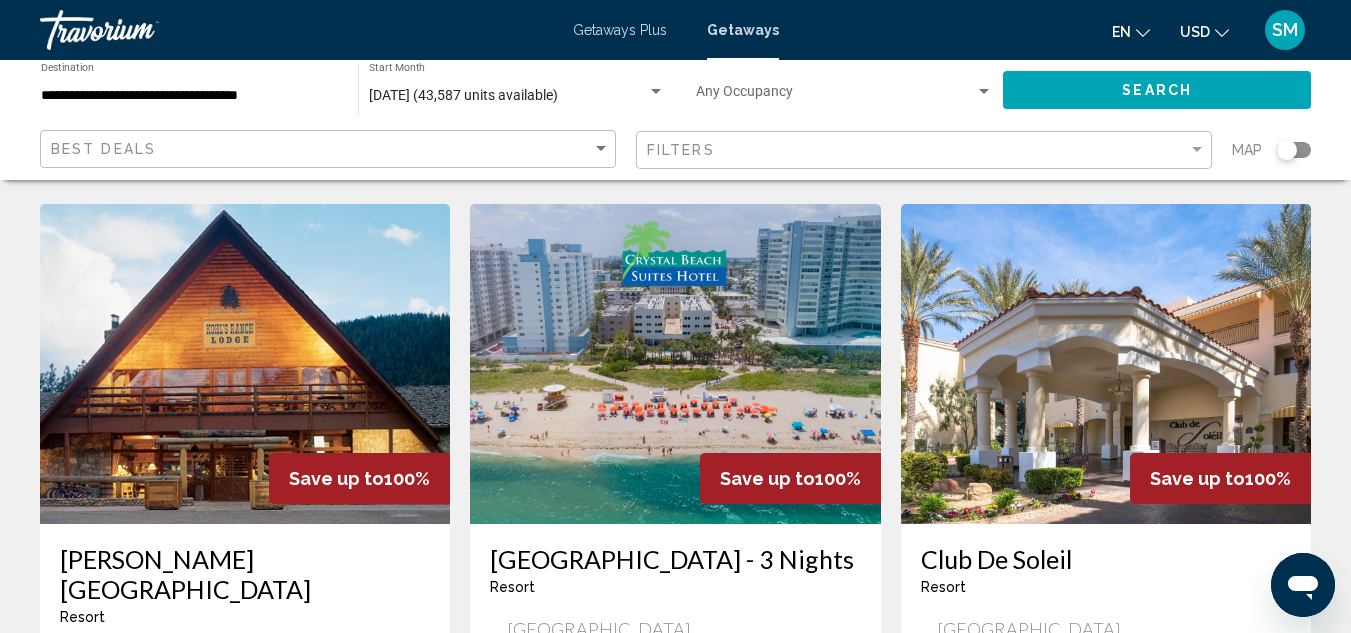 click at bounding box center (1106, 364) 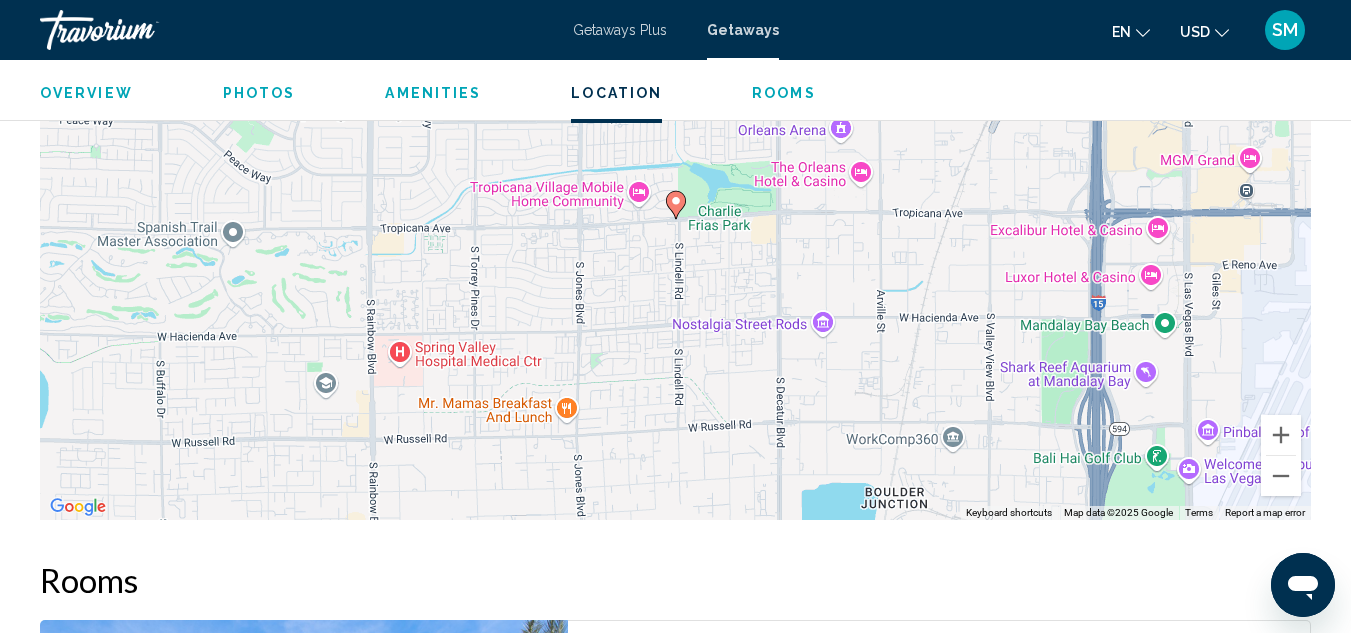 scroll, scrollTop: 3020, scrollLeft: 0, axis: vertical 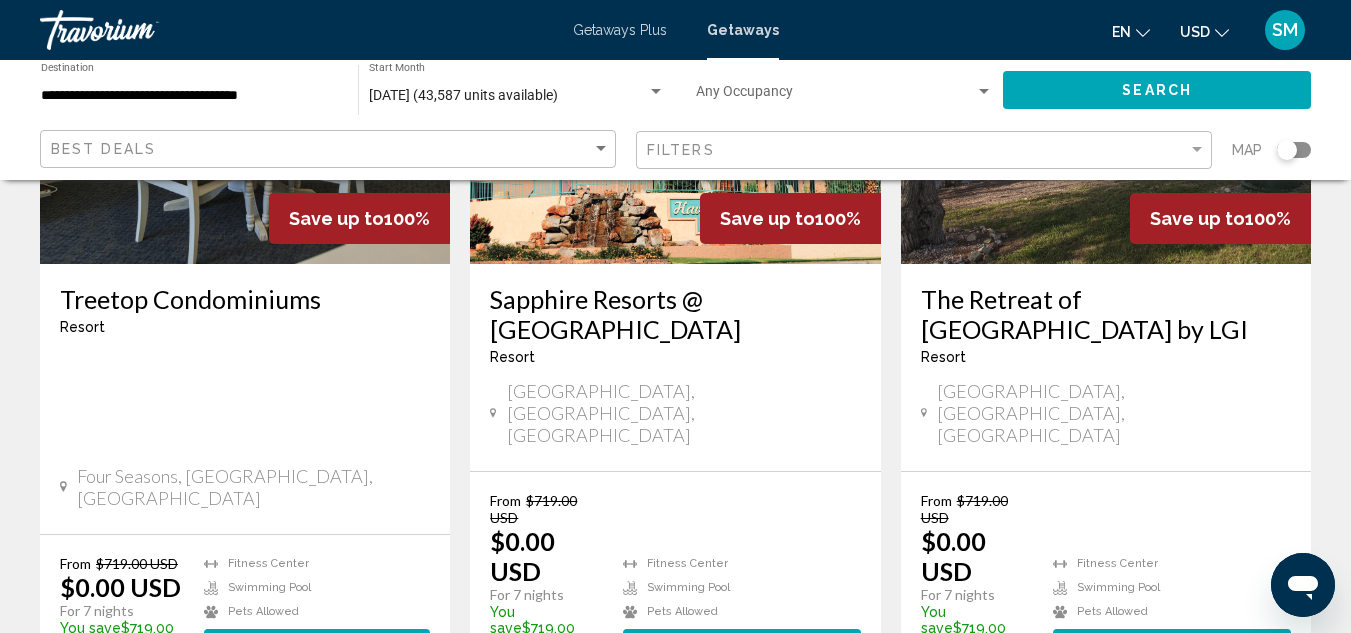click on "12" at bounding box center [746, 746] 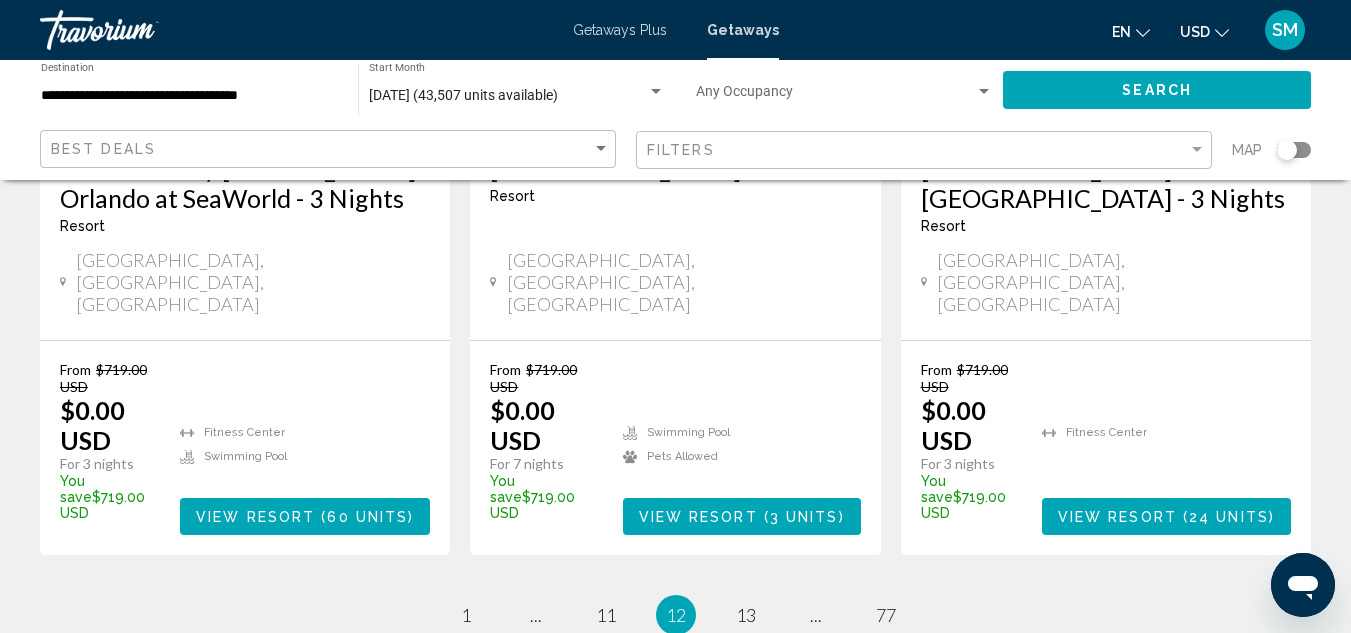 scroll, scrollTop: 2880, scrollLeft: 0, axis: vertical 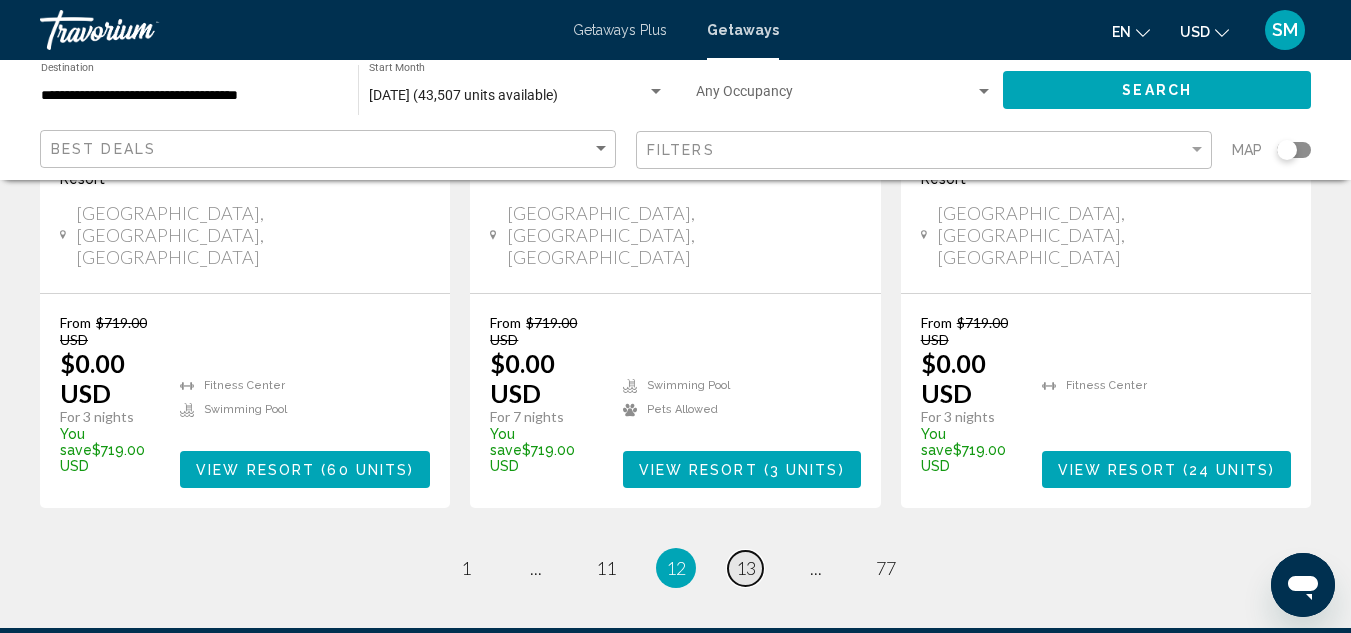 click on "13" at bounding box center (746, 568) 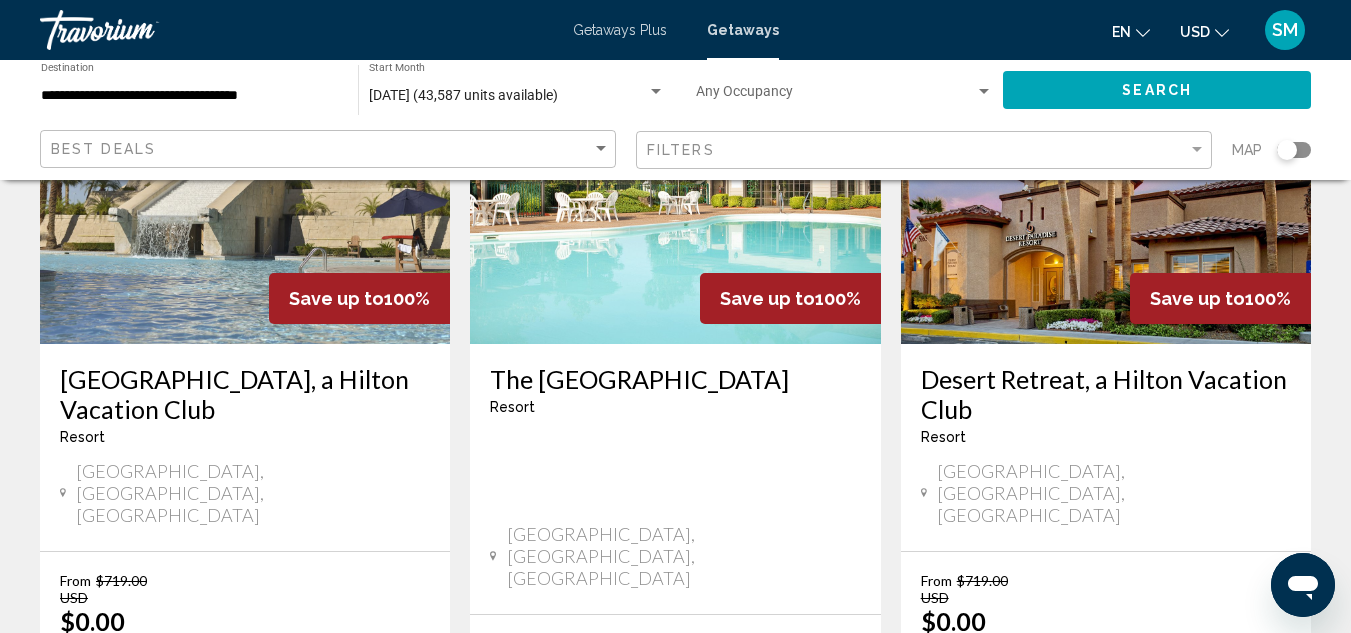 scroll, scrollTop: 1000, scrollLeft: 0, axis: vertical 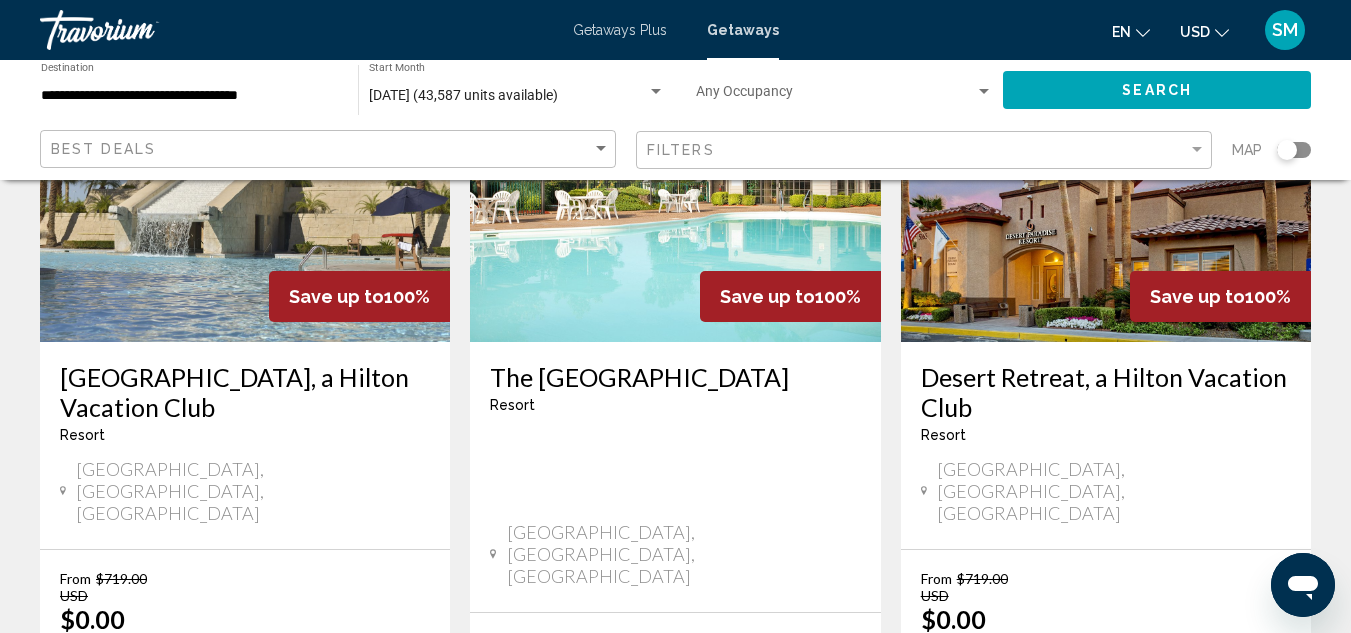 click on "Cancun Las Vegas, a Hilton Vacation Club" at bounding box center (245, 392) 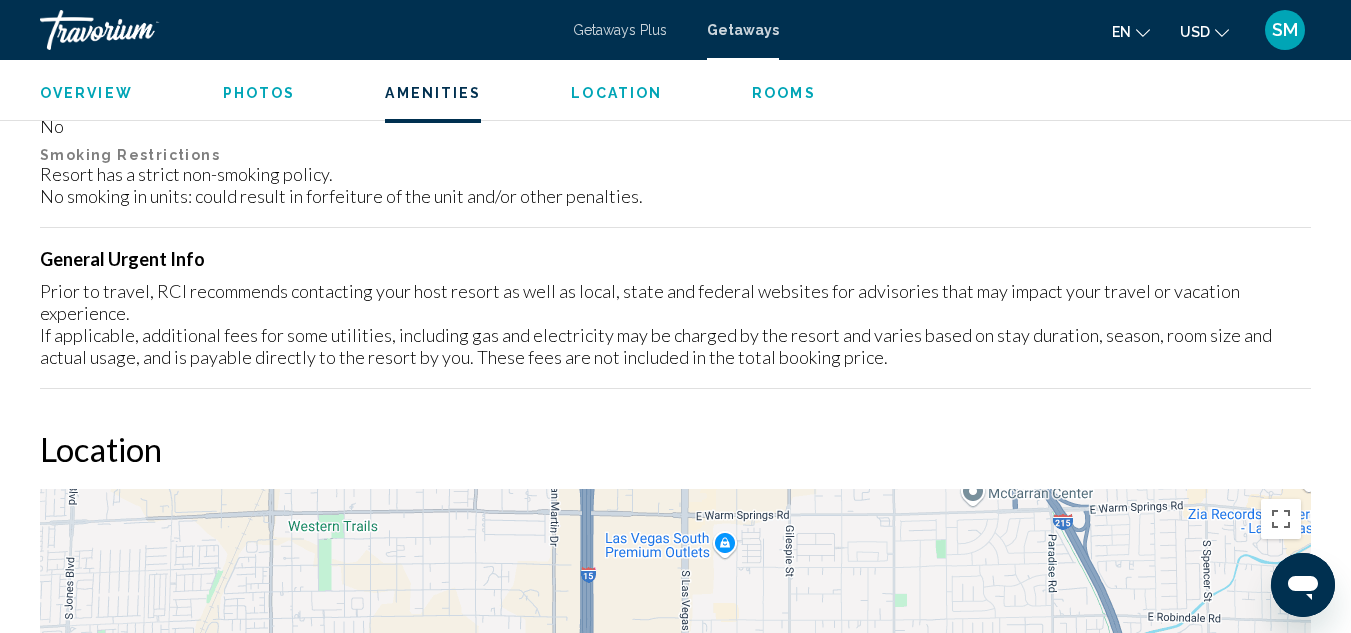 scroll, scrollTop: 2319, scrollLeft: 0, axis: vertical 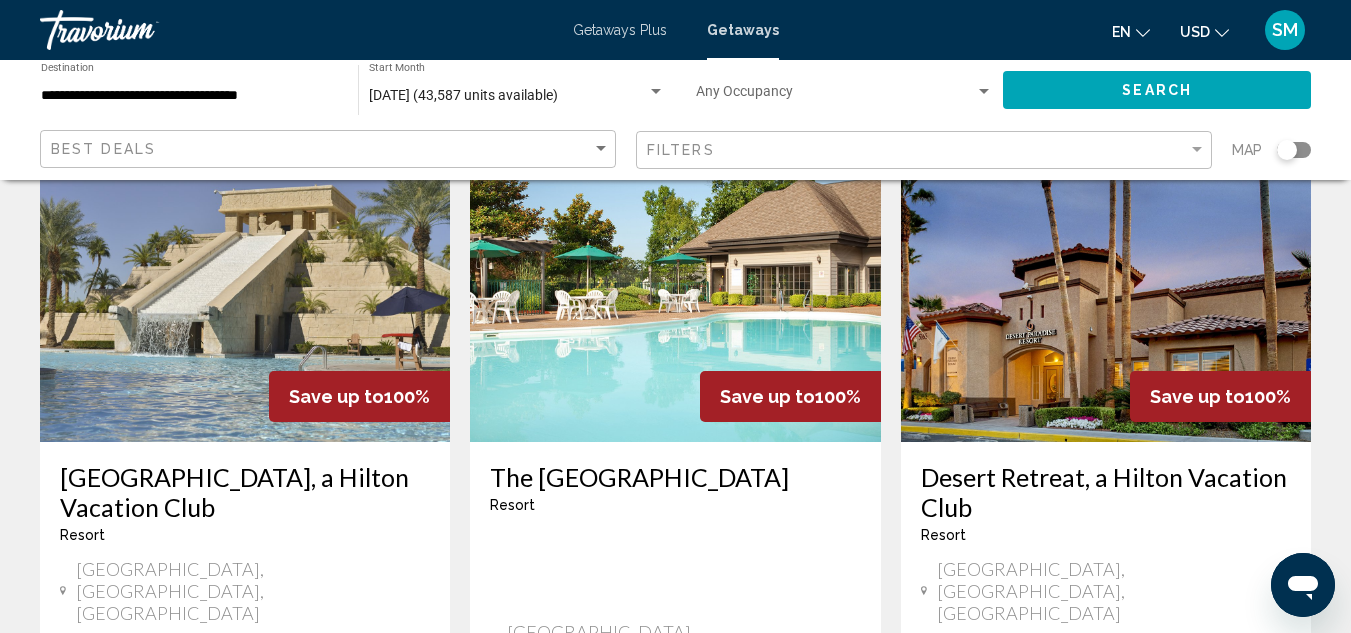 click at bounding box center (1106, 282) 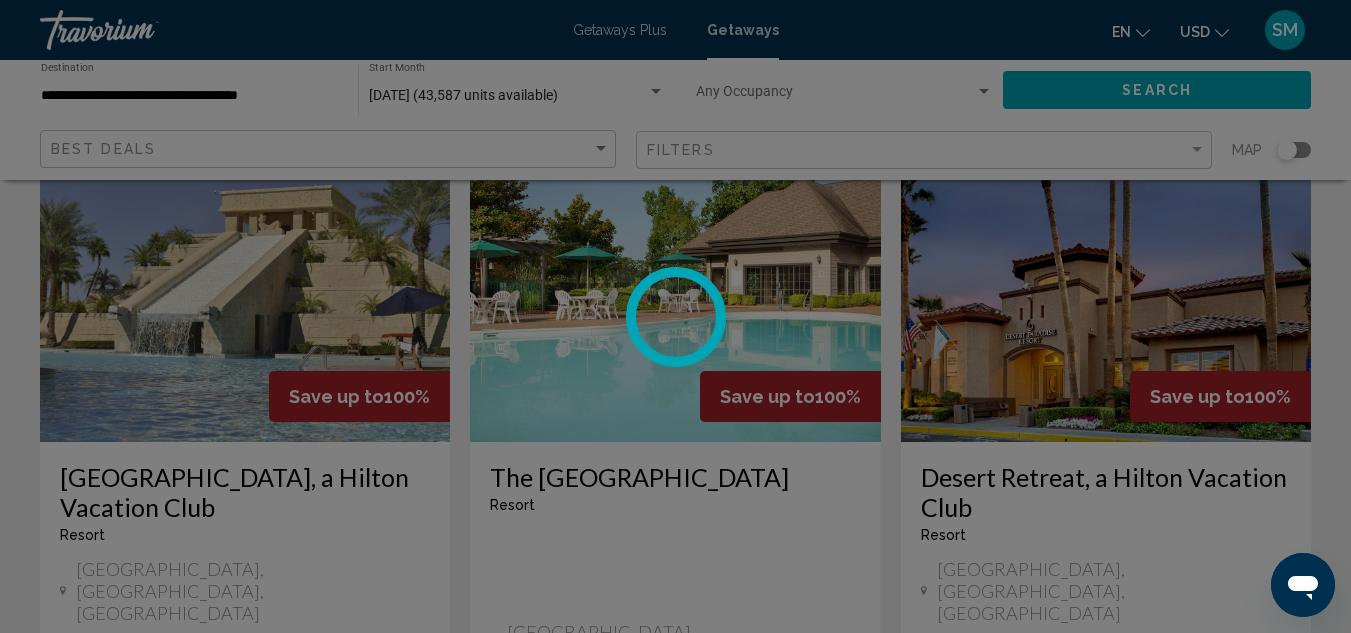 click at bounding box center (675, 316) 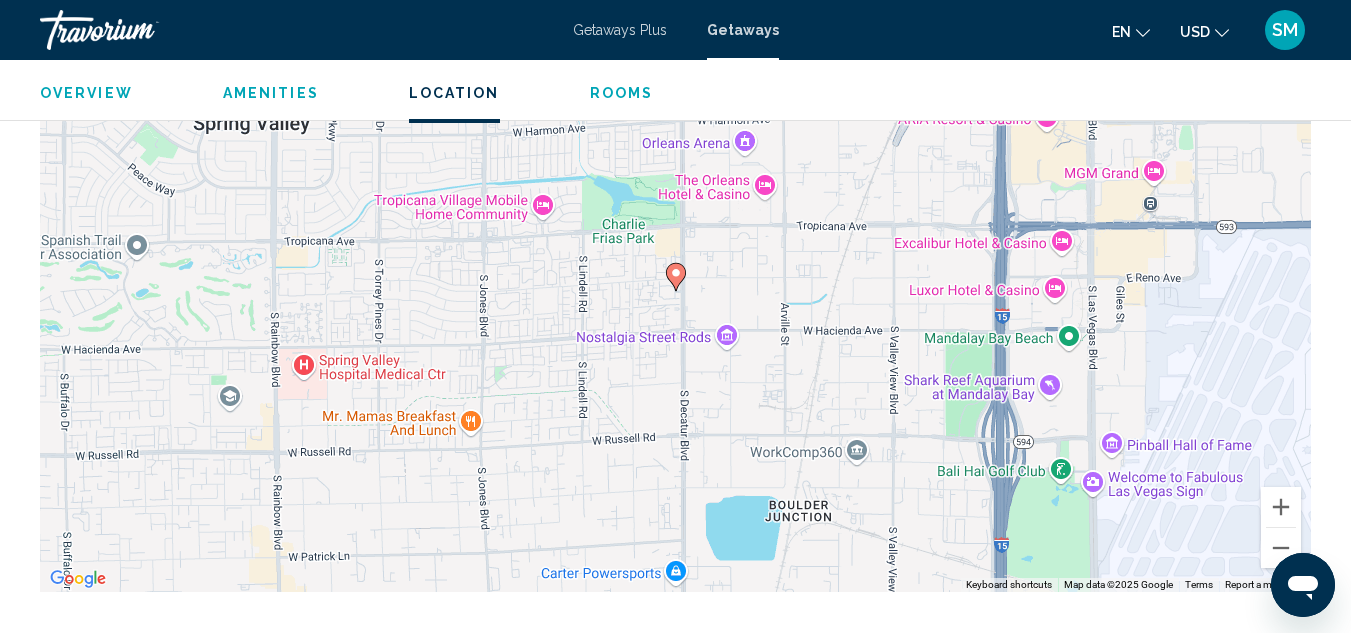 scroll, scrollTop: 1101, scrollLeft: 0, axis: vertical 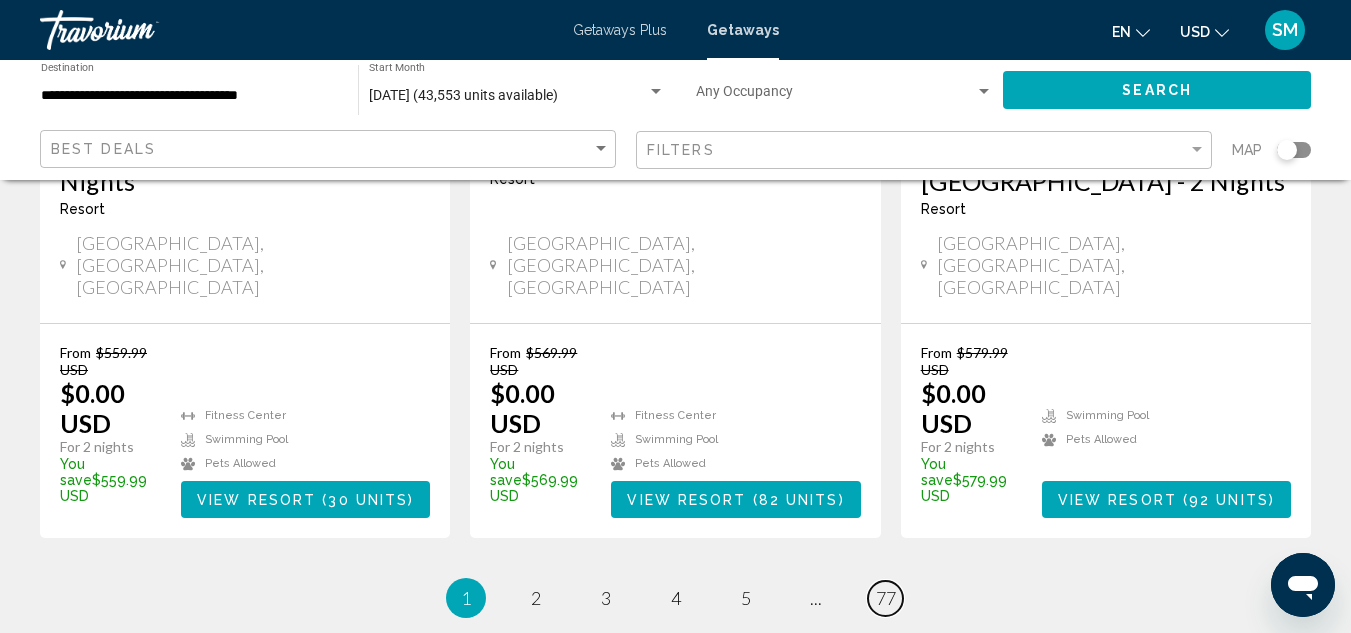 click on "77" at bounding box center (886, 598) 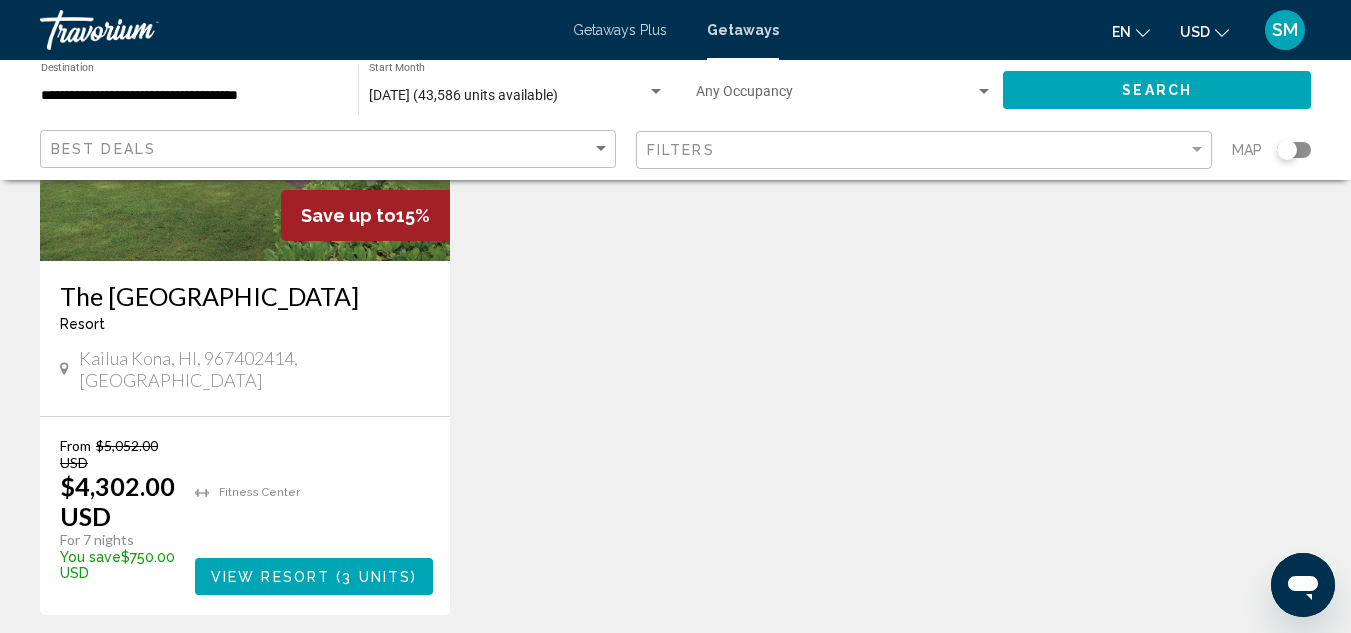 scroll, scrollTop: 1900, scrollLeft: 0, axis: vertical 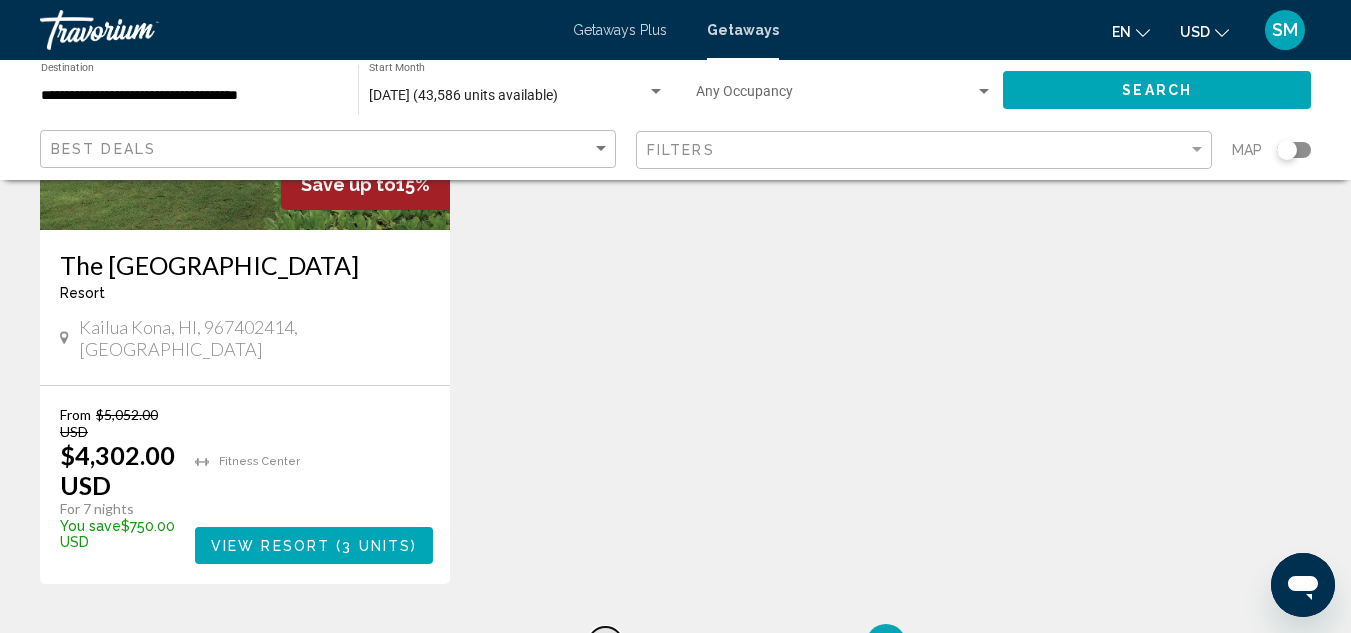 click on "73" at bounding box center (606, 644) 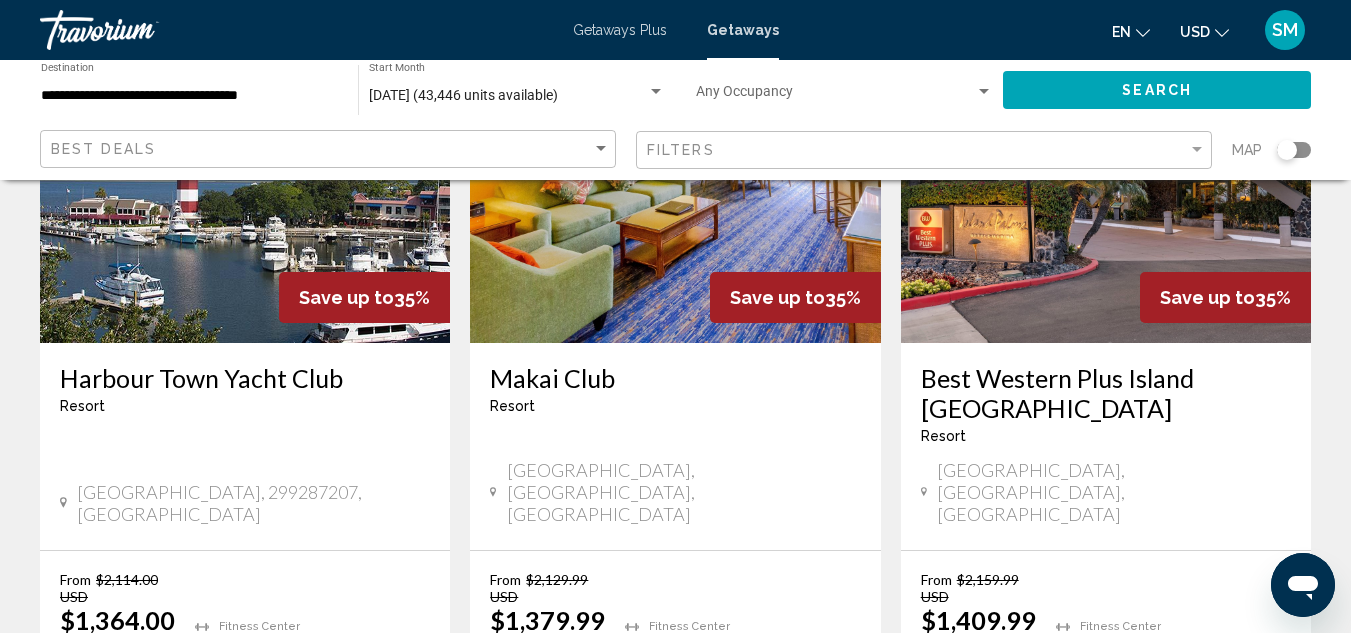 scroll, scrollTop: 2700, scrollLeft: 0, axis: vertical 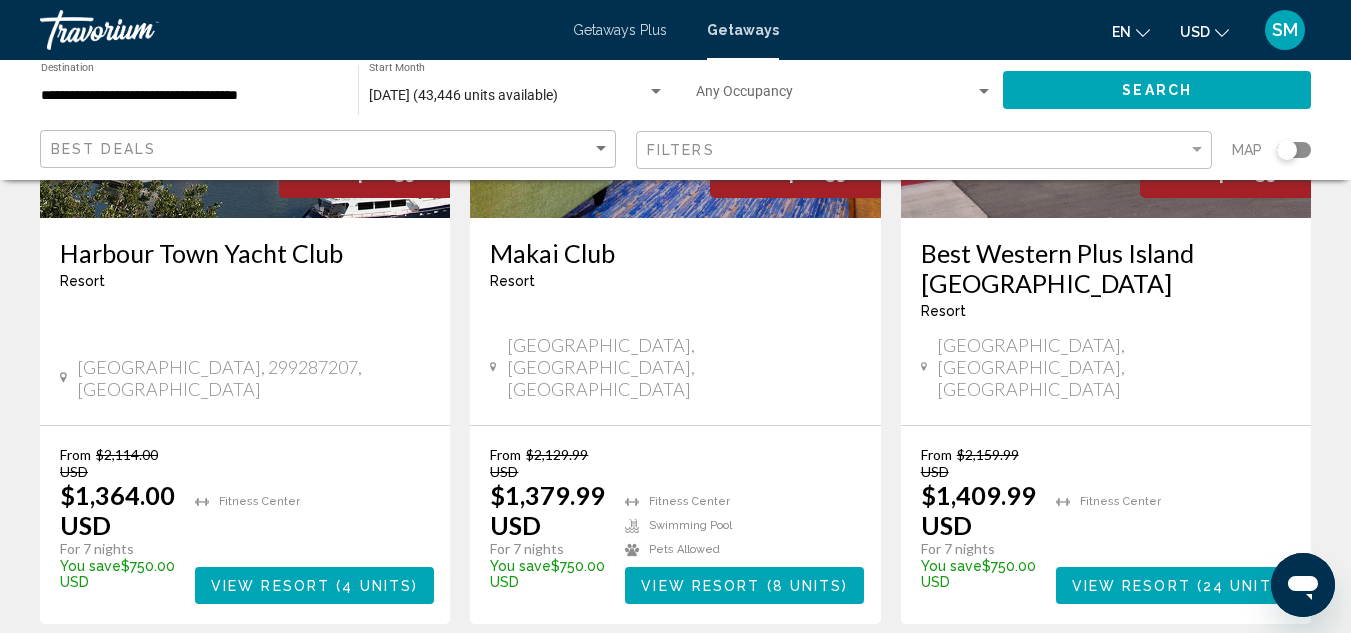 click on "72" at bounding box center [606, 684] 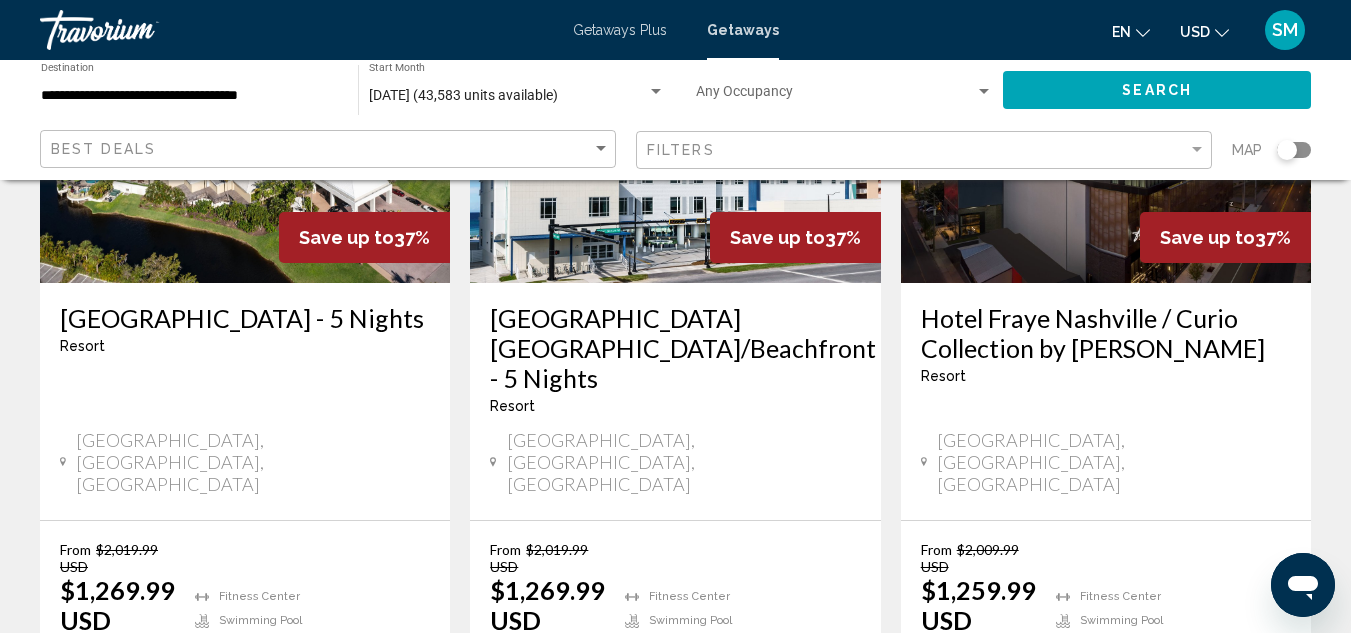 scroll, scrollTop: 2700, scrollLeft: 0, axis: vertical 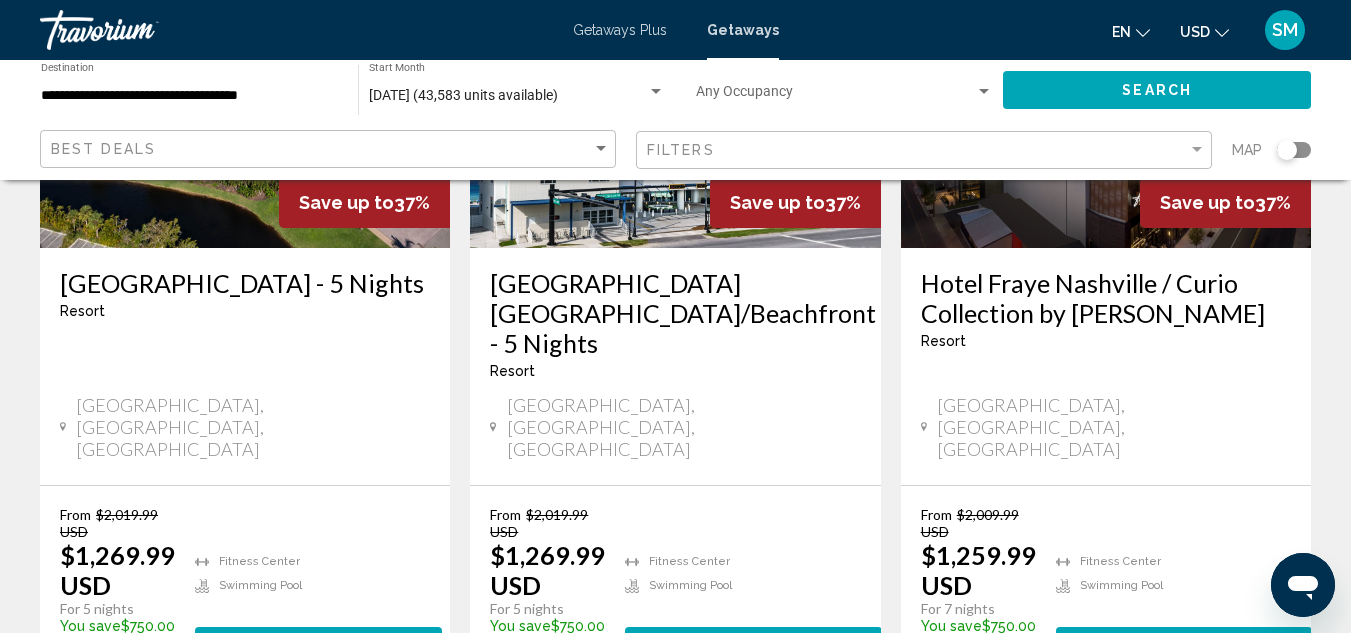 click on "71" at bounding box center [606, 744] 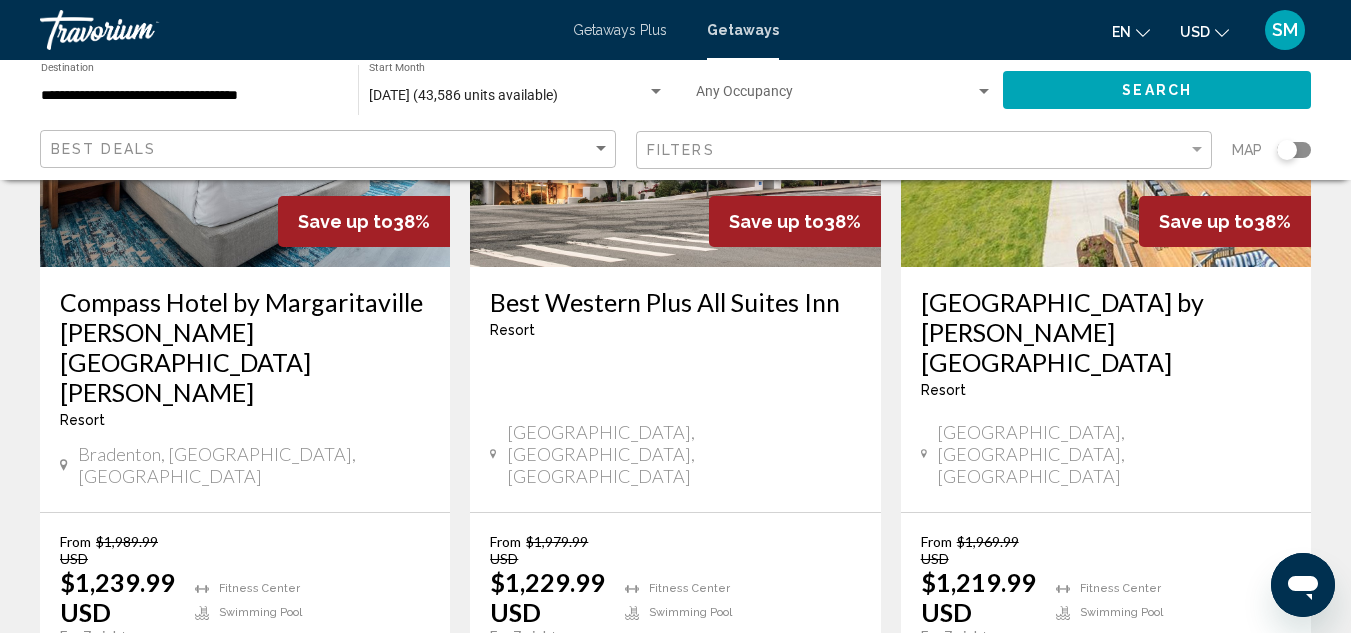 scroll, scrollTop: 2700, scrollLeft: 0, axis: vertical 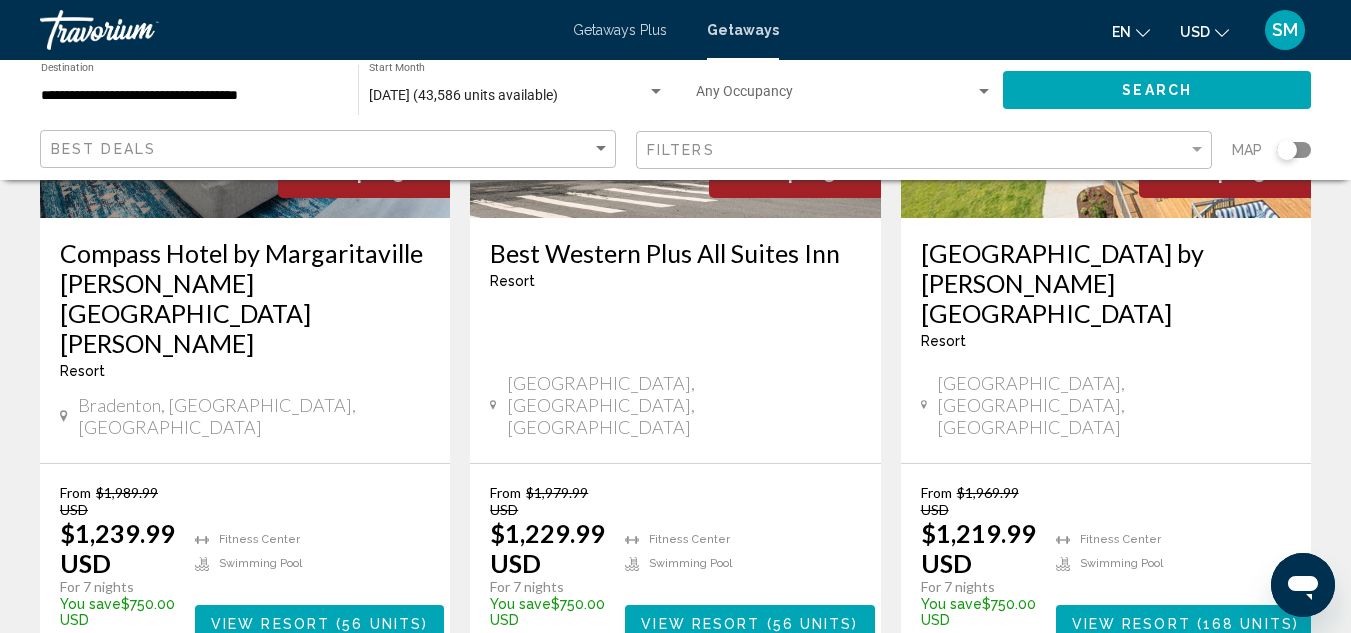 click on "..." at bounding box center (536, 722) 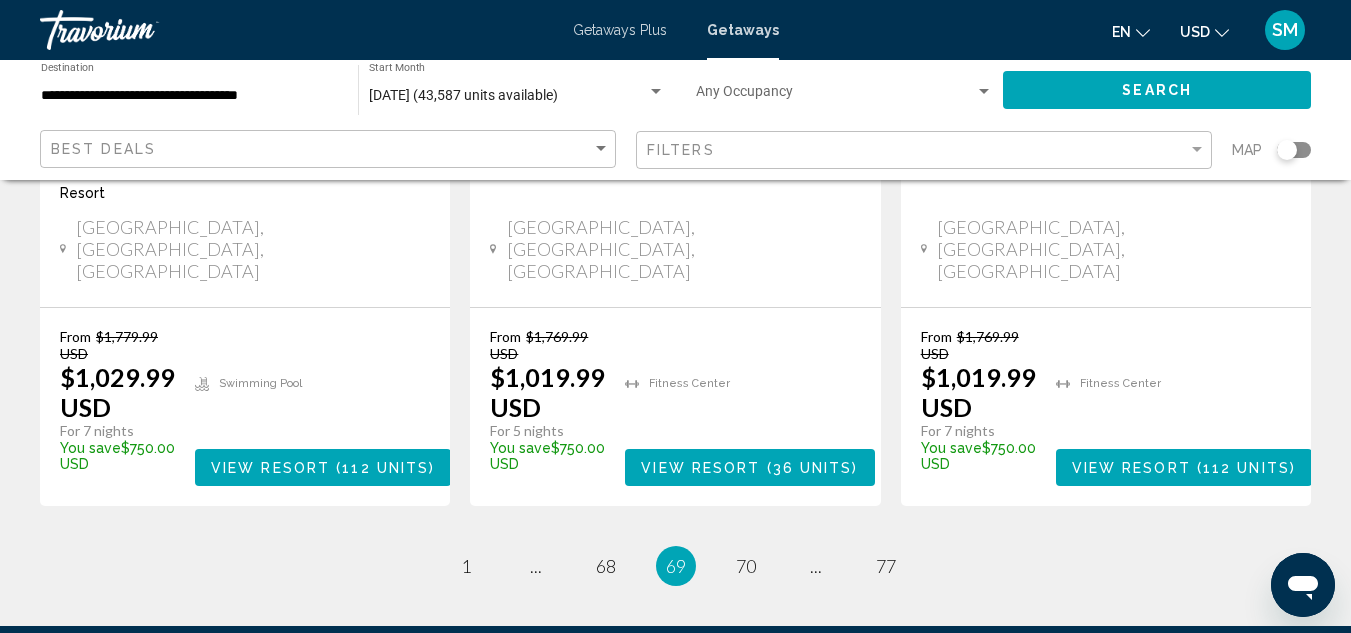 scroll, scrollTop: 2750, scrollLeft: 0, axis: vertical 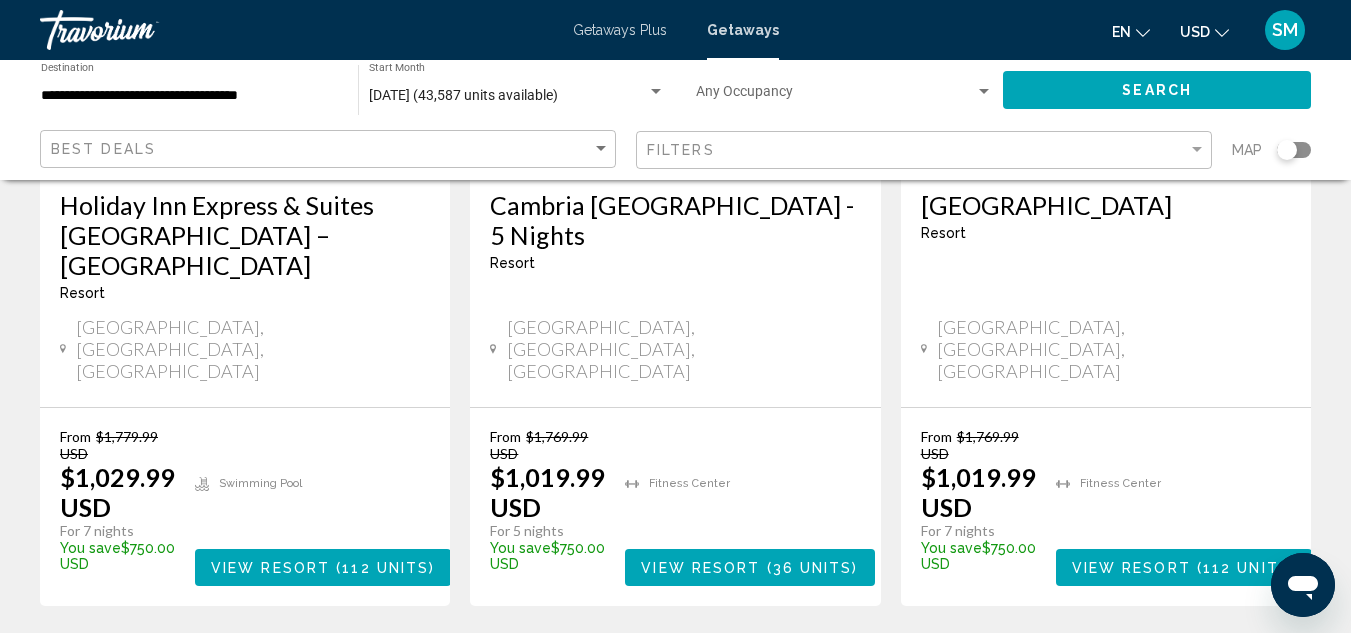click on "page  68" at bounding box center [605, 666] 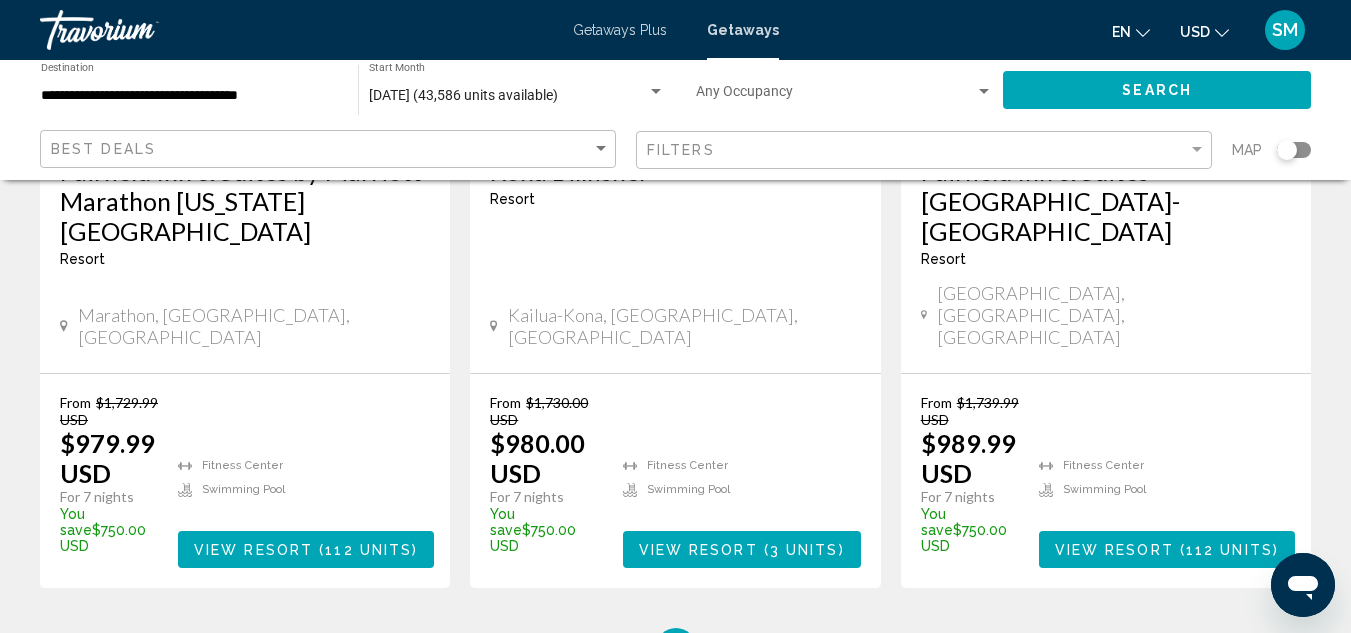 scroll, scrollTop: 2850, scrollLeft: 0, axis: vertical 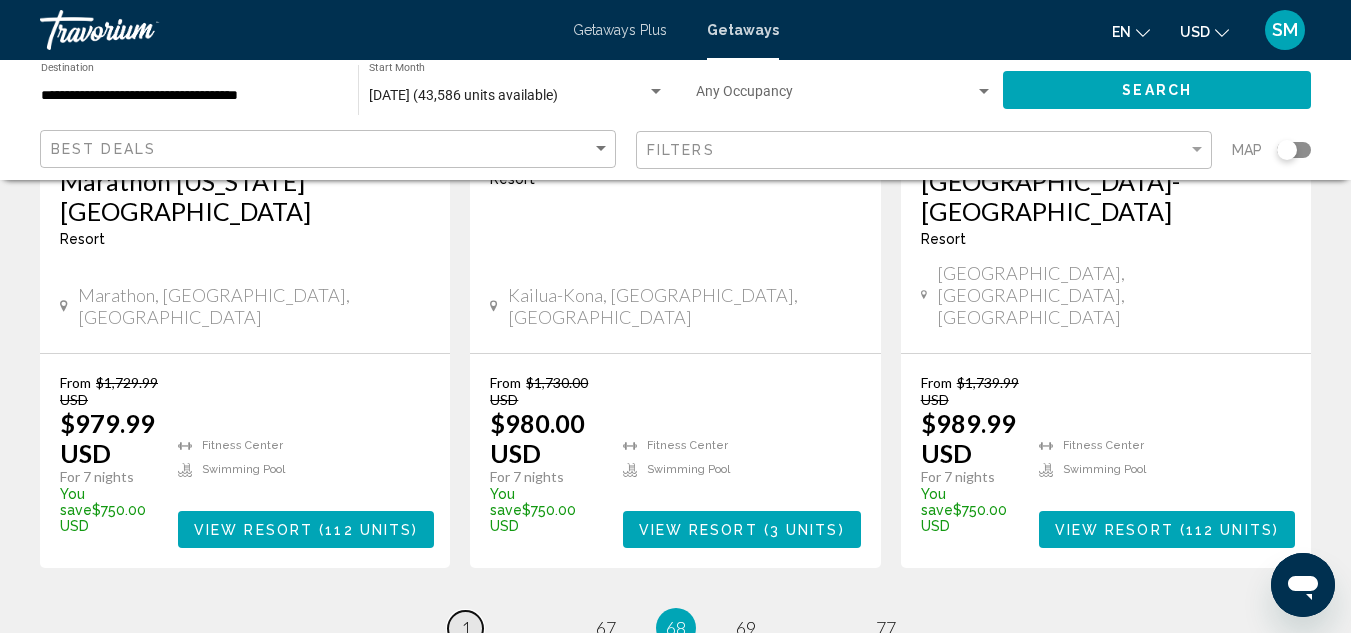 click on "1" at bounding box center (466, 628) 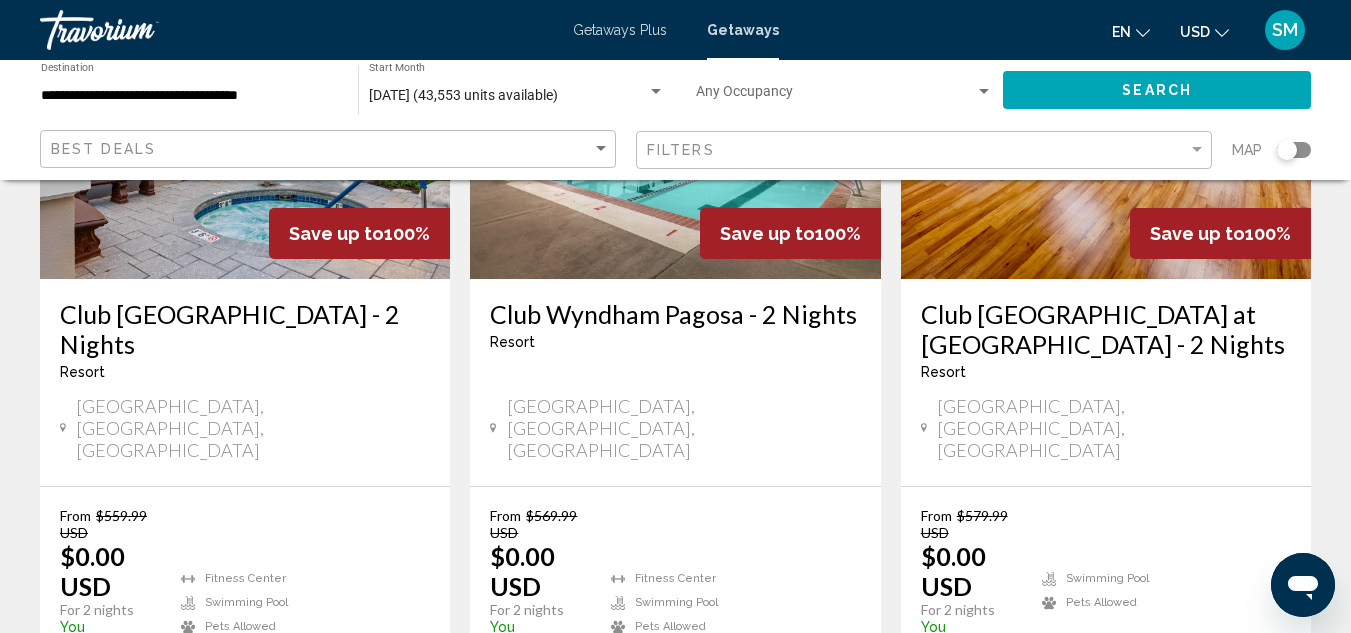 scroll, scrollTop: 2822, scrollLeft: 0, axis: vertical 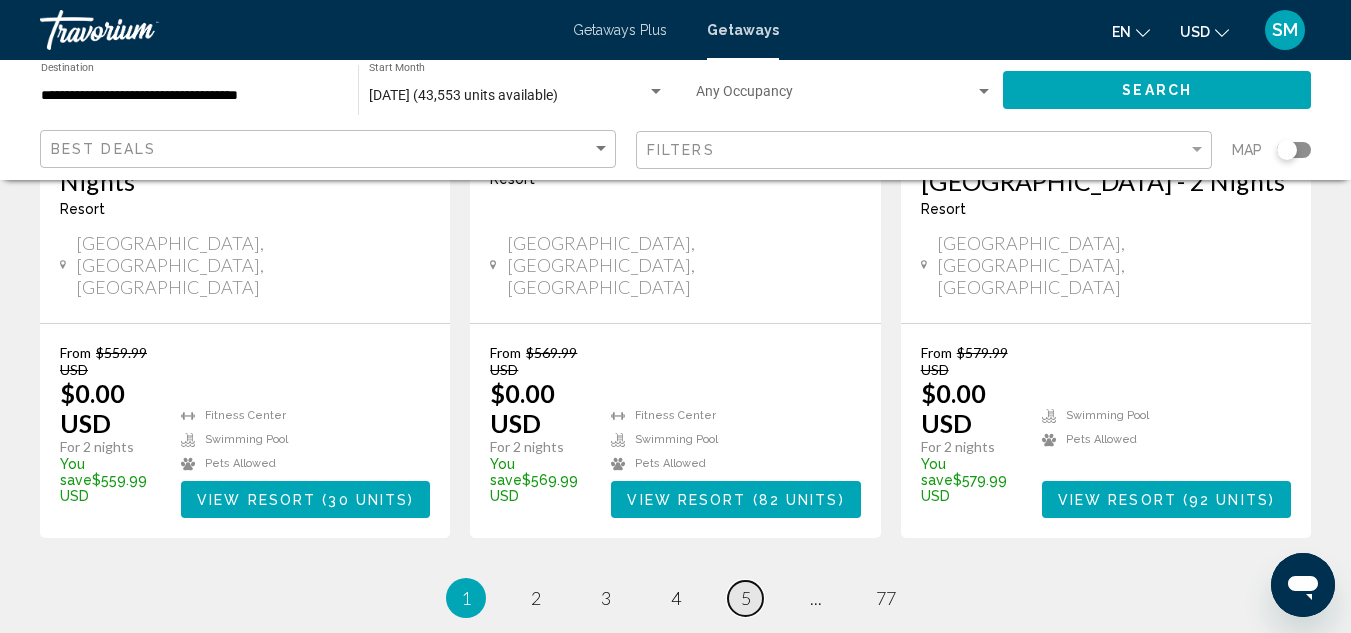 click on "5" at bounding box center (746, 598) 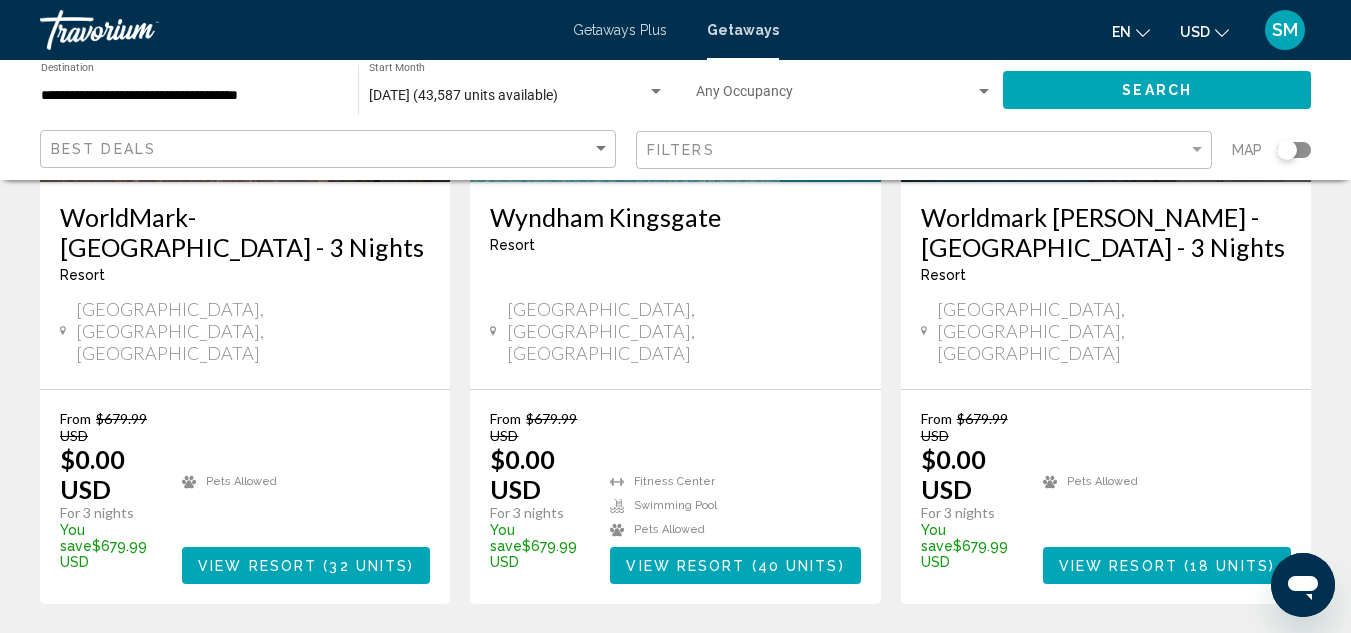 scroll, scrollTop: 2800, scrollLeft: 0, axis: vertical 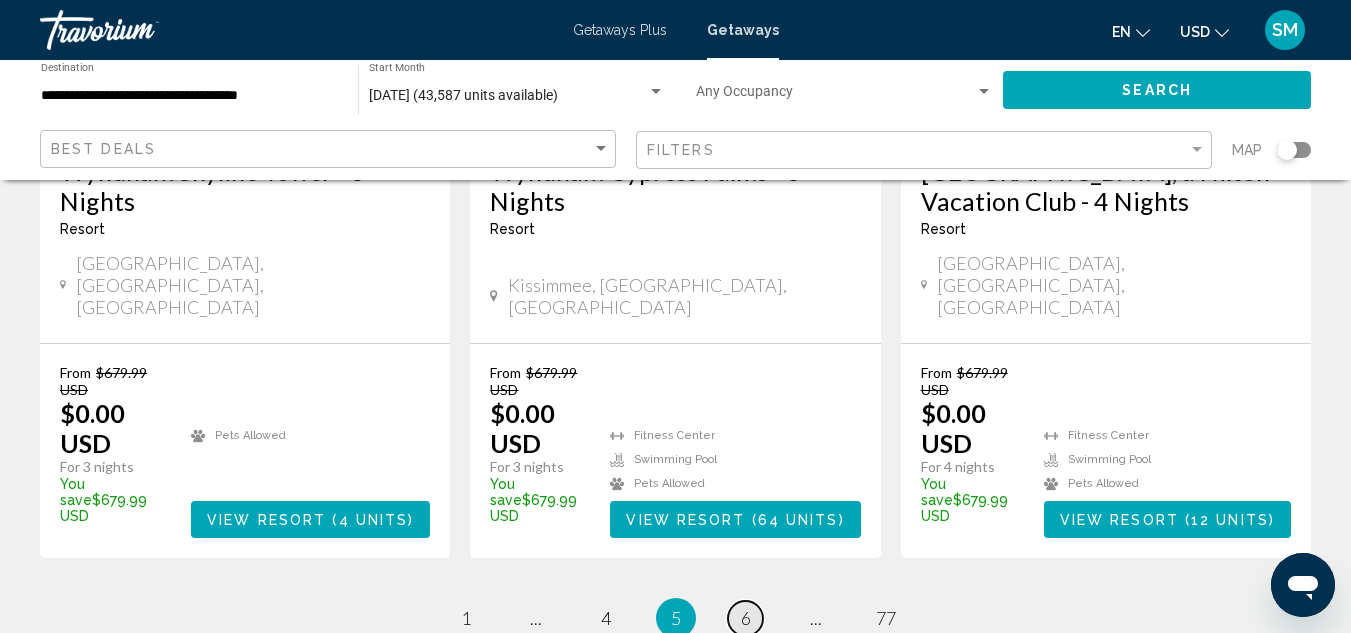 click on "6" at bounding box center [746, 618] 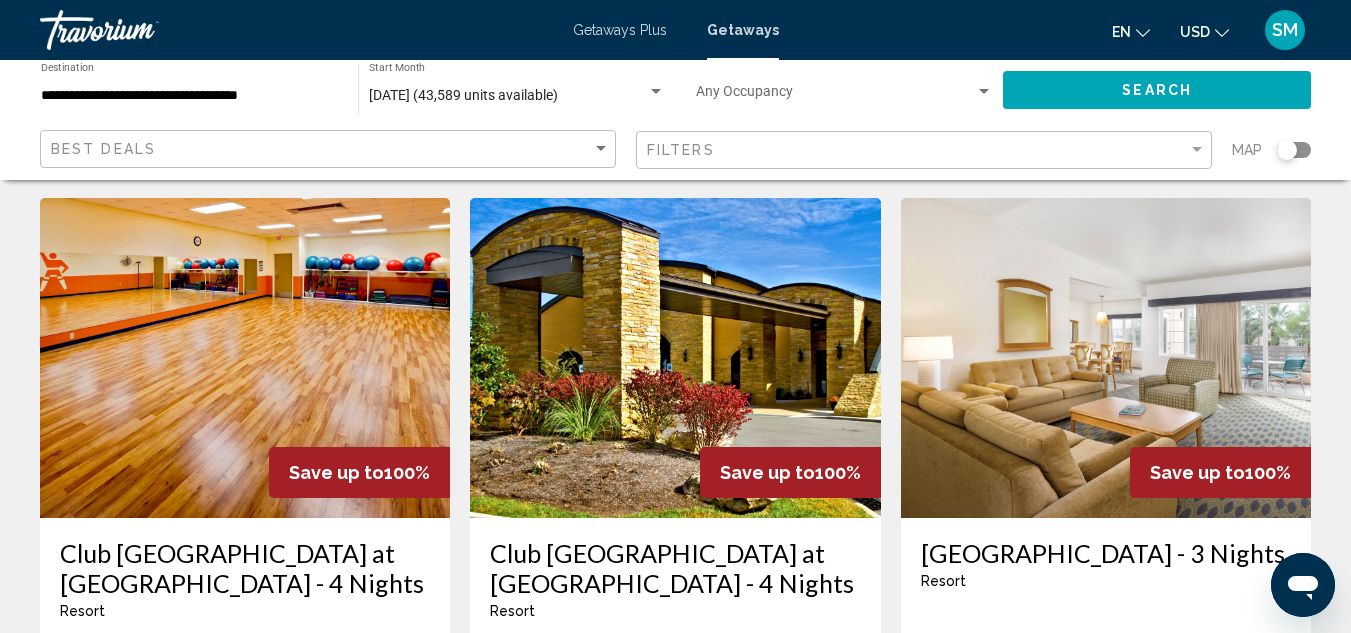 scroll, scrollTop: 2880, scrollLeft: 0, axis: vertical 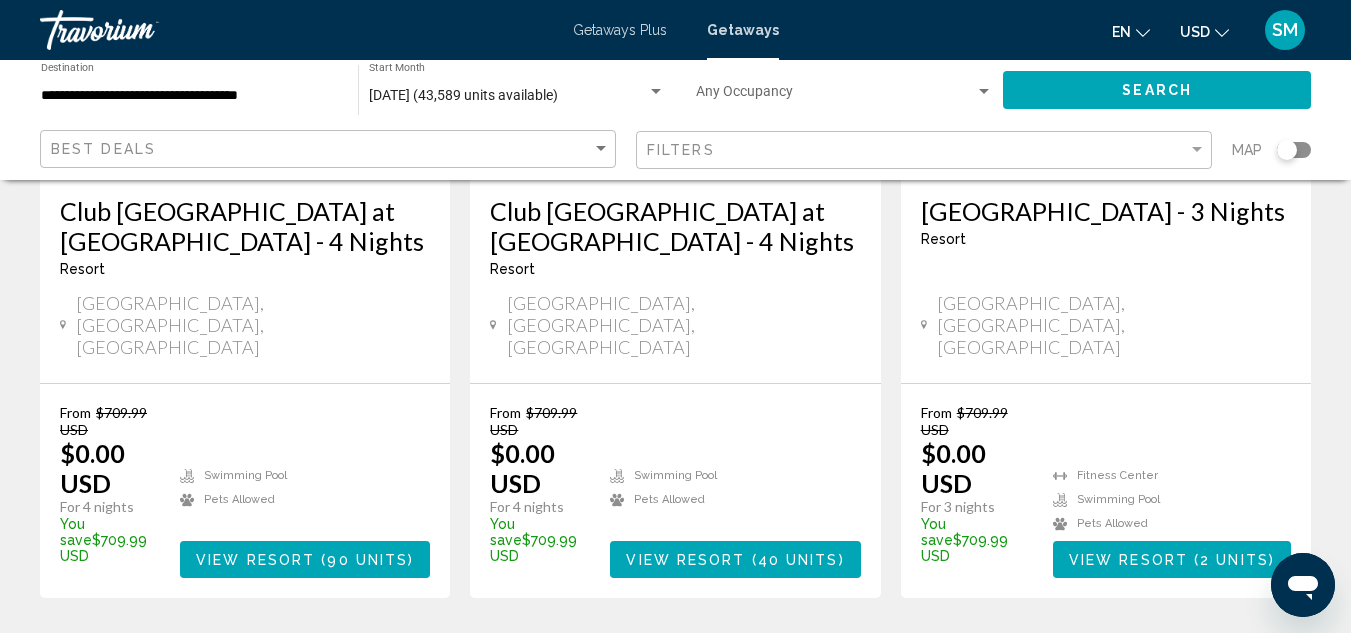 click on "page  ..." at bounding box center (815, 658) 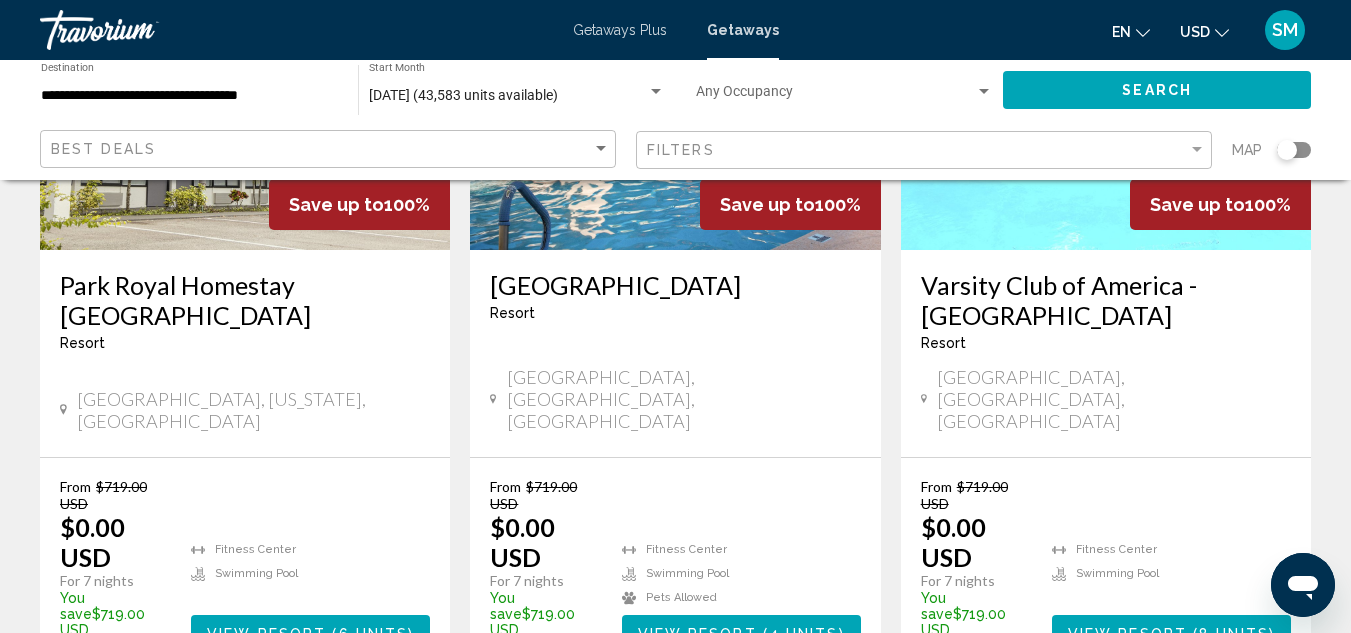 scroll, scrollTop: 2700, scrollLeft: 0, axis: vertical 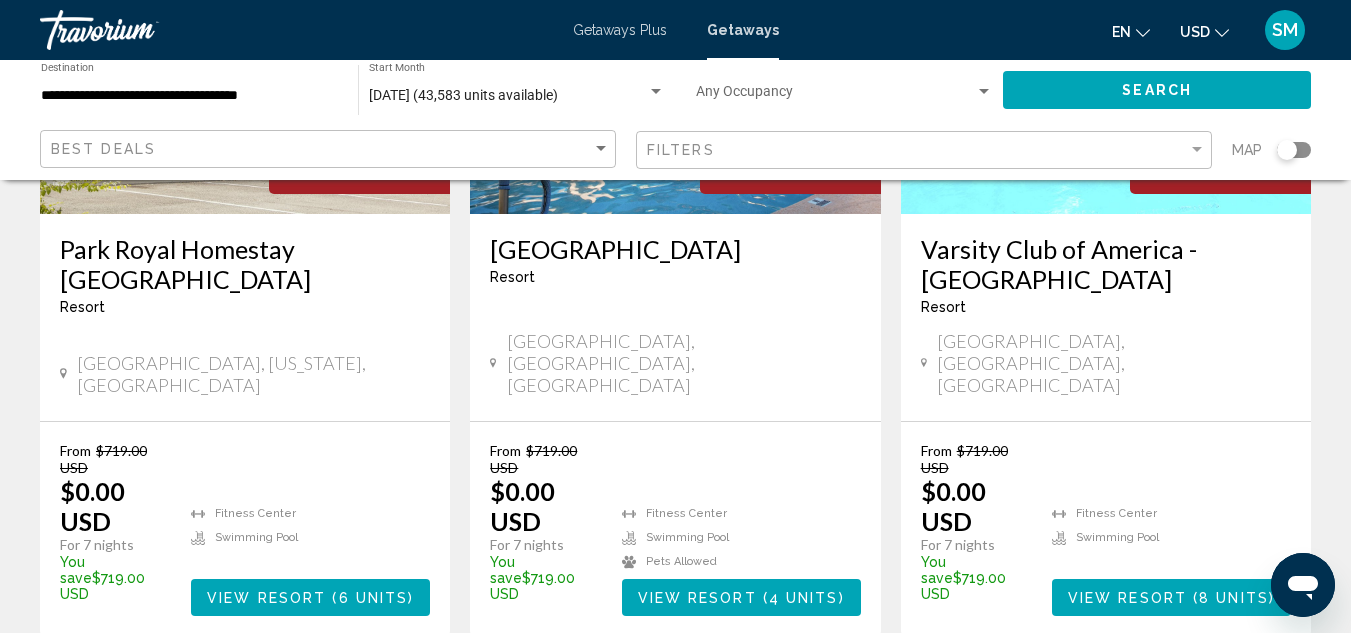 click on "9" at bounding box center (746, 696) 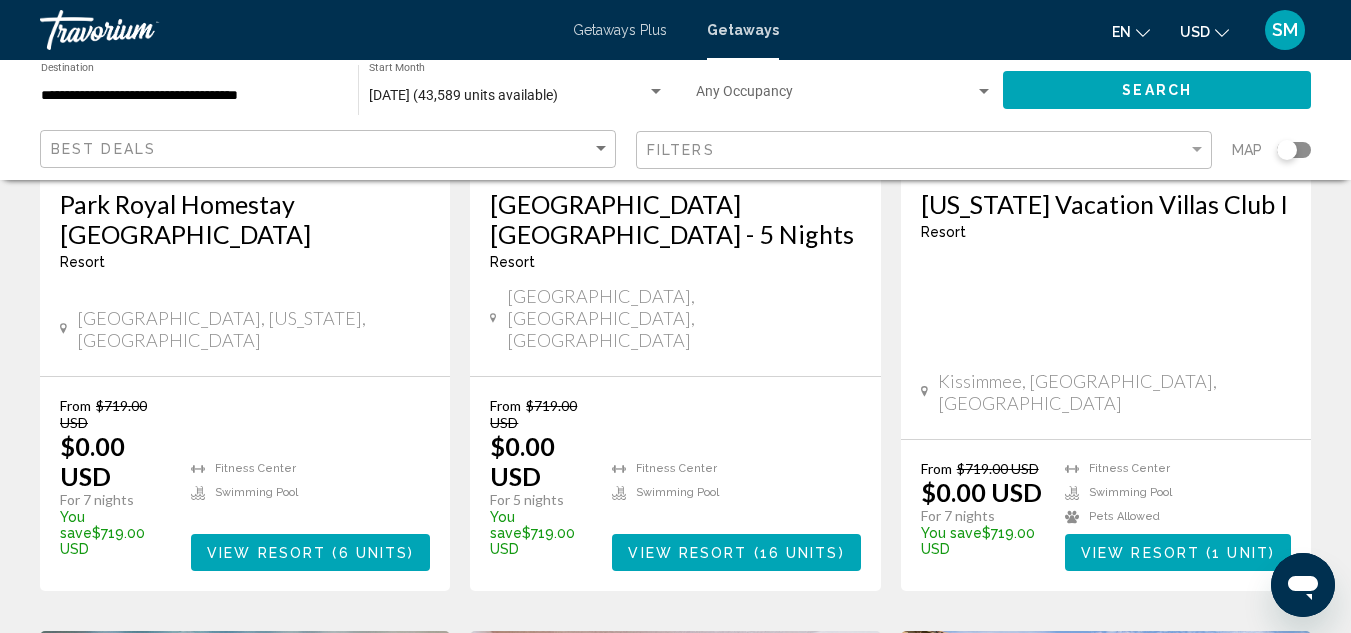 scroll, scrollTop: 300, scrollLeft: 0, axis: vertical 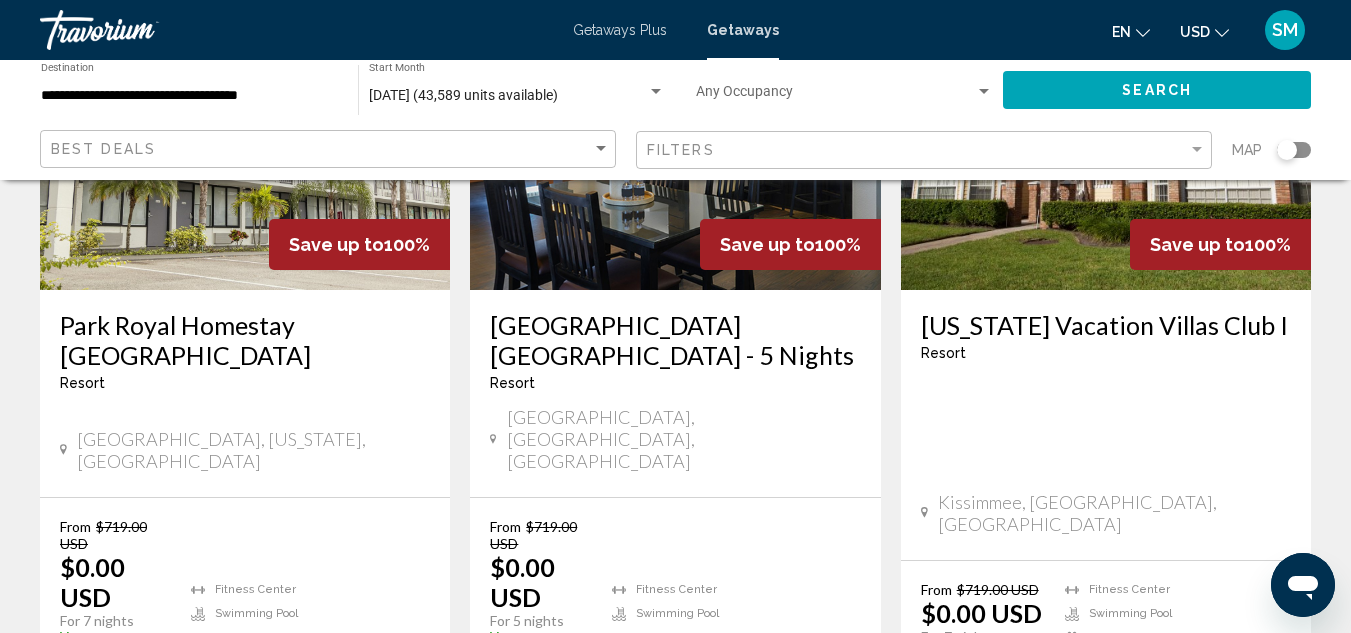 click on "[GEOGRAPHIC_DATA] [GEOGRAPHIC_DATA] - 5 Nights" at bounding box center (675, 340) 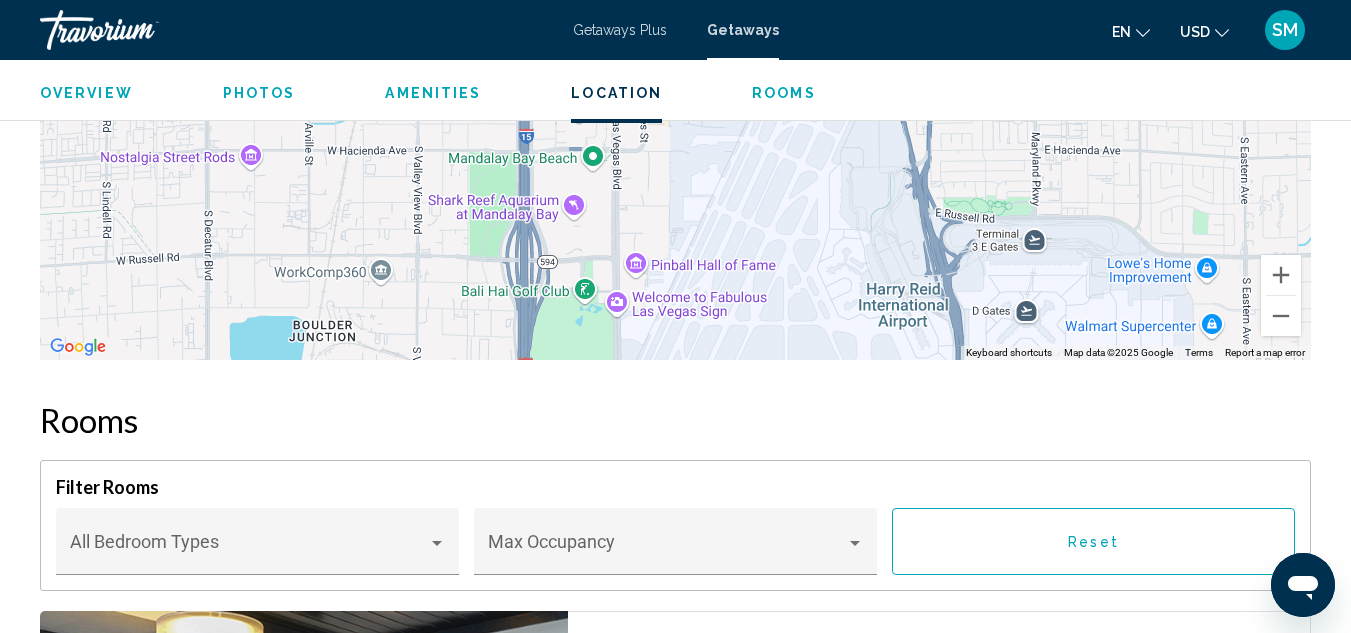 scroll, scrollTop: 2720, scrollLeft: 0, axis: vertical 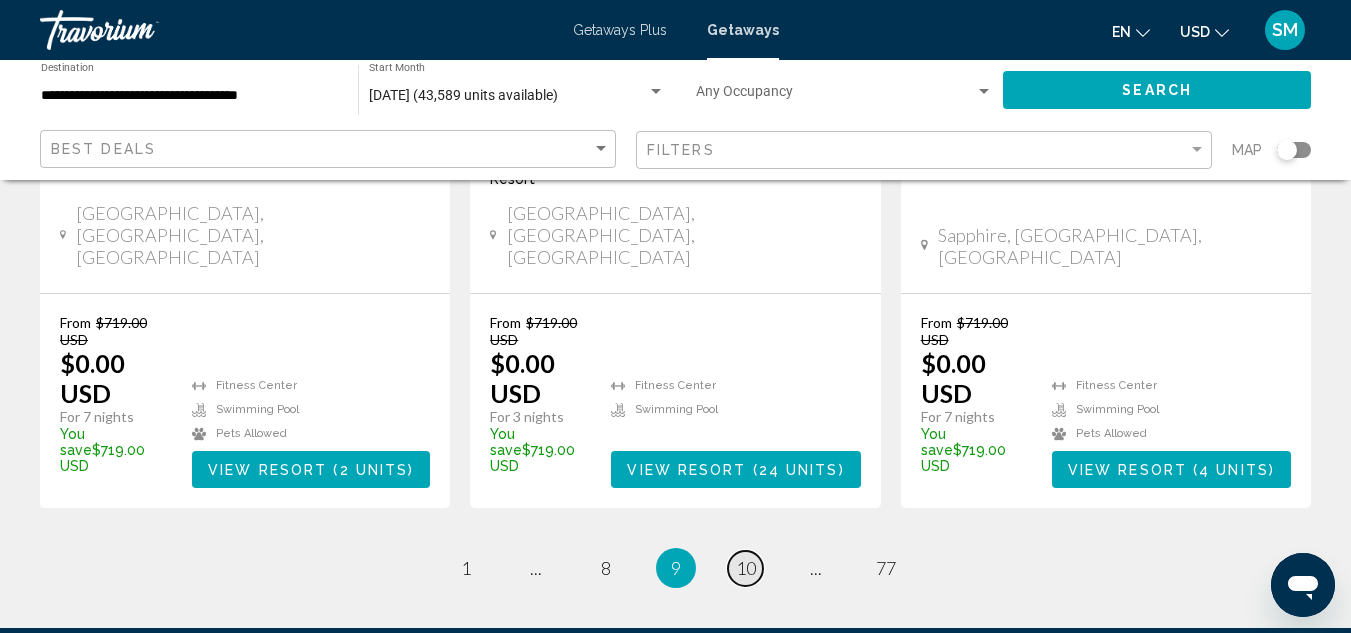 click on "10" at bounding box center [746, 568] 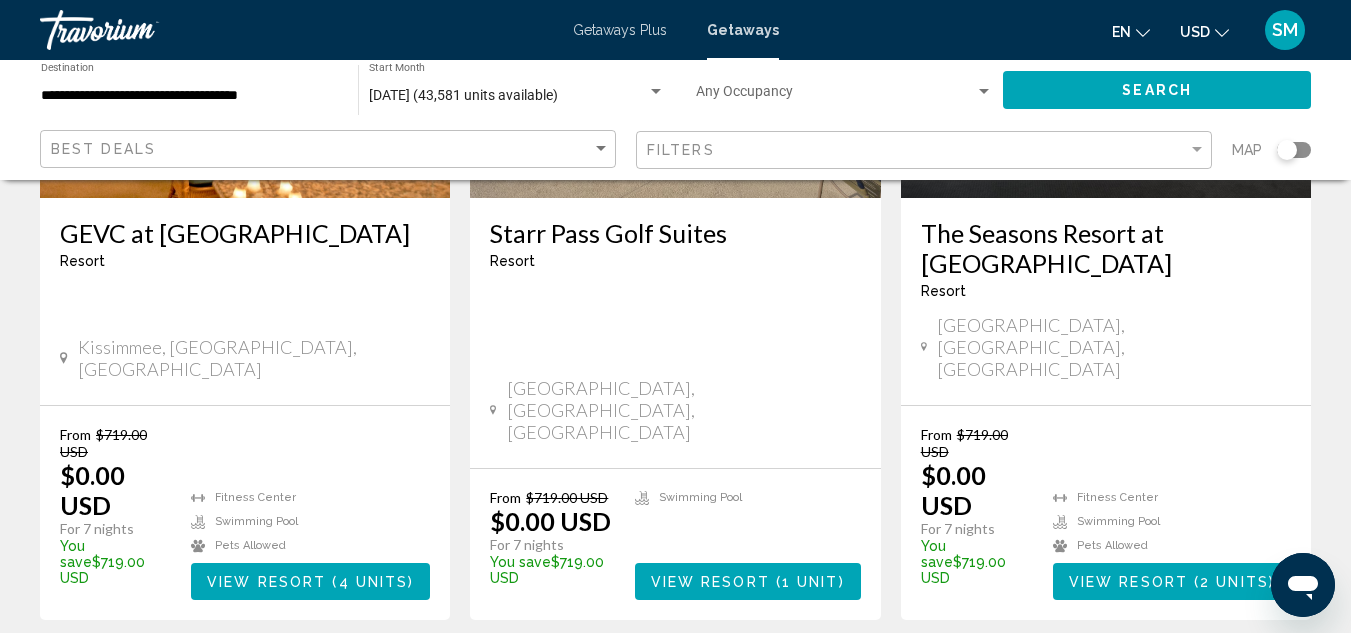 scroll, scrollTop: 2820, scrollLeft: 0, axis: vertical 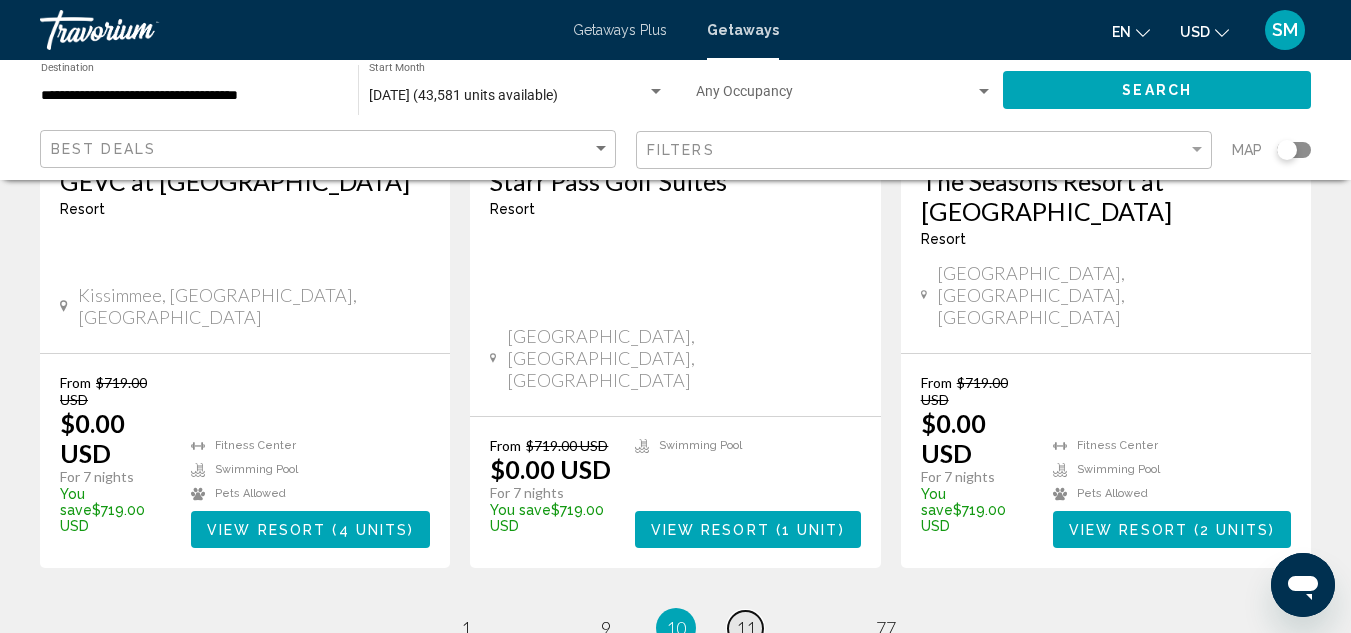 click on "11" at bounding box center [746, 628] 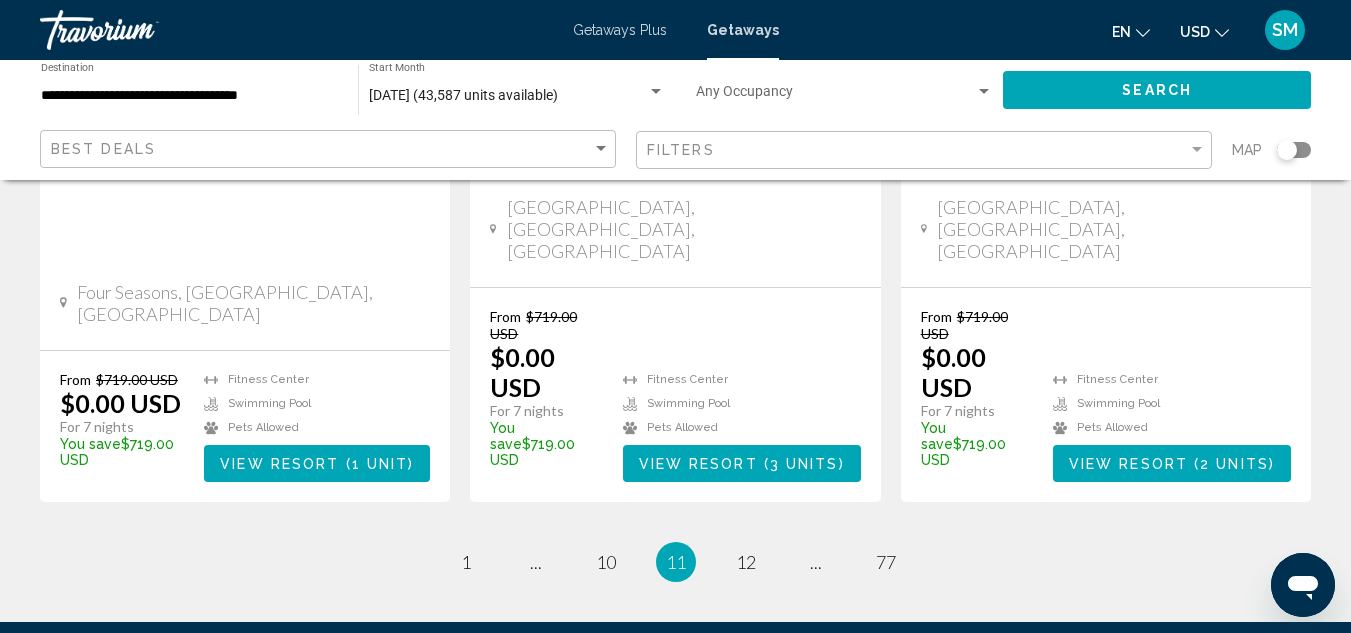 scroll, scrollTop: 2820, scrollLeft: 0, axis: vertical 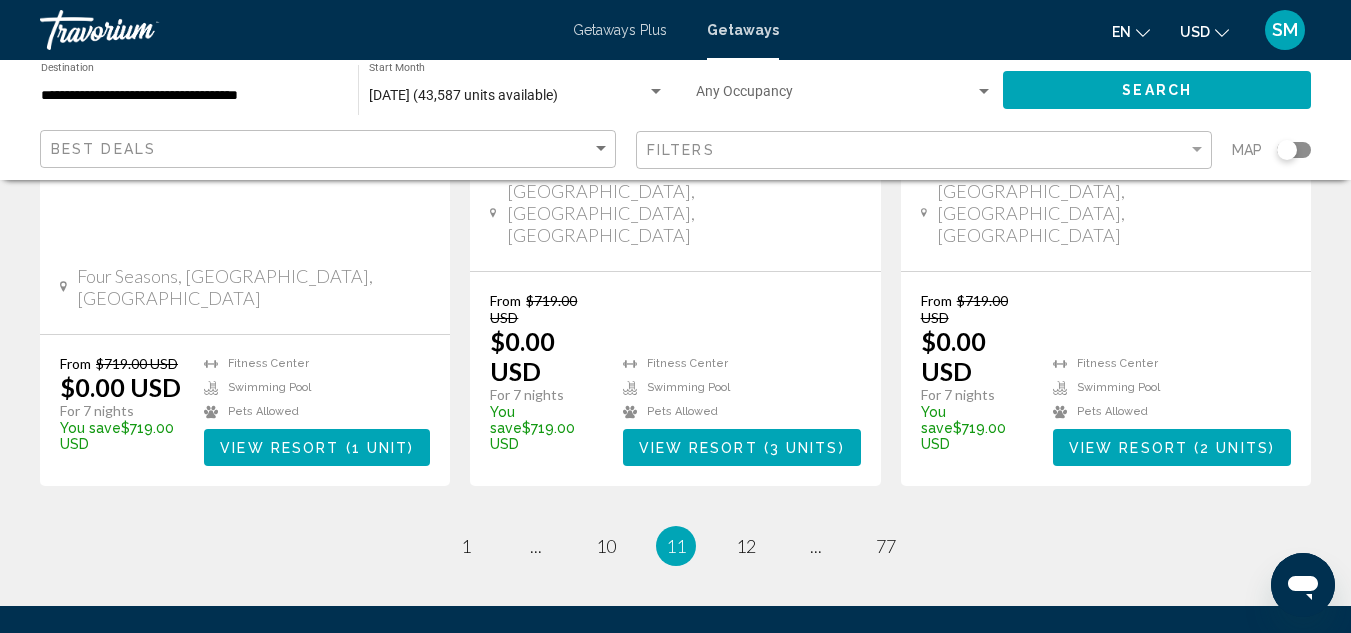 click on "11 / 77  page  1 page  ... page  10 You're on page  11 page  12 page  ... page  77" at bounding box center [675, 546] 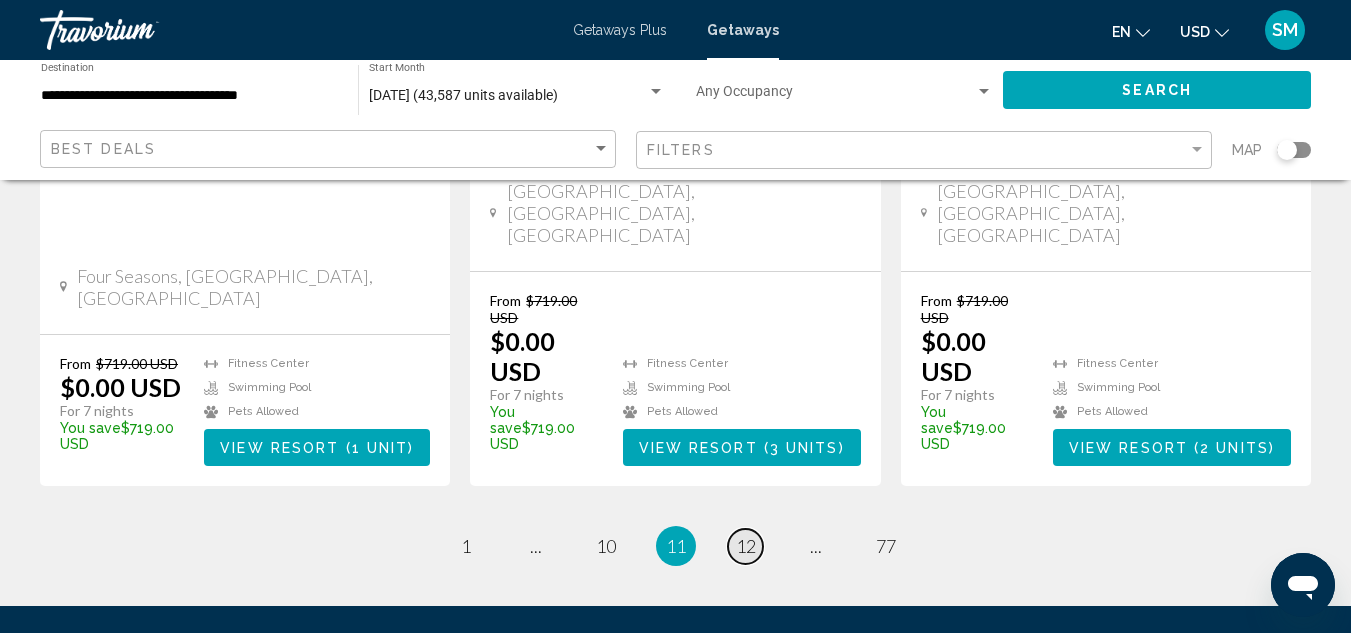 click on "page  12" at bounding box center (745, 546) 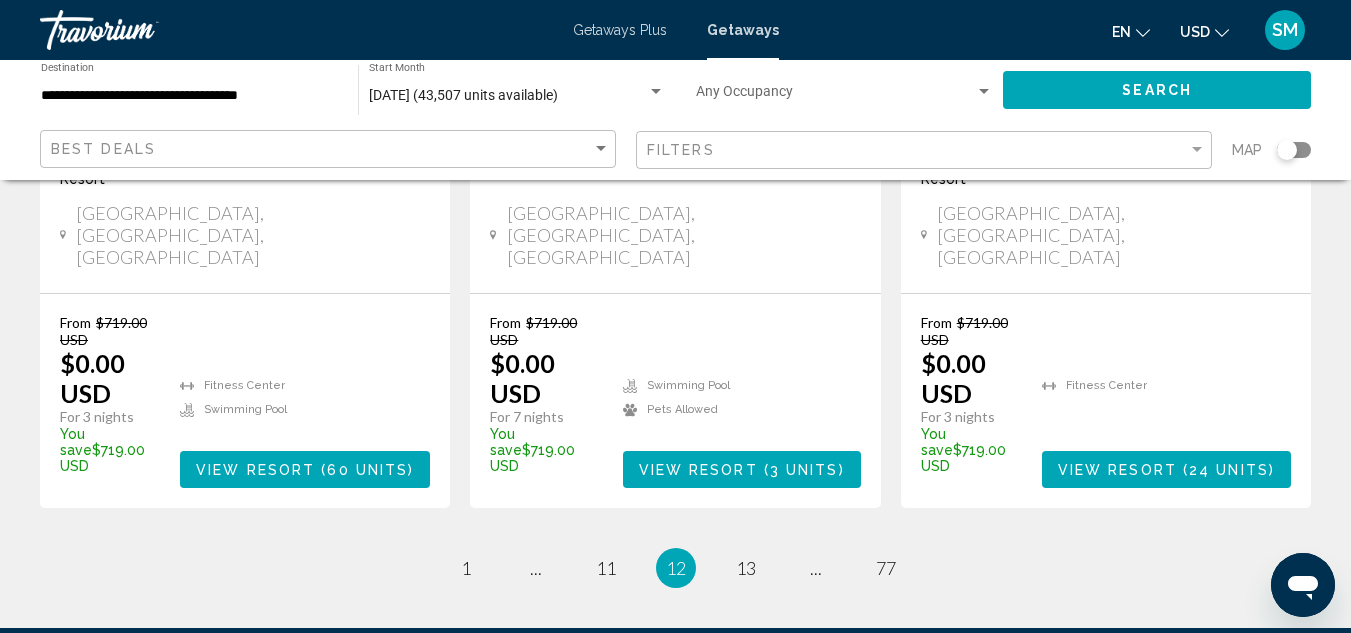 scroll, scrollTop: 2780, scrollLeft: 0, axis: vertical 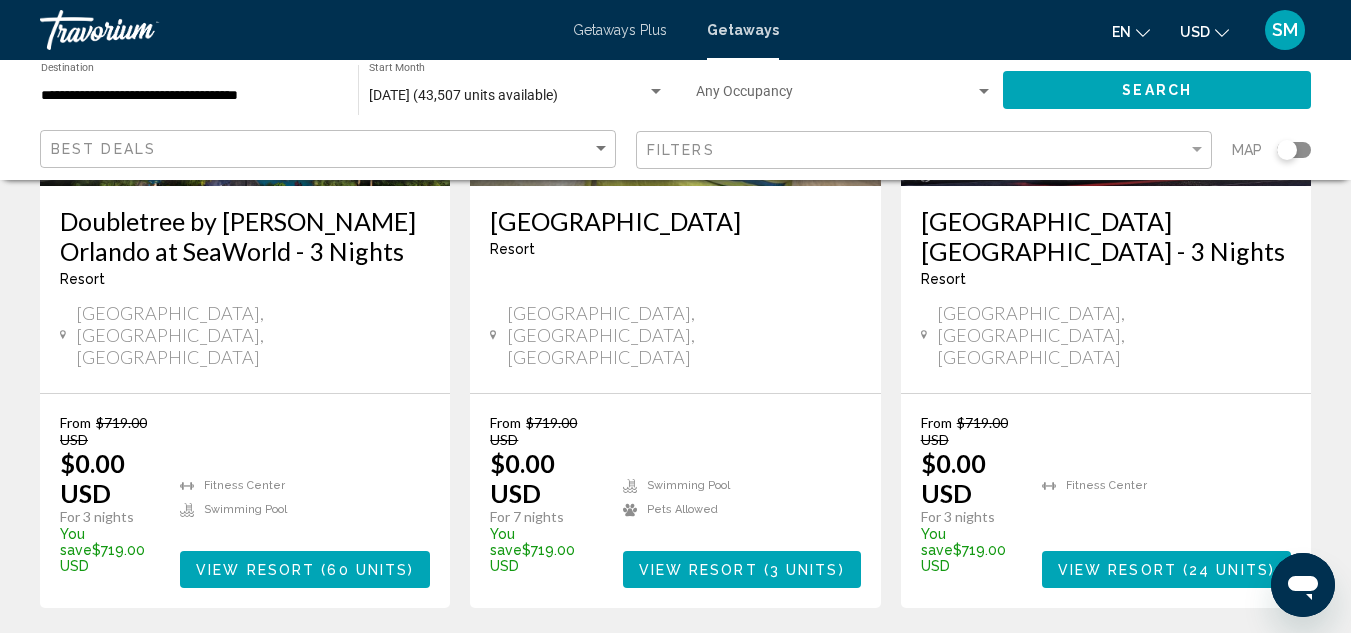 click on "page  13" at bounding box center [745, 668] 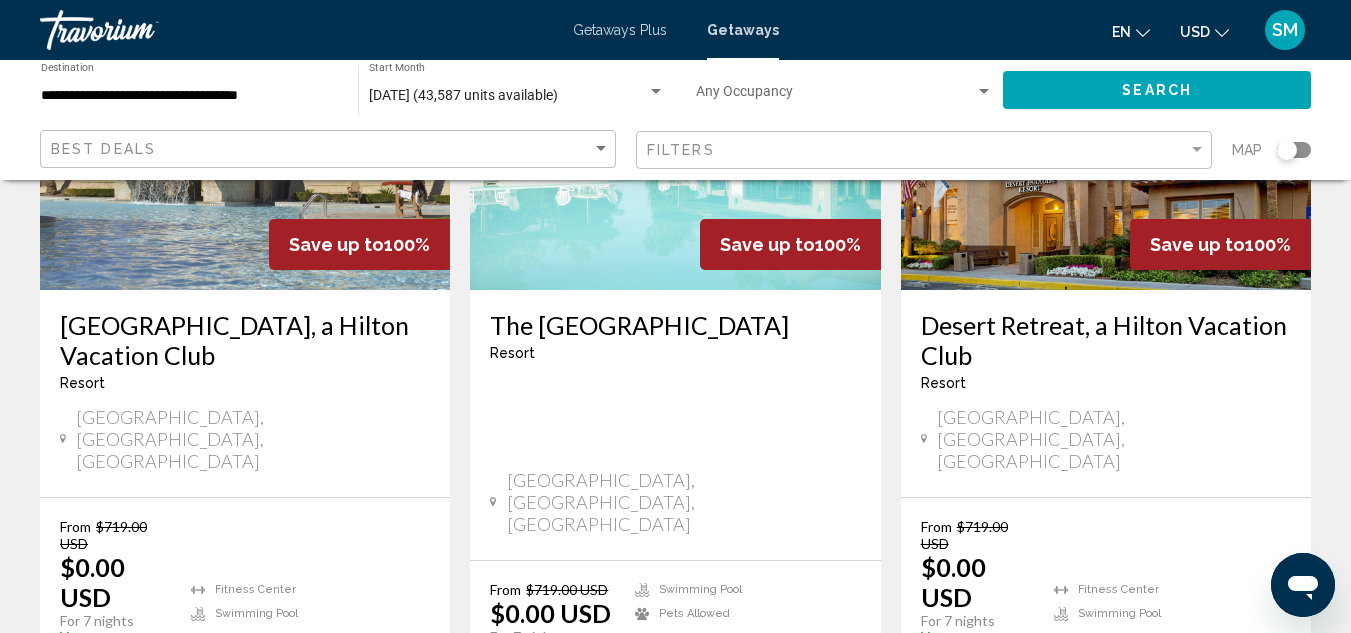 scroll, scrollTop: 1000, scrollLeft: 0, axis: vertical 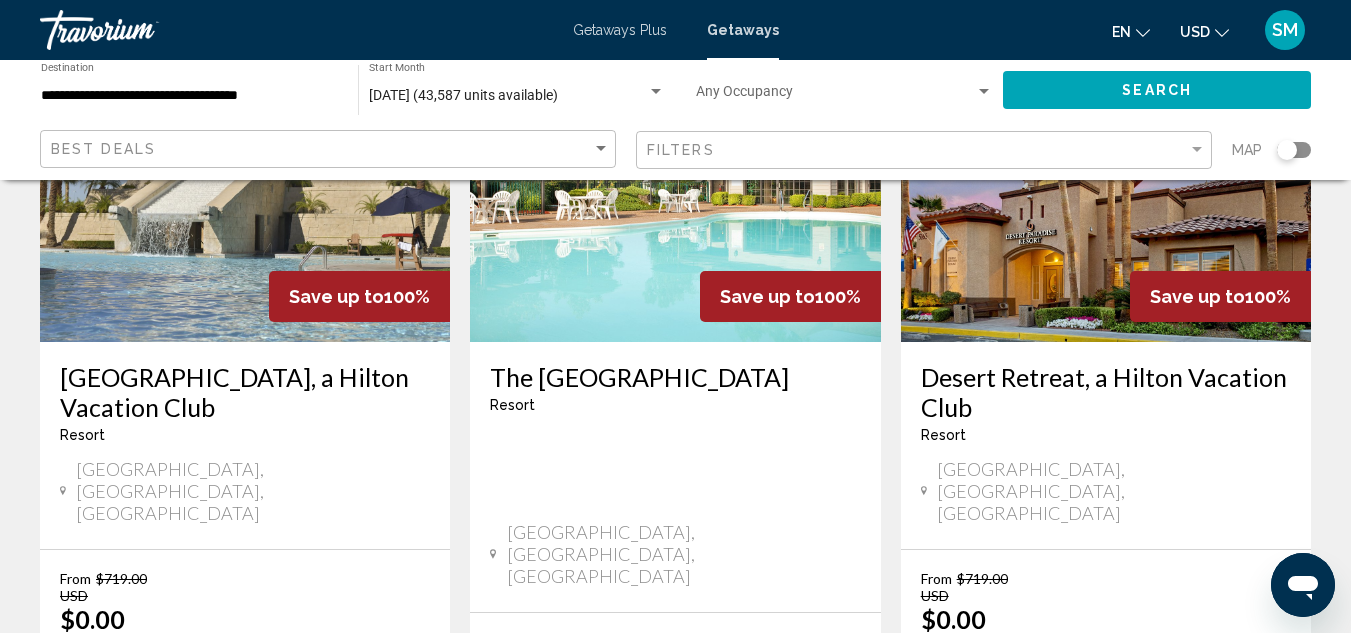 click on "Cancun Las Vegas, a Hilton Vacation Club" at bounding box center [245, 392] 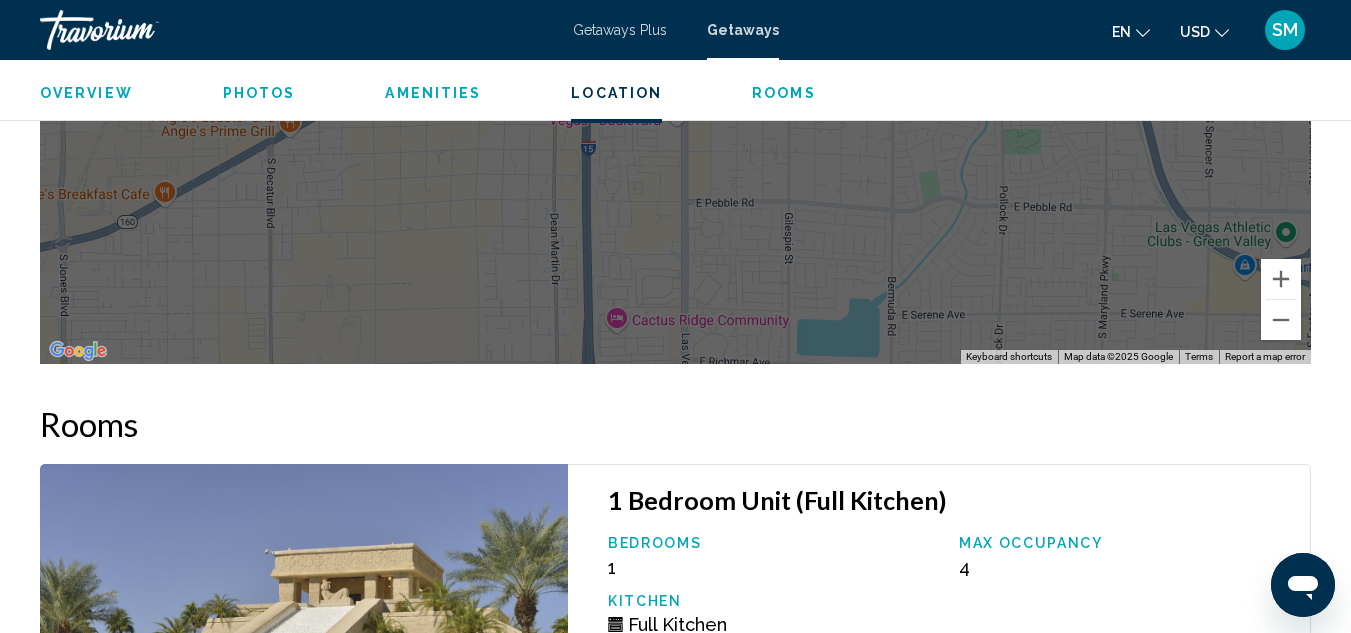 scroll, scrollTop: 3219, scrollLeft: 0, axis: vertical 